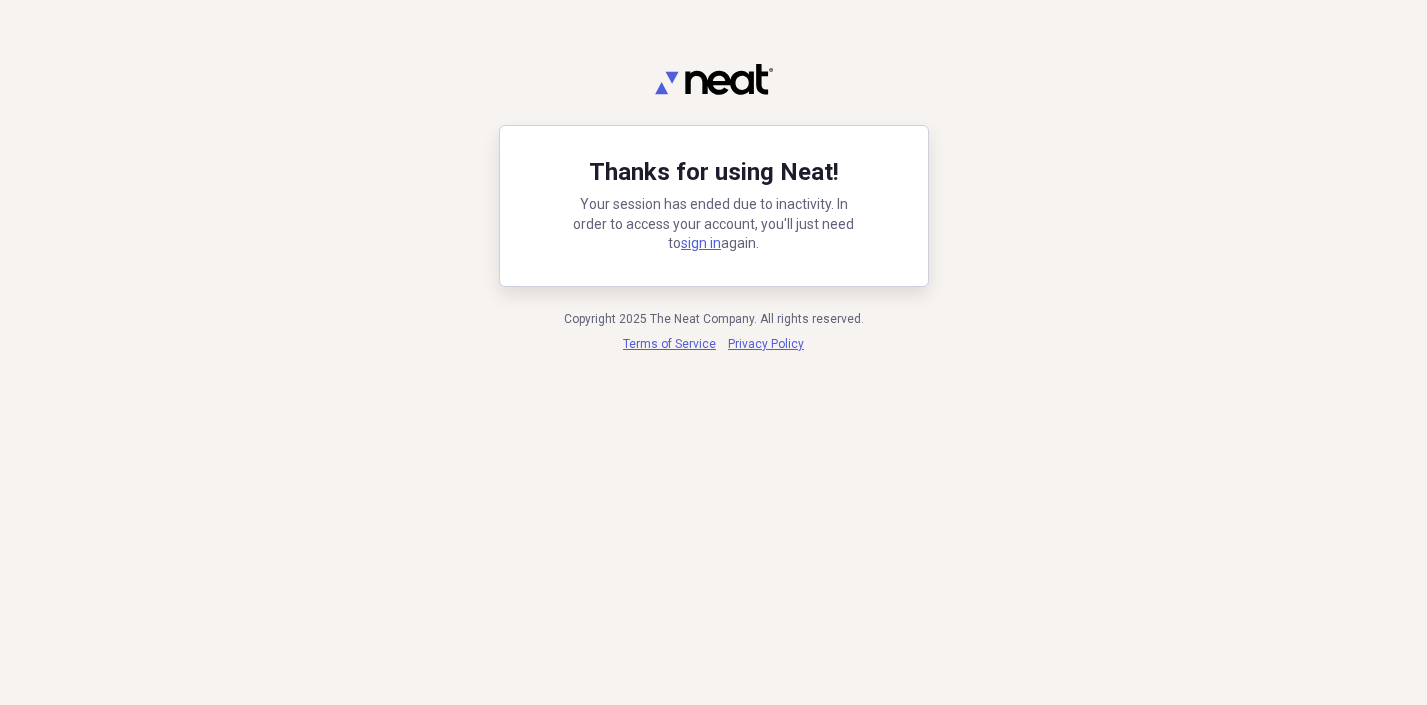 scroll, scrollTop: 0, scrollLeft: 0, axis: both 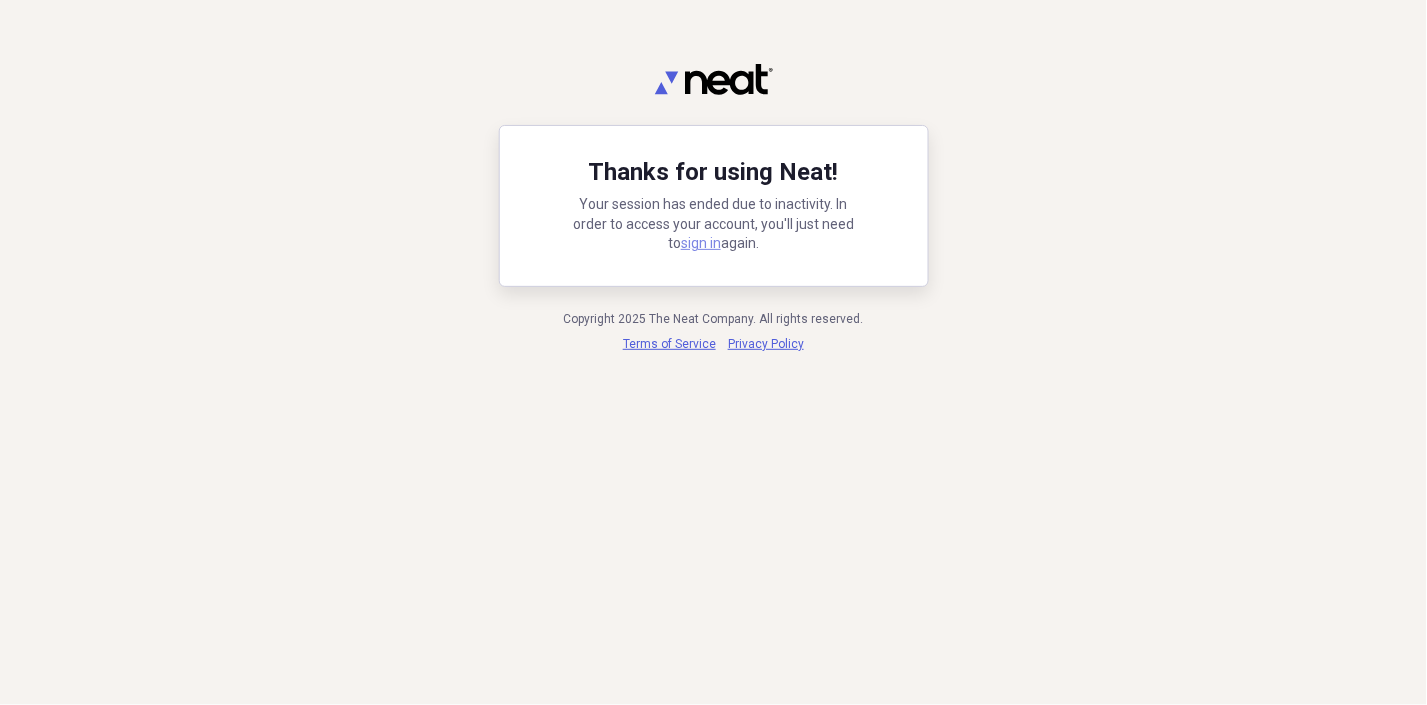 click on "sign in" at bounding box center (701, 243) 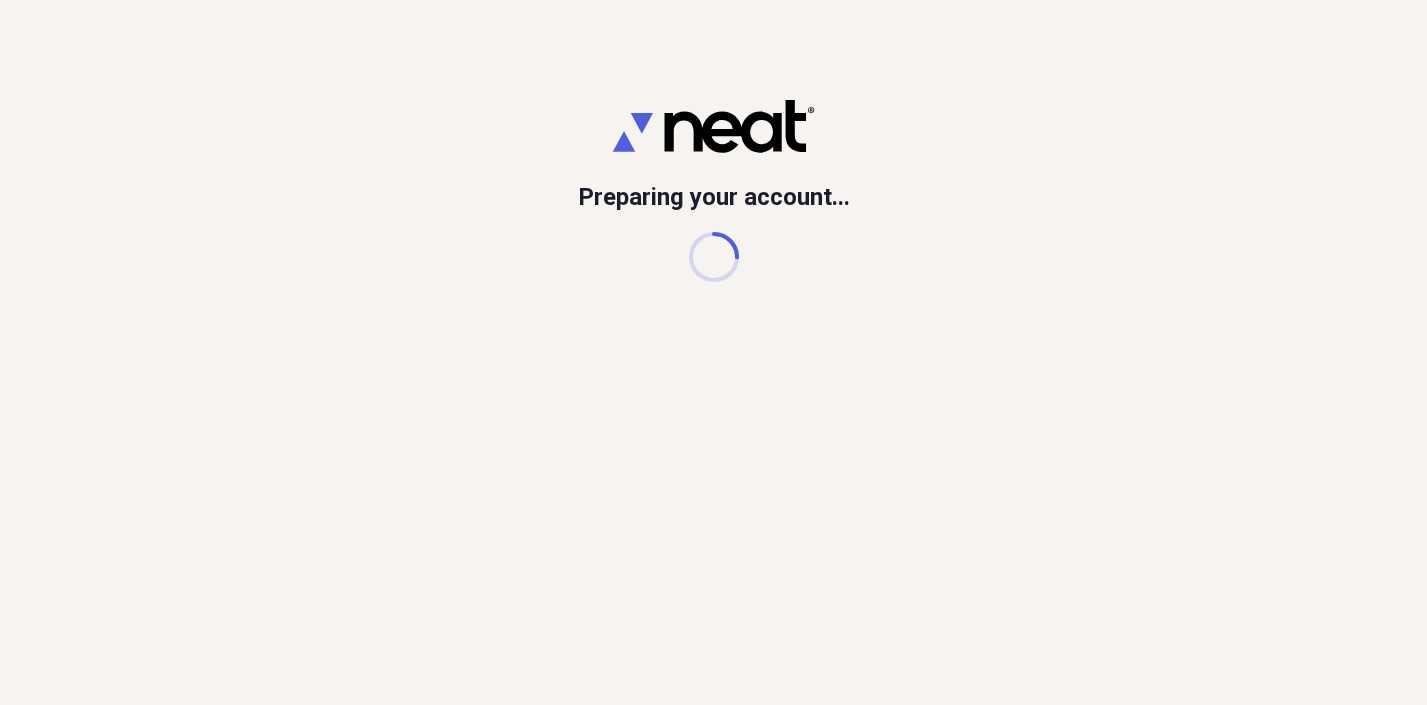 scroll, scrollTop: 0, scrollLeft: 0, axis: both 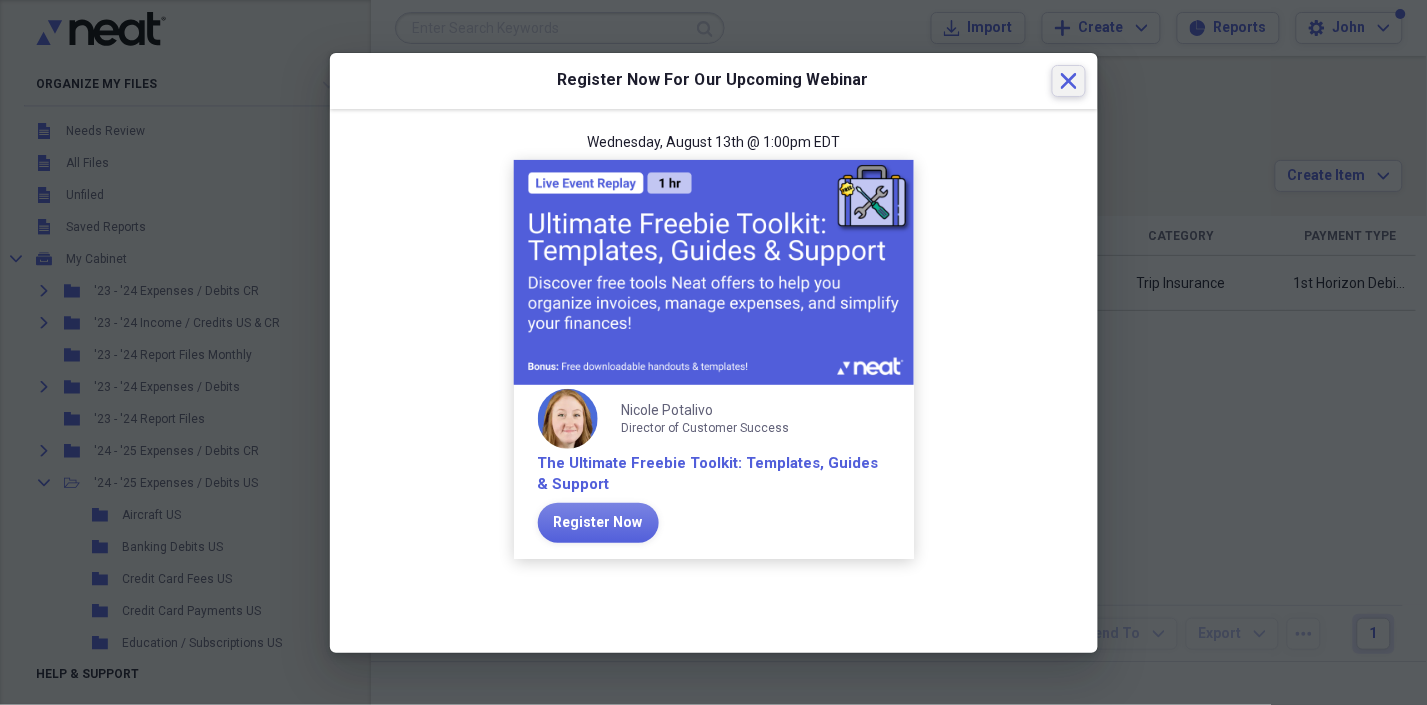 click on "Close" 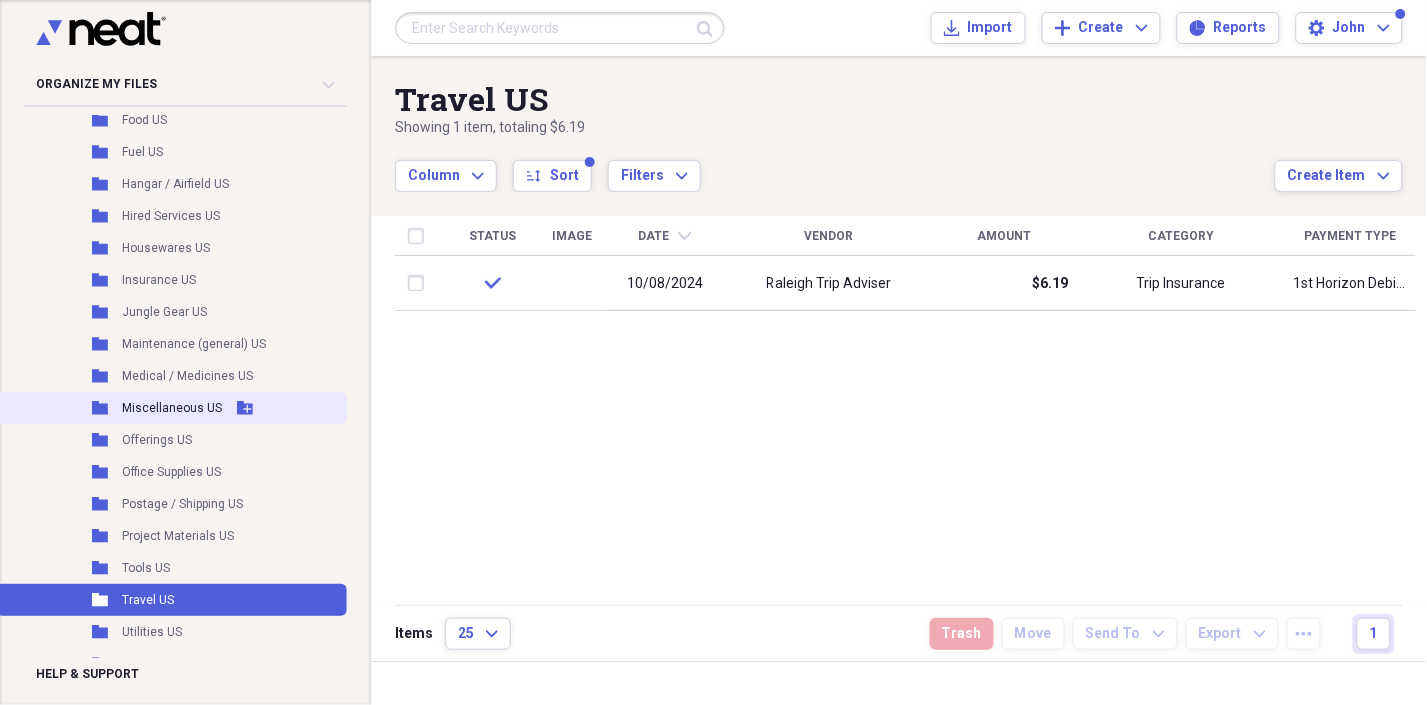 scroll, scrollTop: 444, scrollLeft: 0, axis: vertical 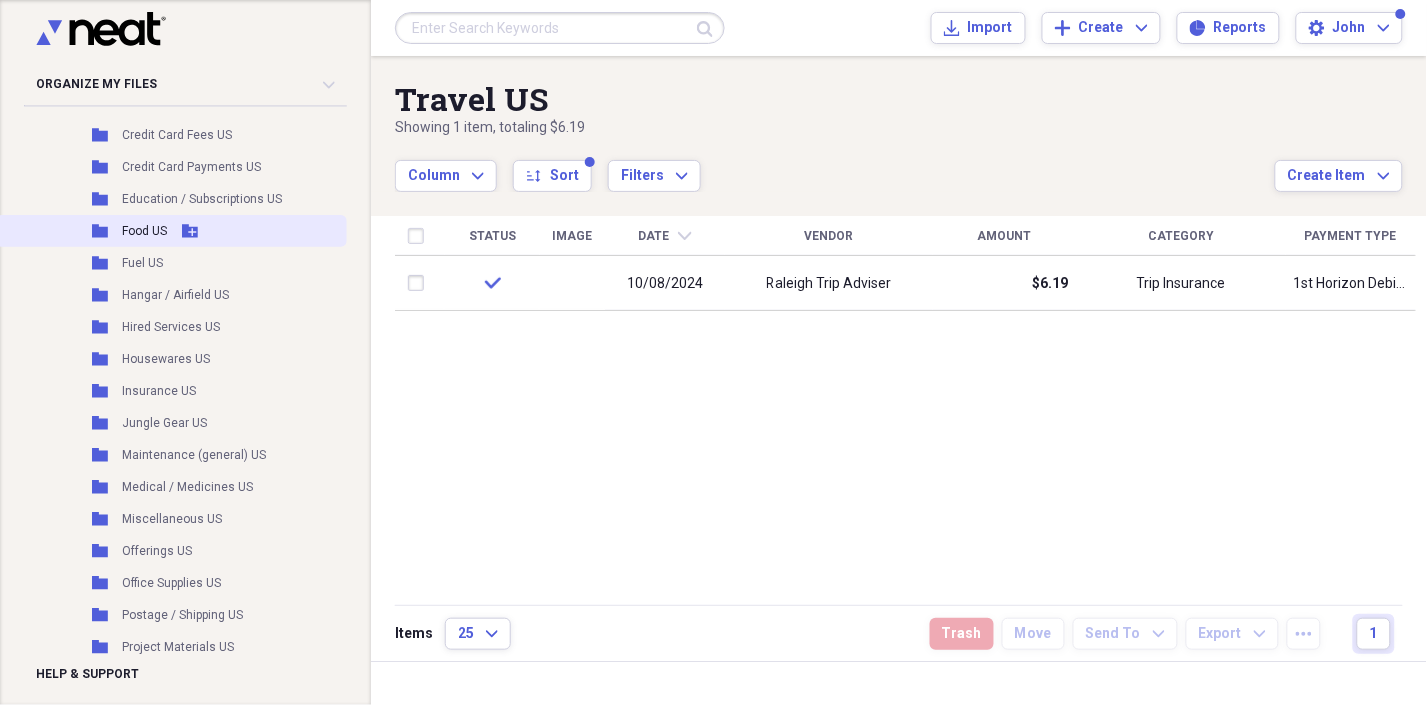 click on "Food  US" at bounding box center [144, 231] 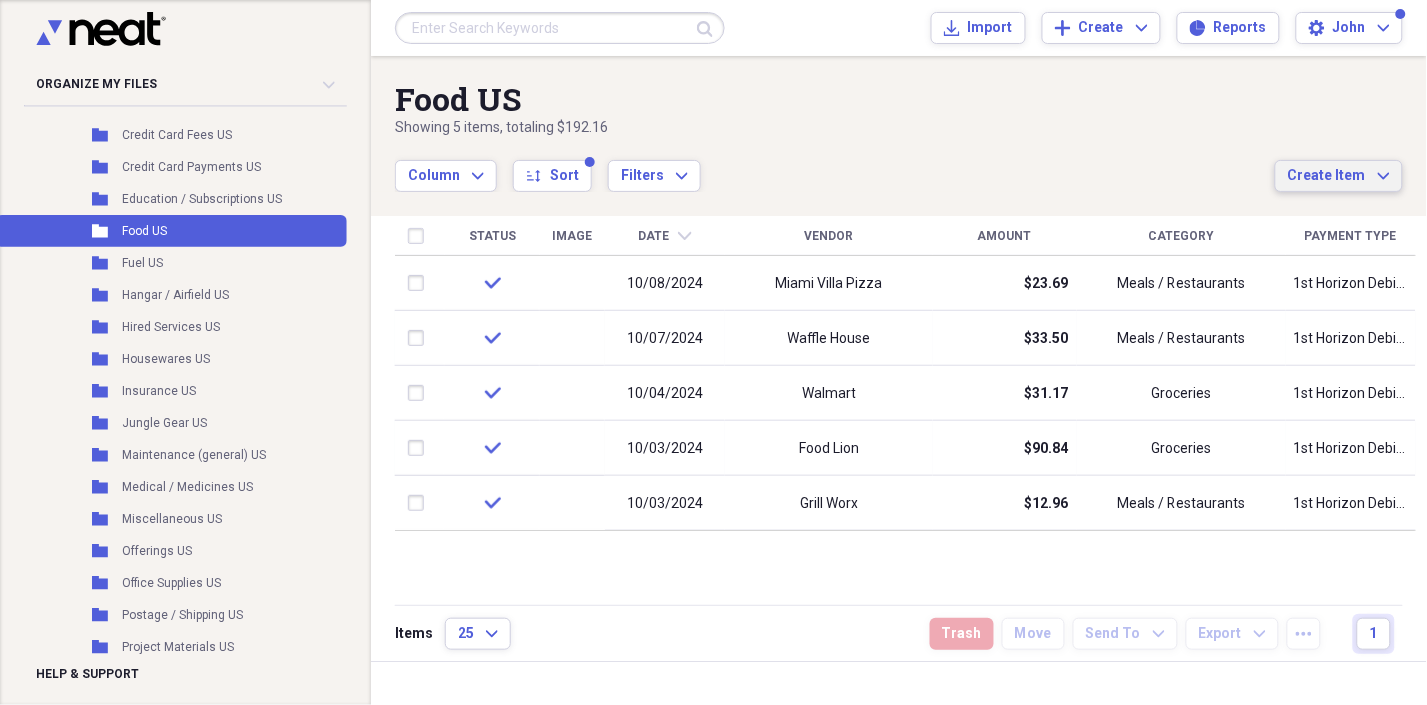 click on "Create Item Expand" at bounding box center [1339, 176] 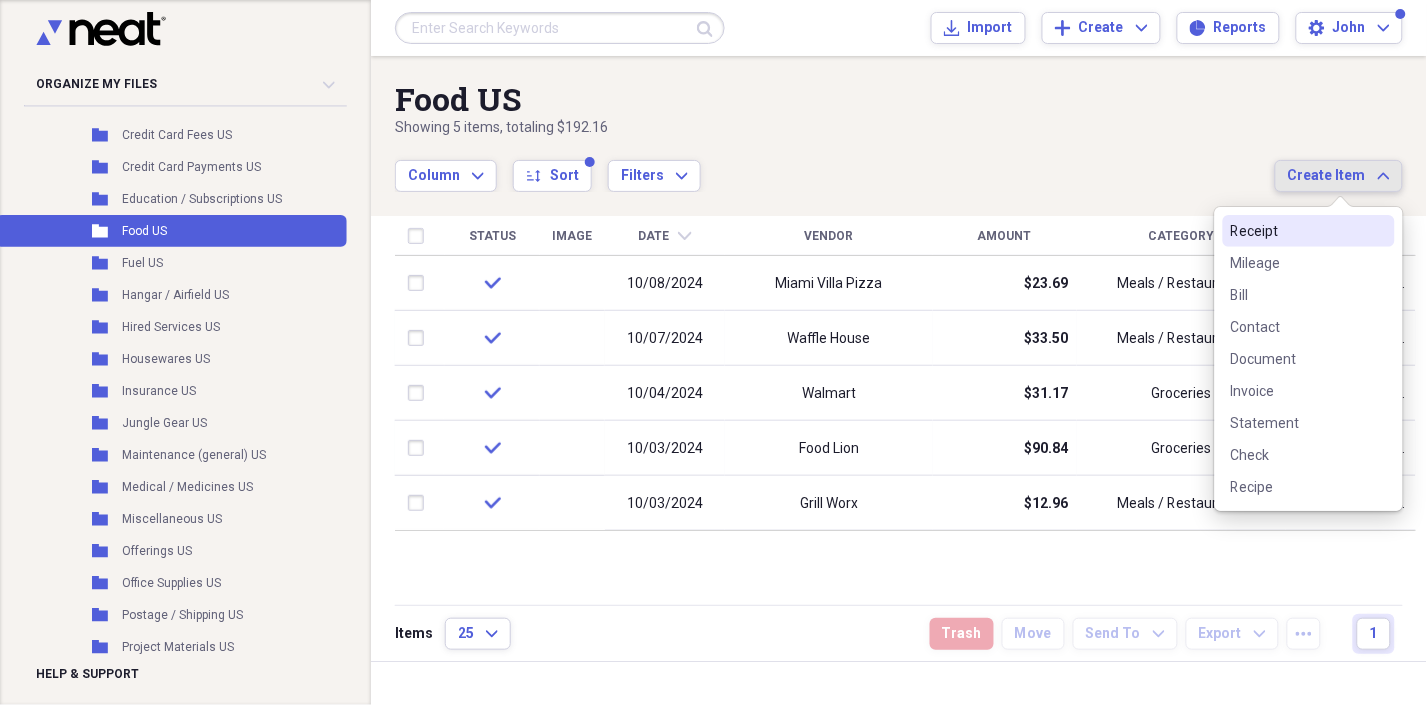 click on "Receipt" at bounding box center [1297, 231] 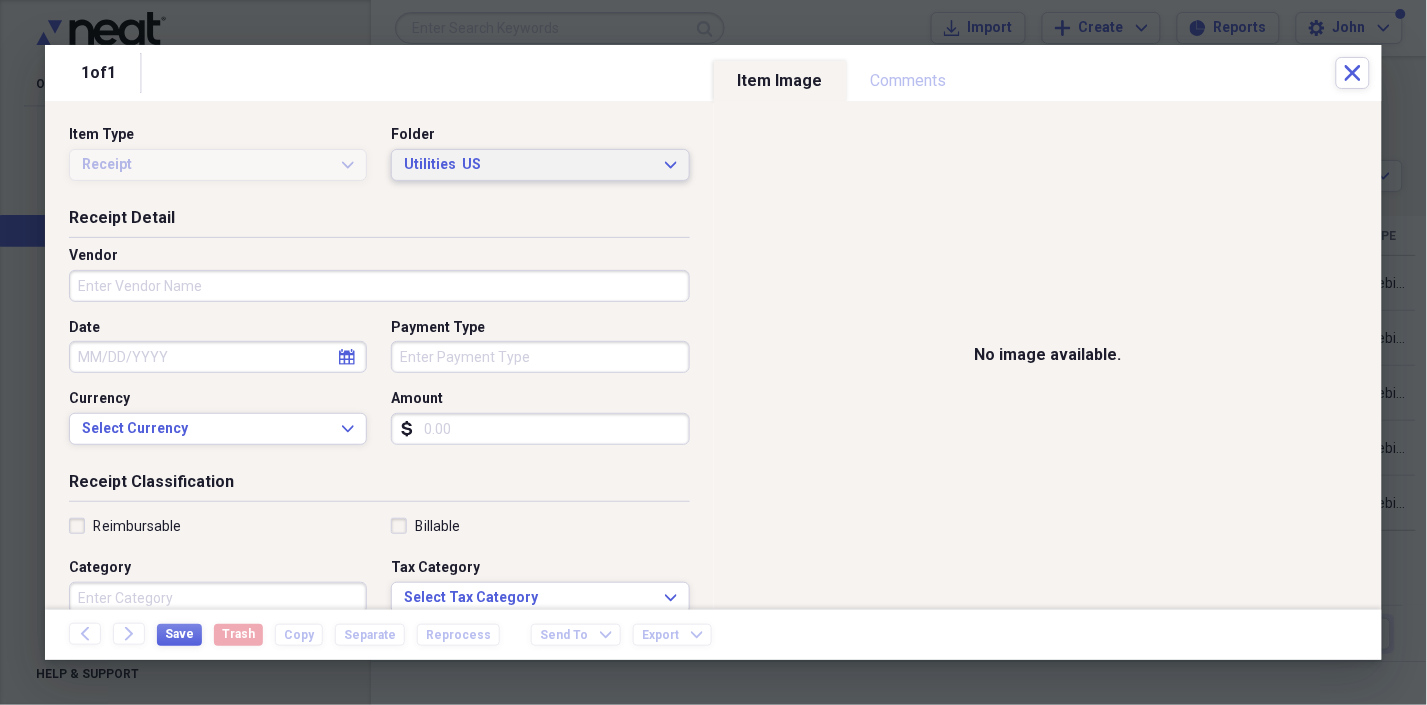 drag, startPoint x: 658, startPoint y: 162, endPoint x: 622, endPoint y: 193, distance: 47.507893 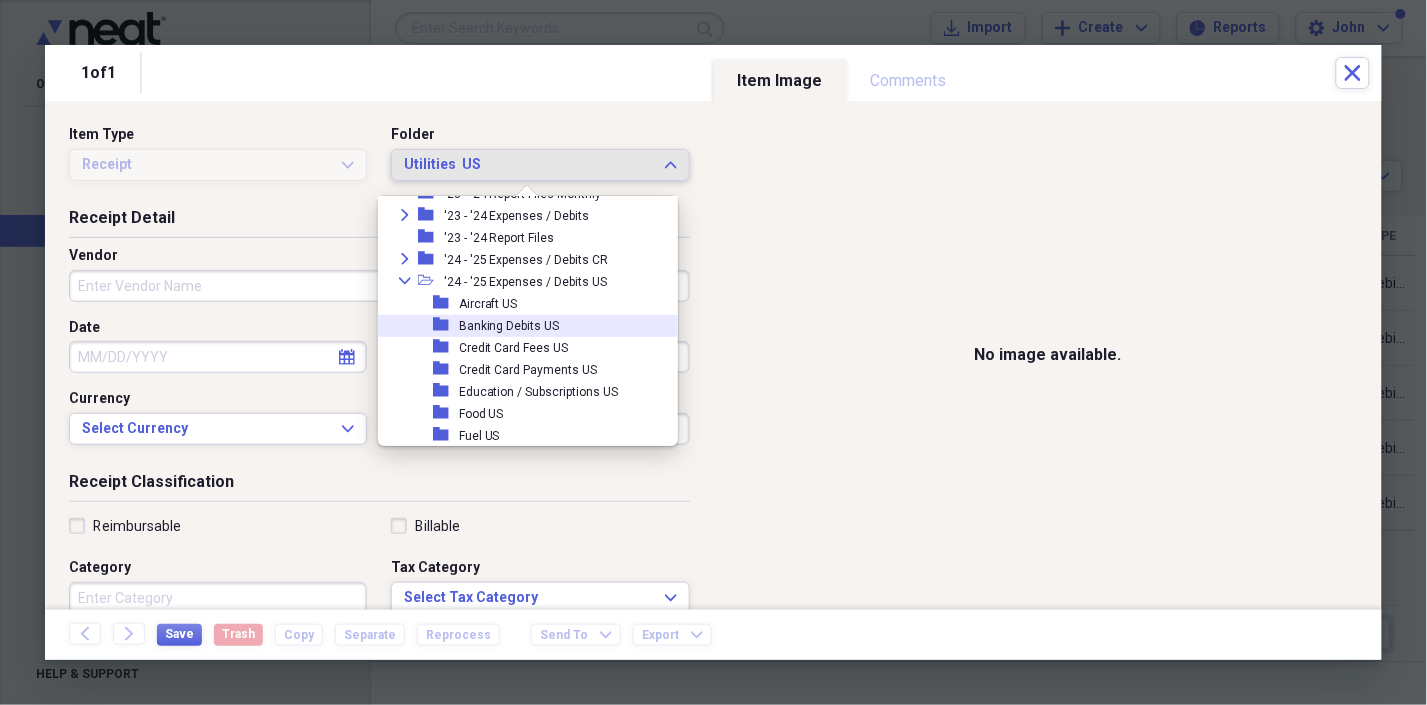 scroll, scrollTop: 227, scrollLeft: 0, axis: vertical 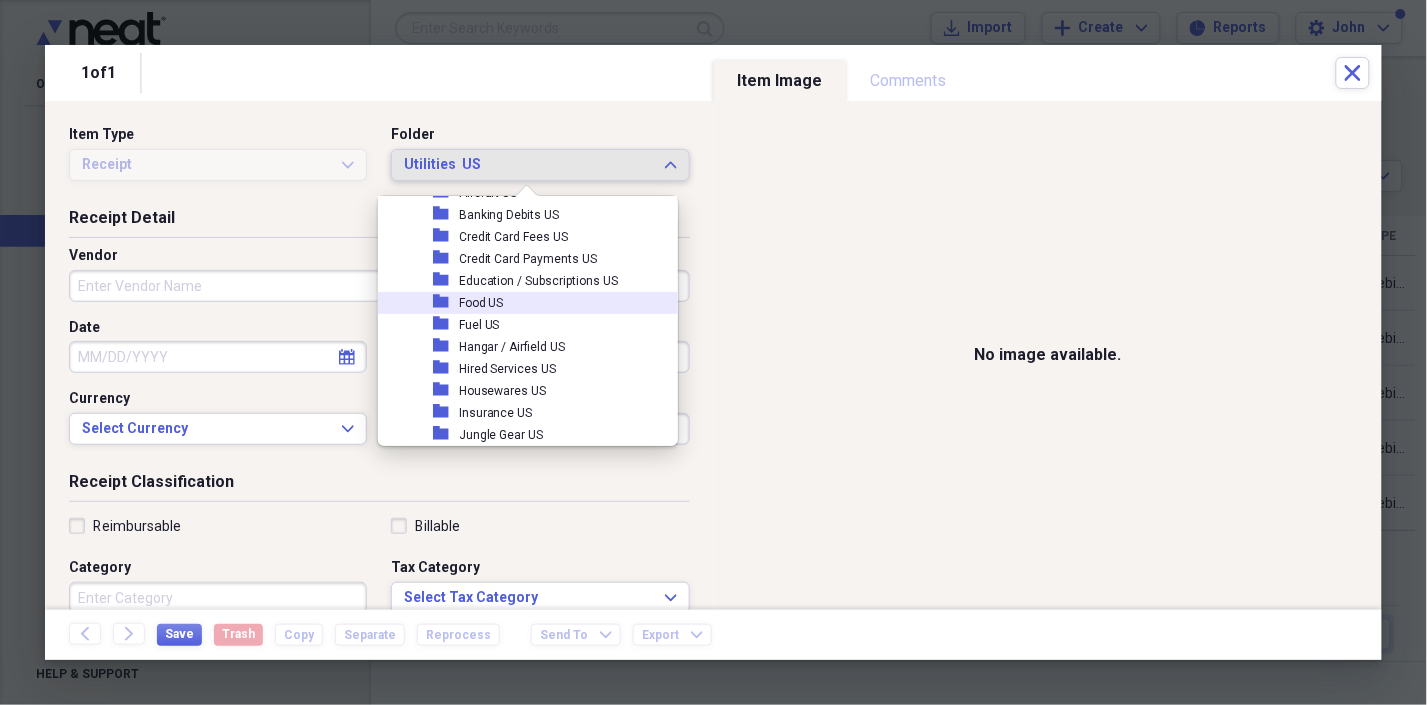 click on "Food  US" at bounding box center (481, 303) 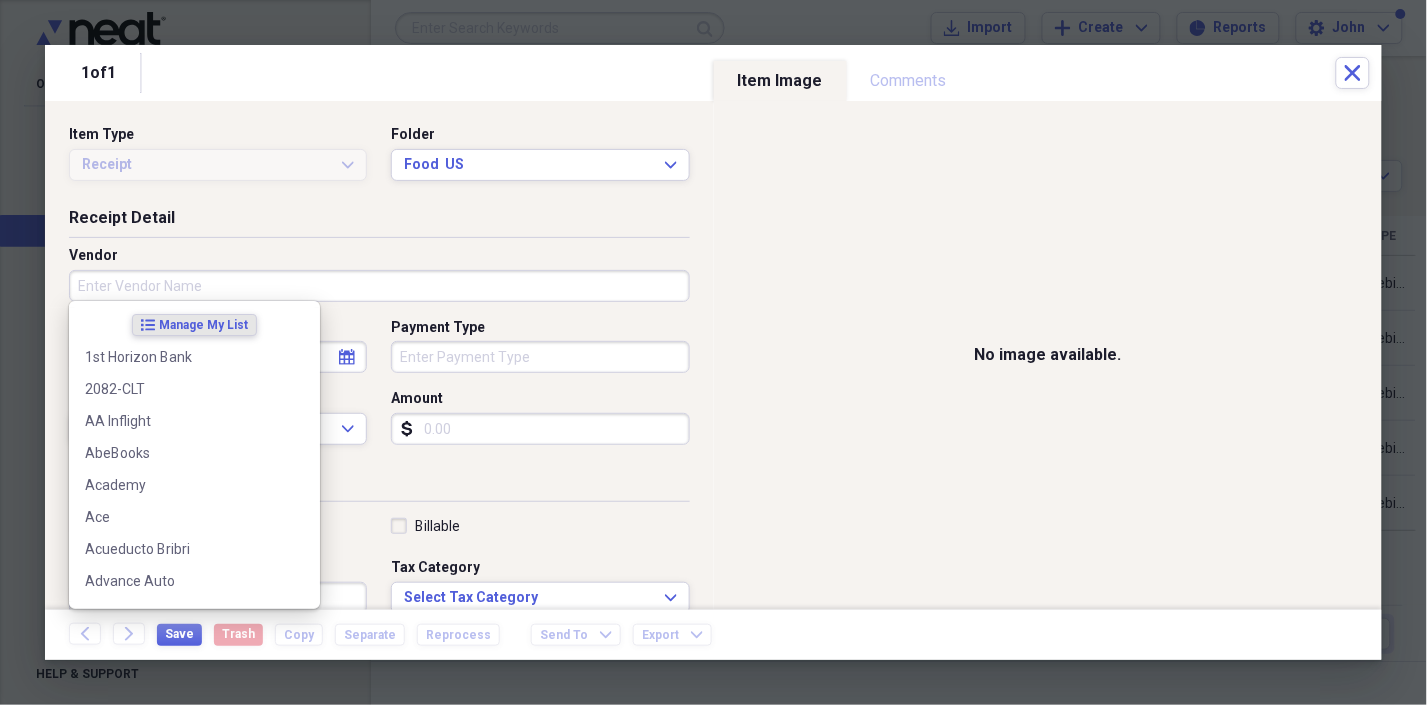 click on "Vendor" at bounding box center [379, 286] 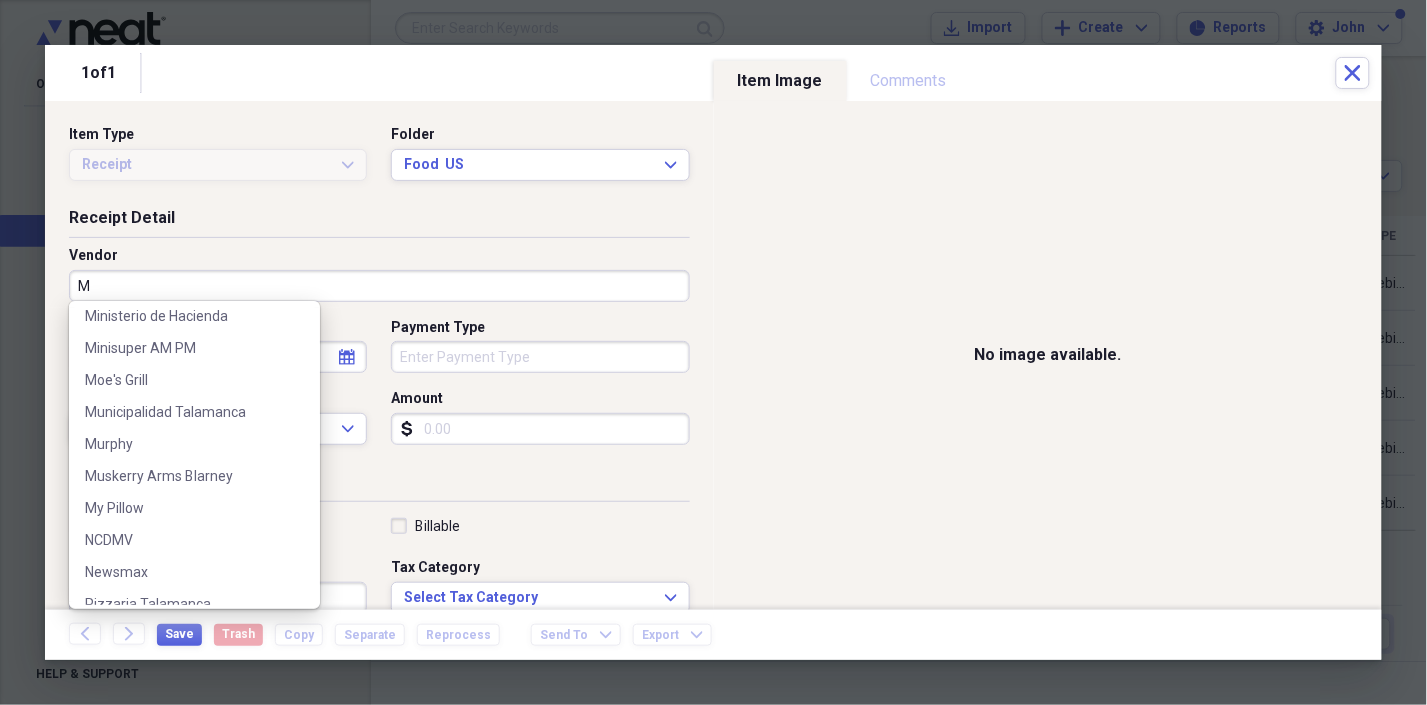 scroll, scrollTop: 0, scrollLeft: 0, axis: both 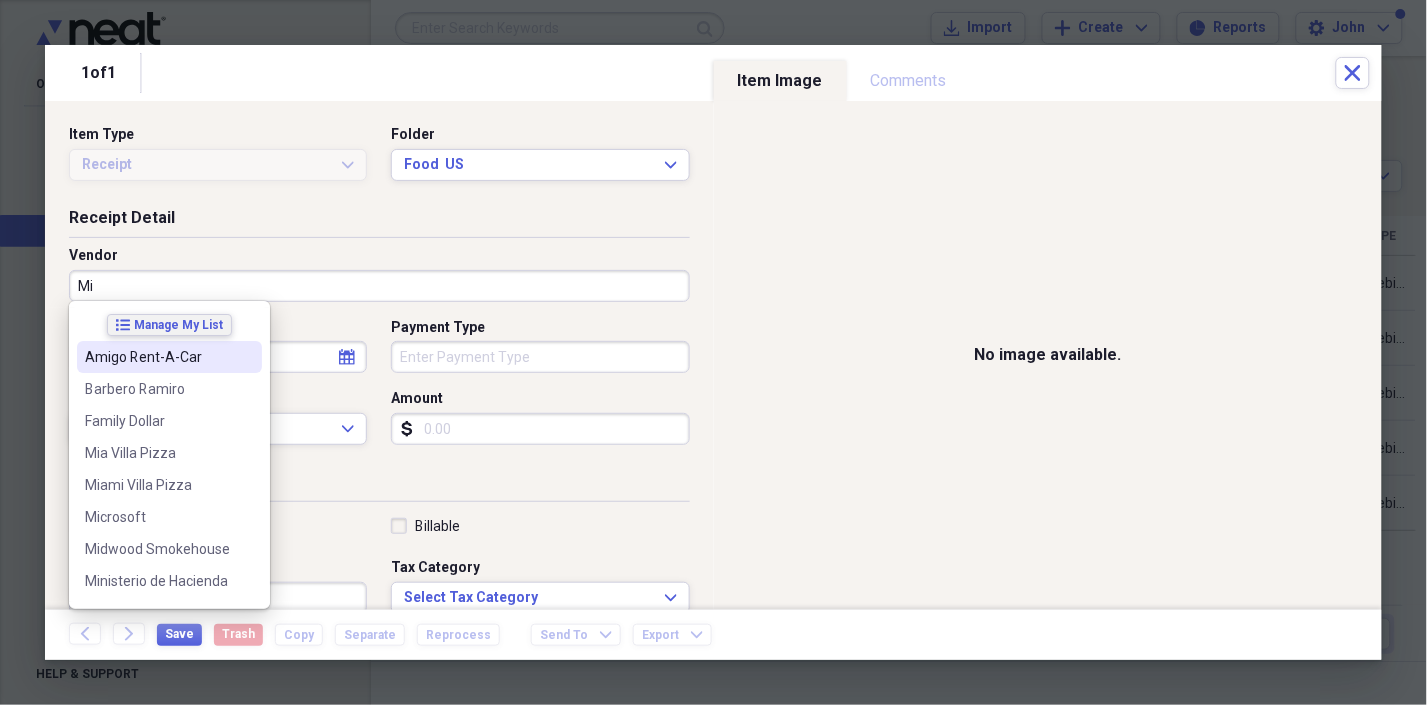 type on "Mi" 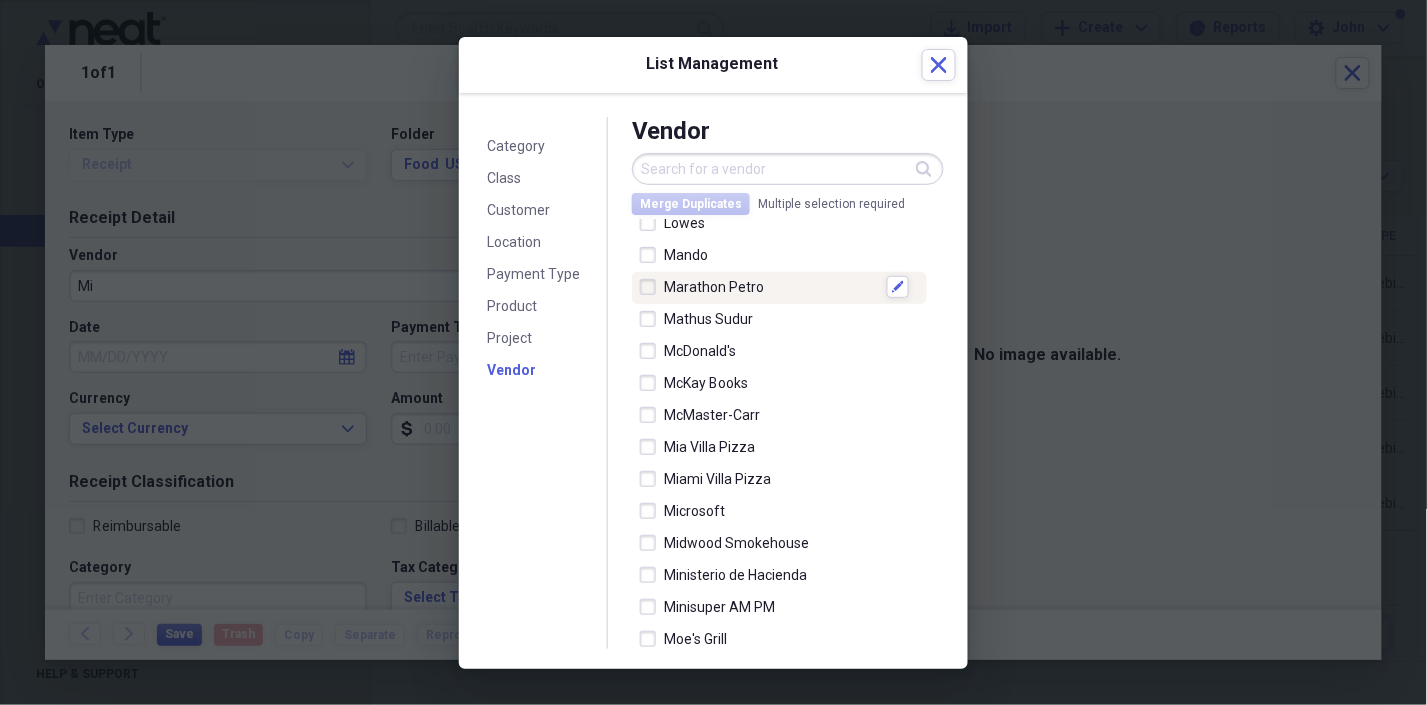 scroll, scrollTop: 3444, scrollLeft: 0, axis: vertical 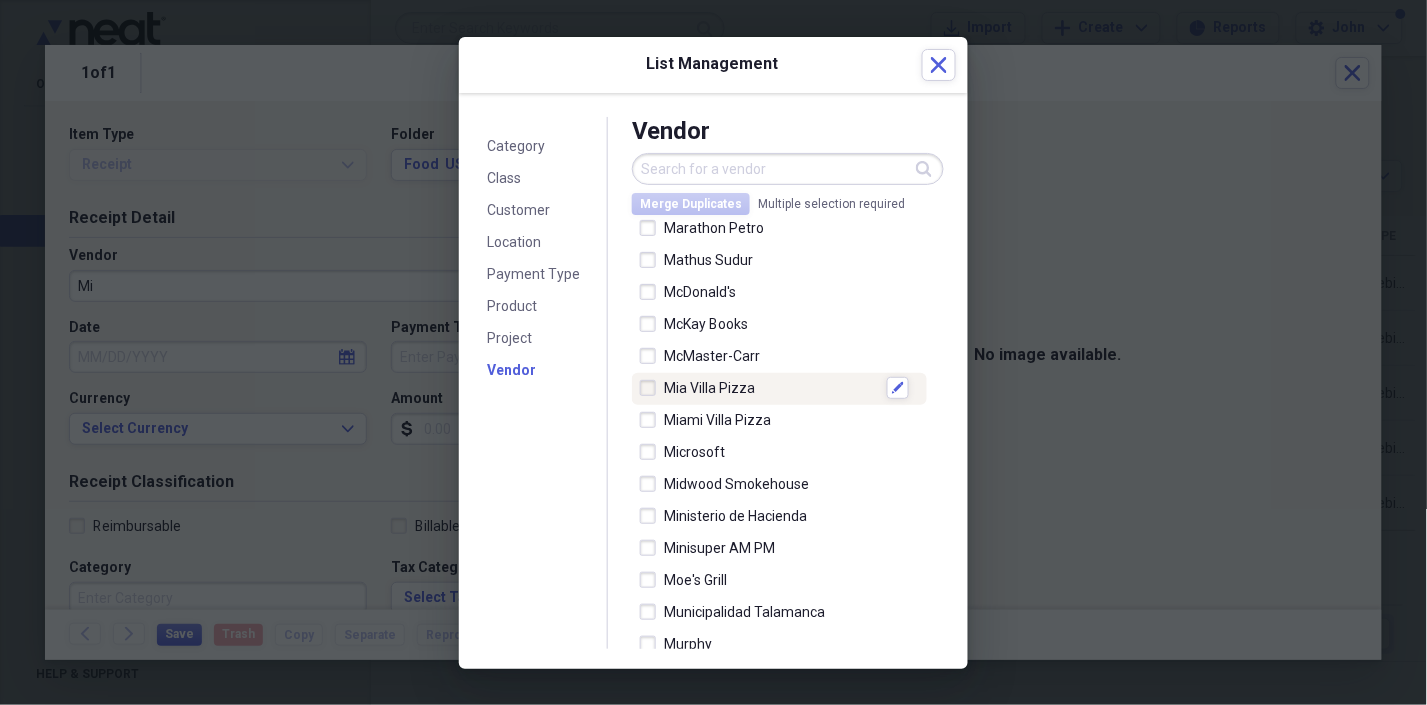 click at bounding box center (652, 388) 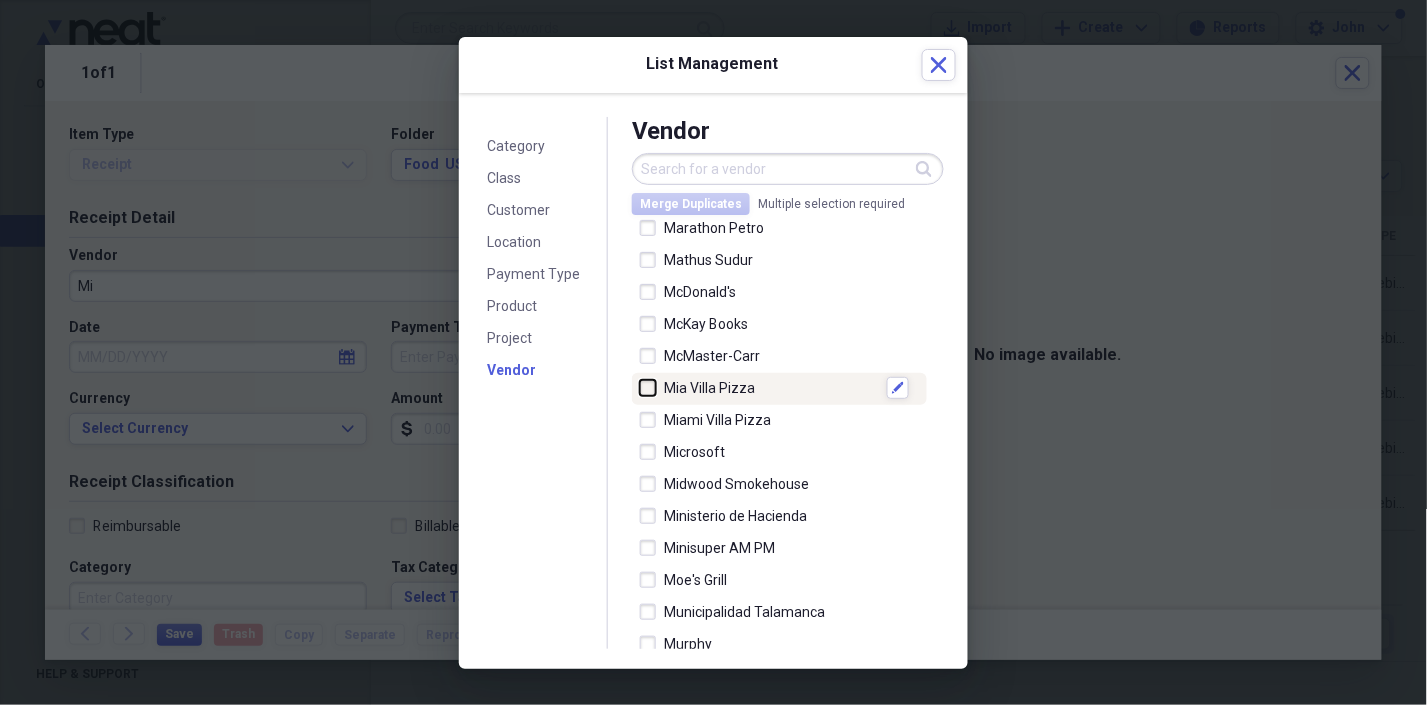 click at bounding box center [640, 388] 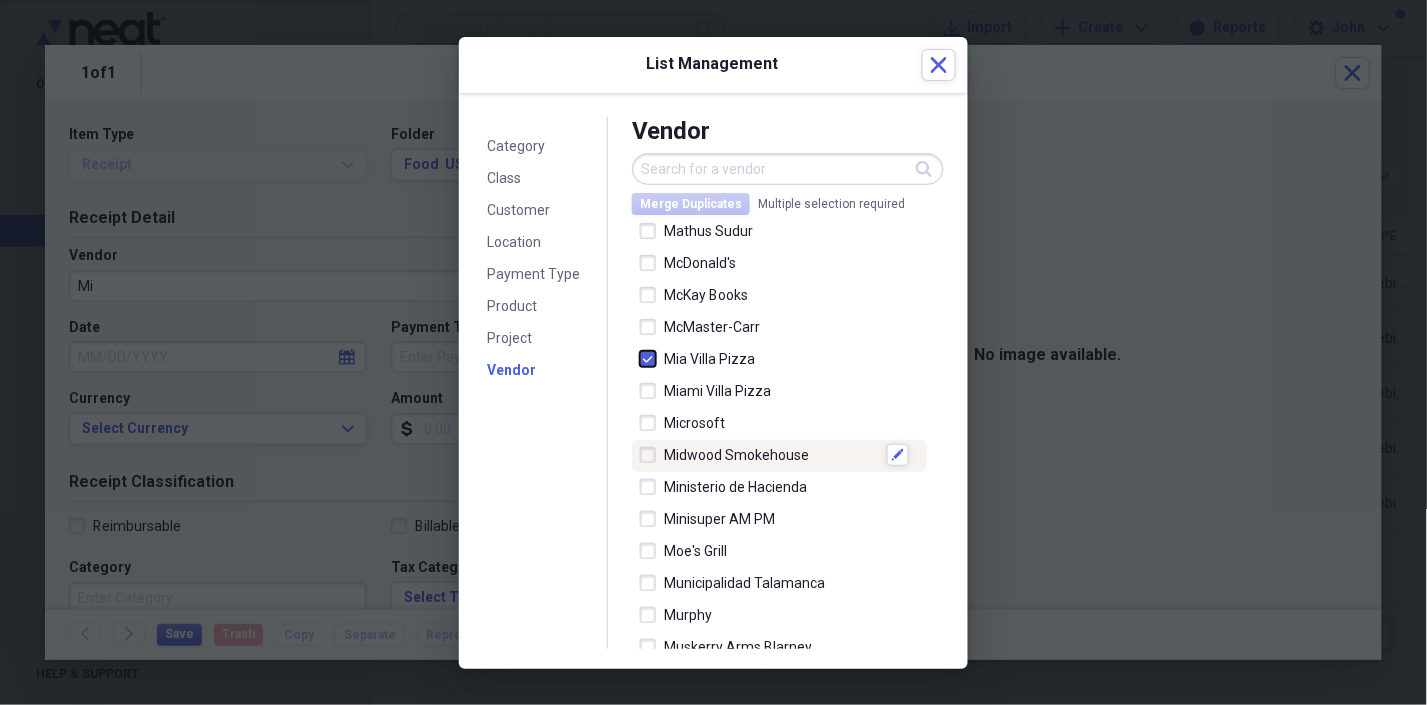 scroll, scrollTop: 3422, scrollLeft: 0, axis: vertical 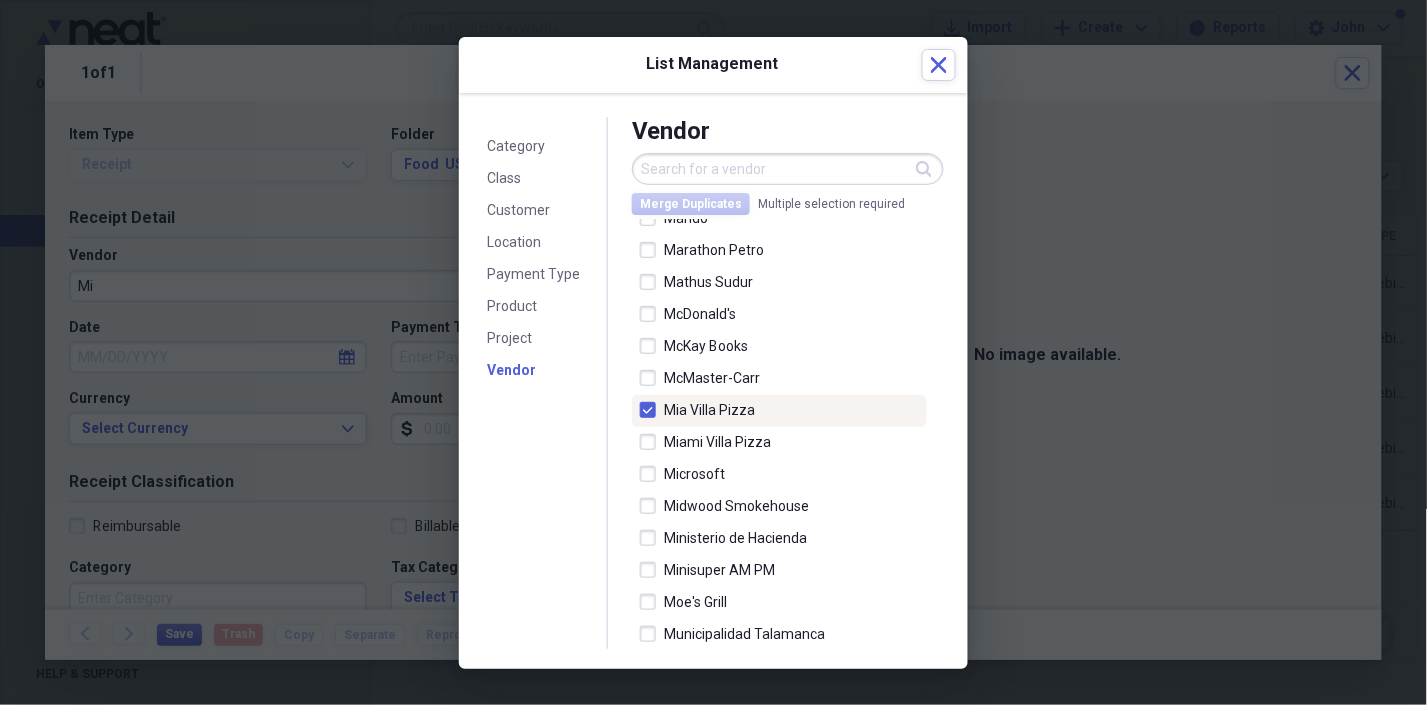 click at bounding box center (652, 410) 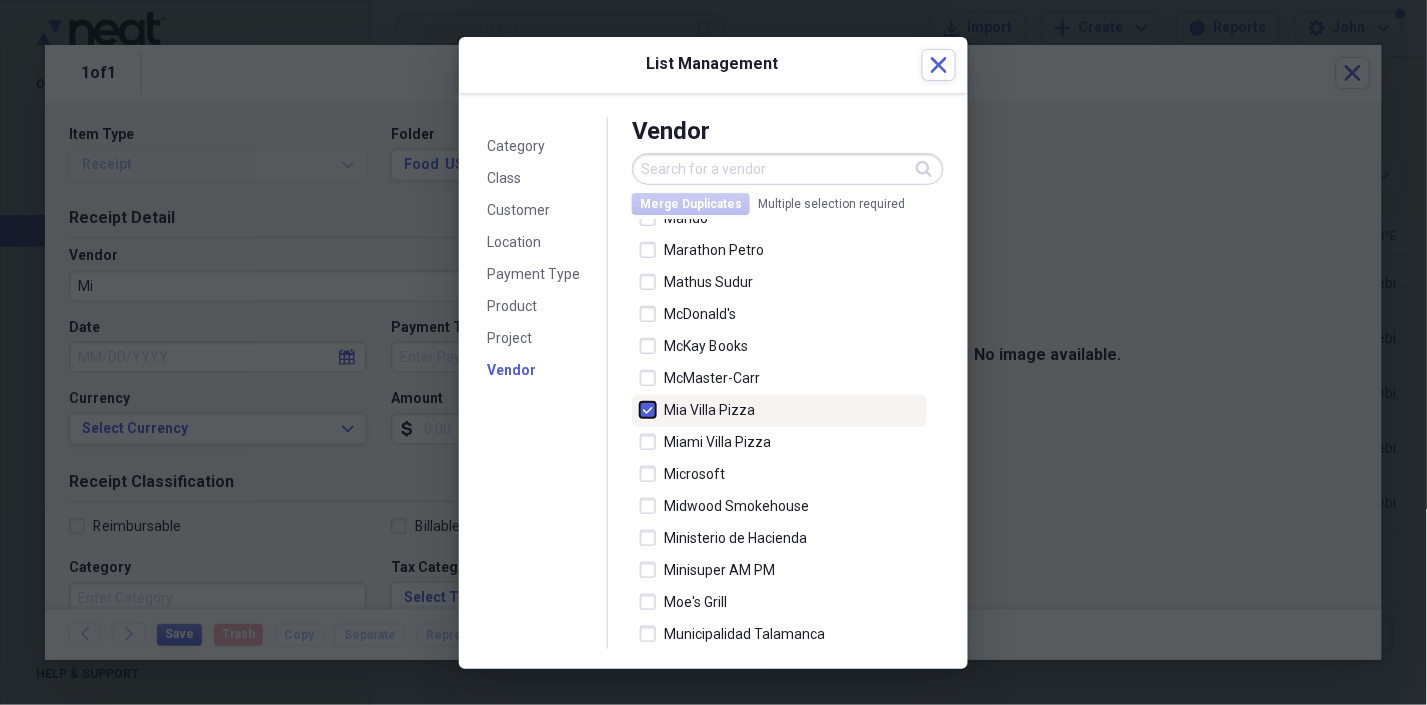 click at bounding box center [640, 410] 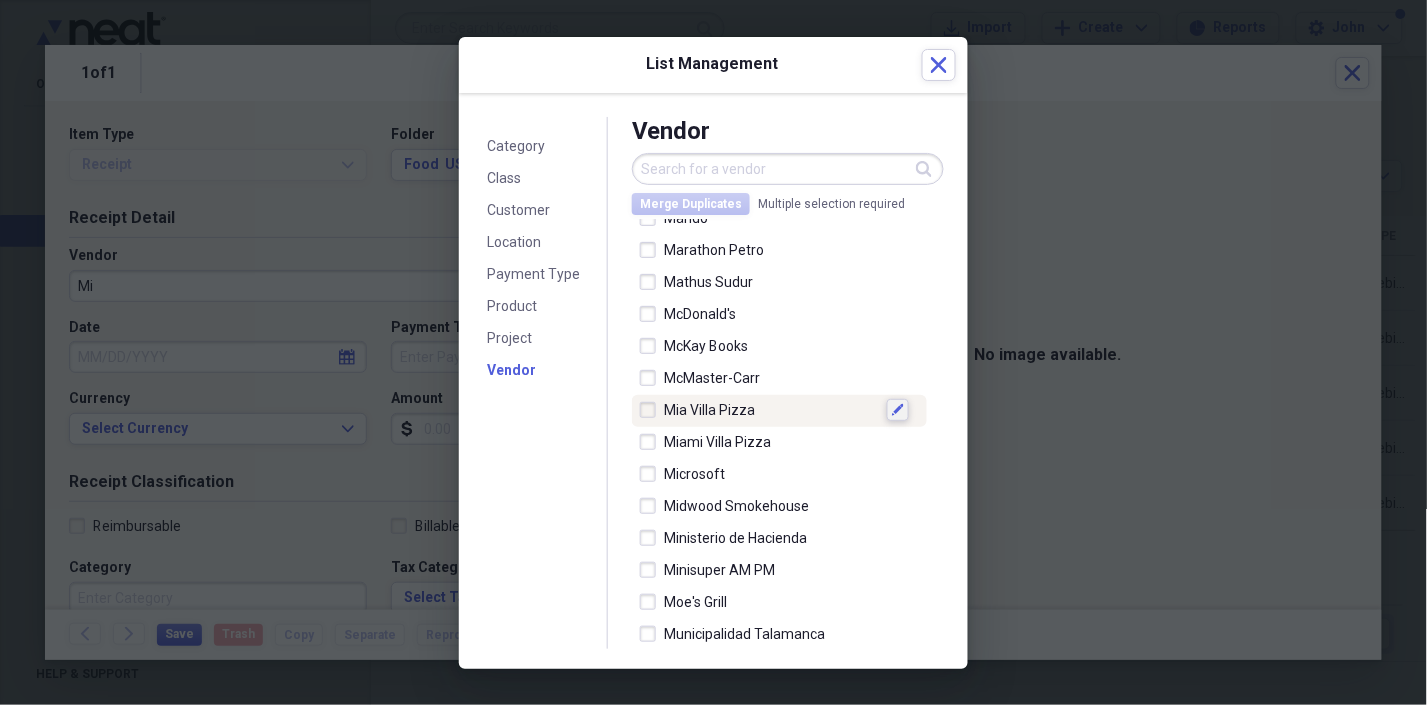 click 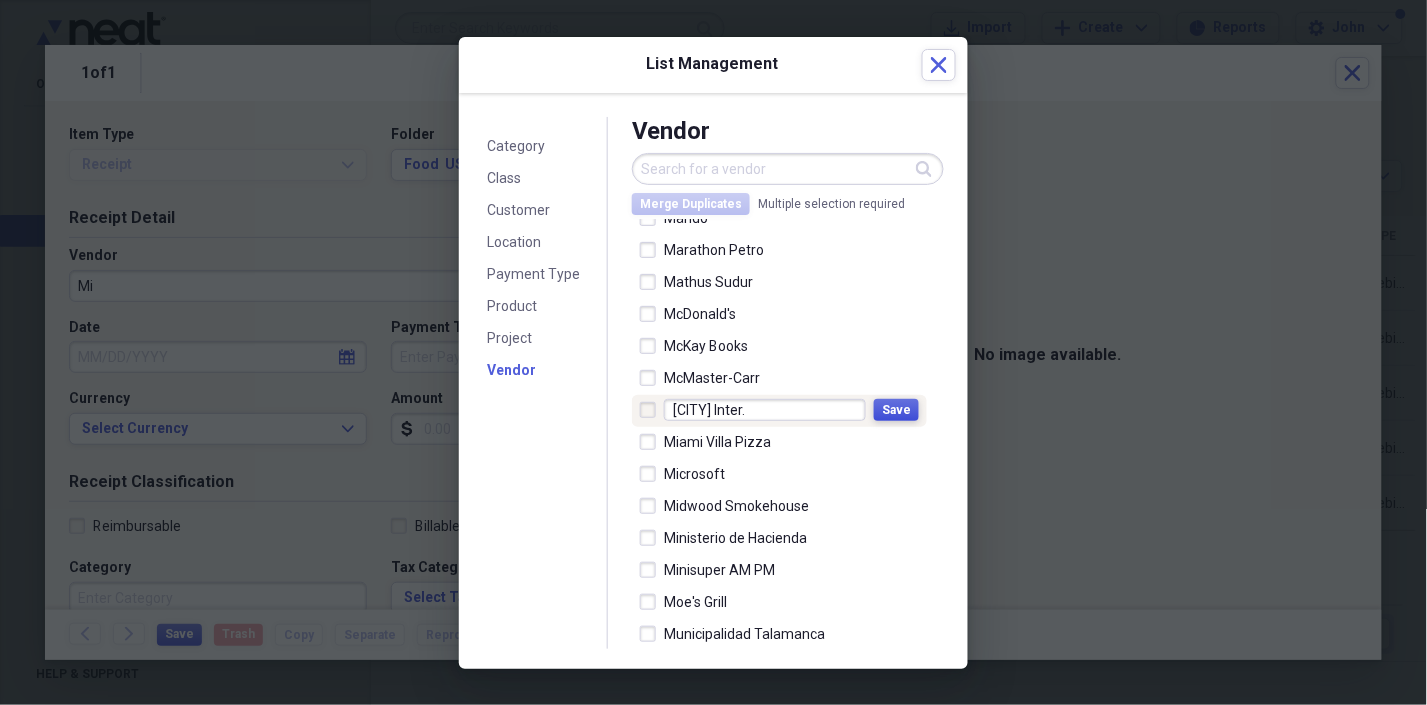 type on "[CITY] Inter." 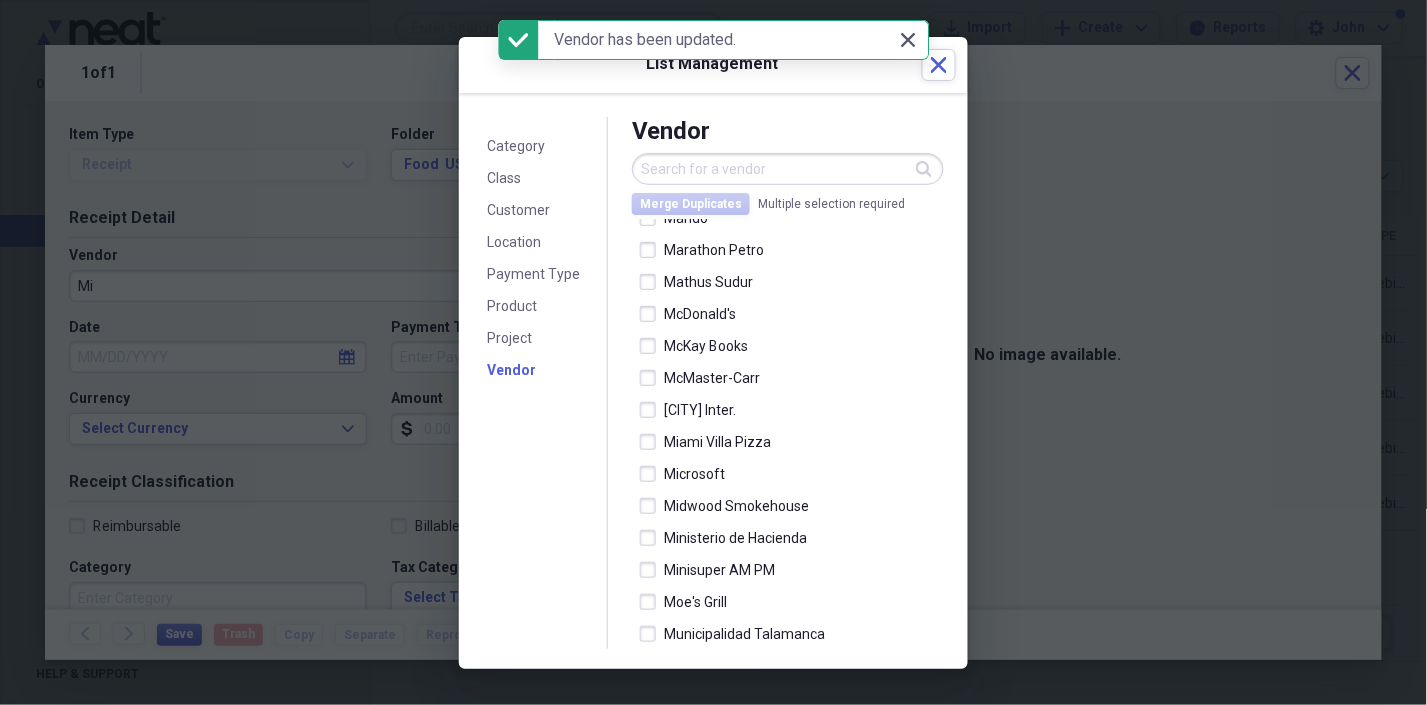 click on "Close" 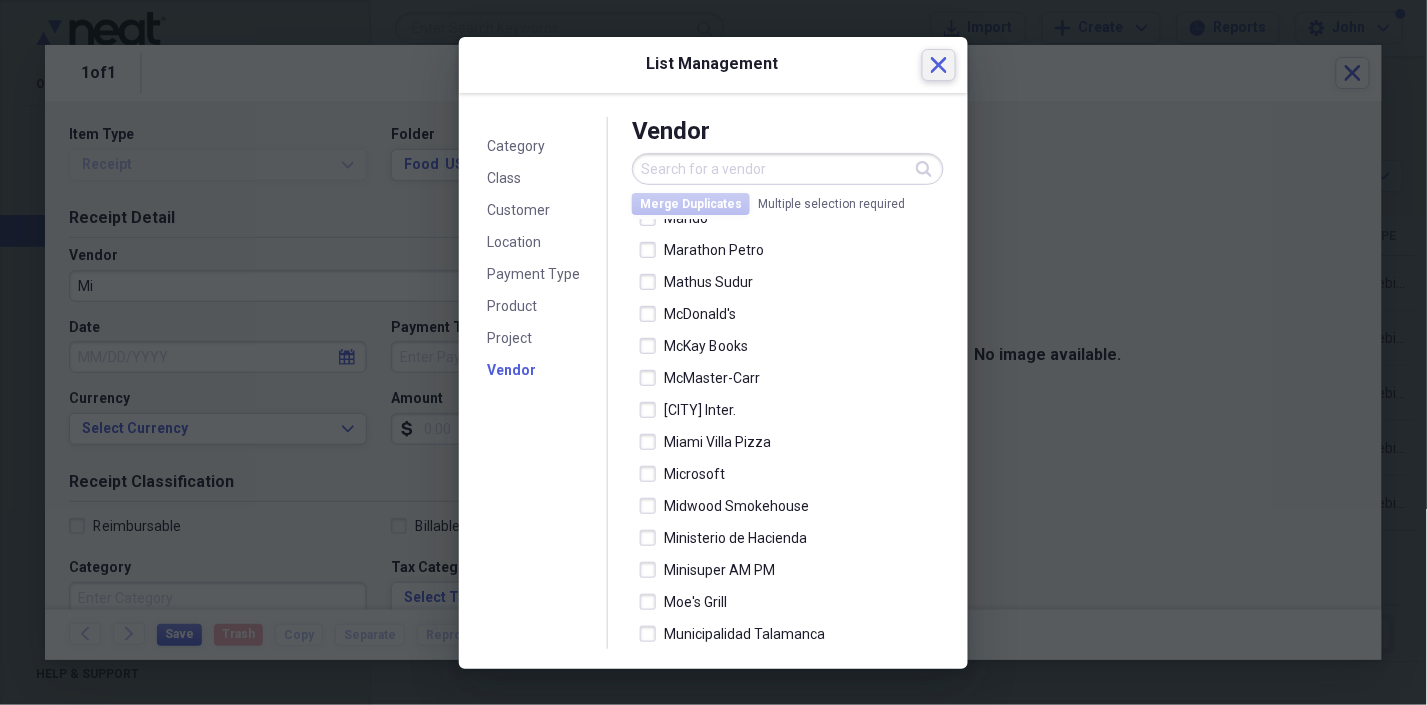 click 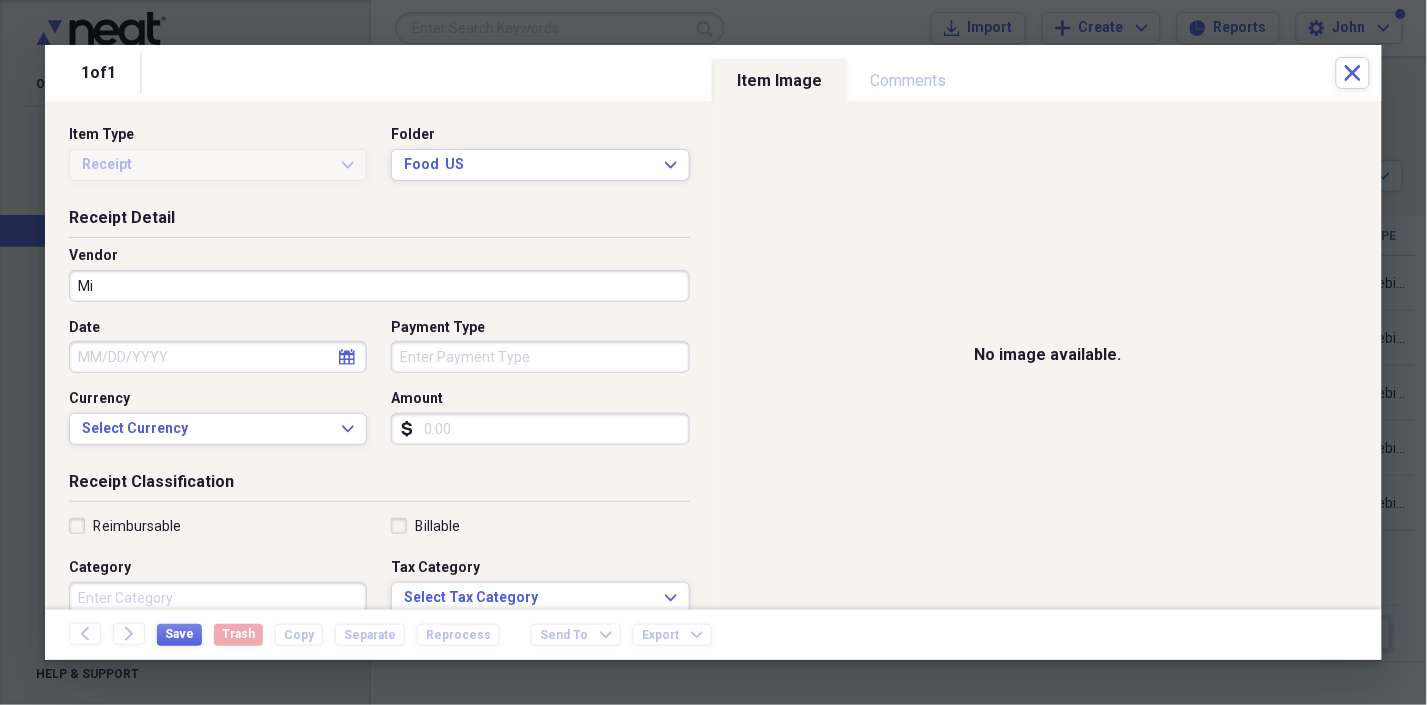 click on "Mi" at bounding box center (379, 286) 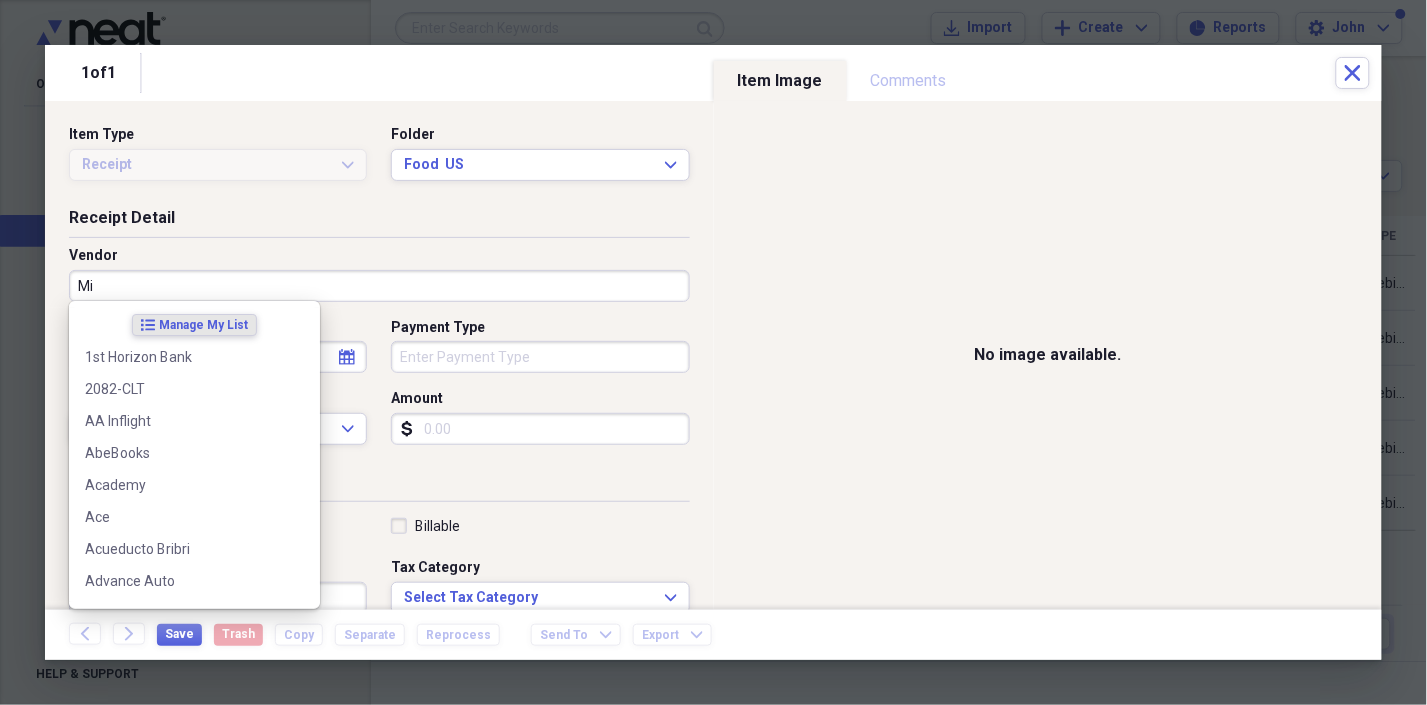 click on "Mi" at bounding box center (379, 286) 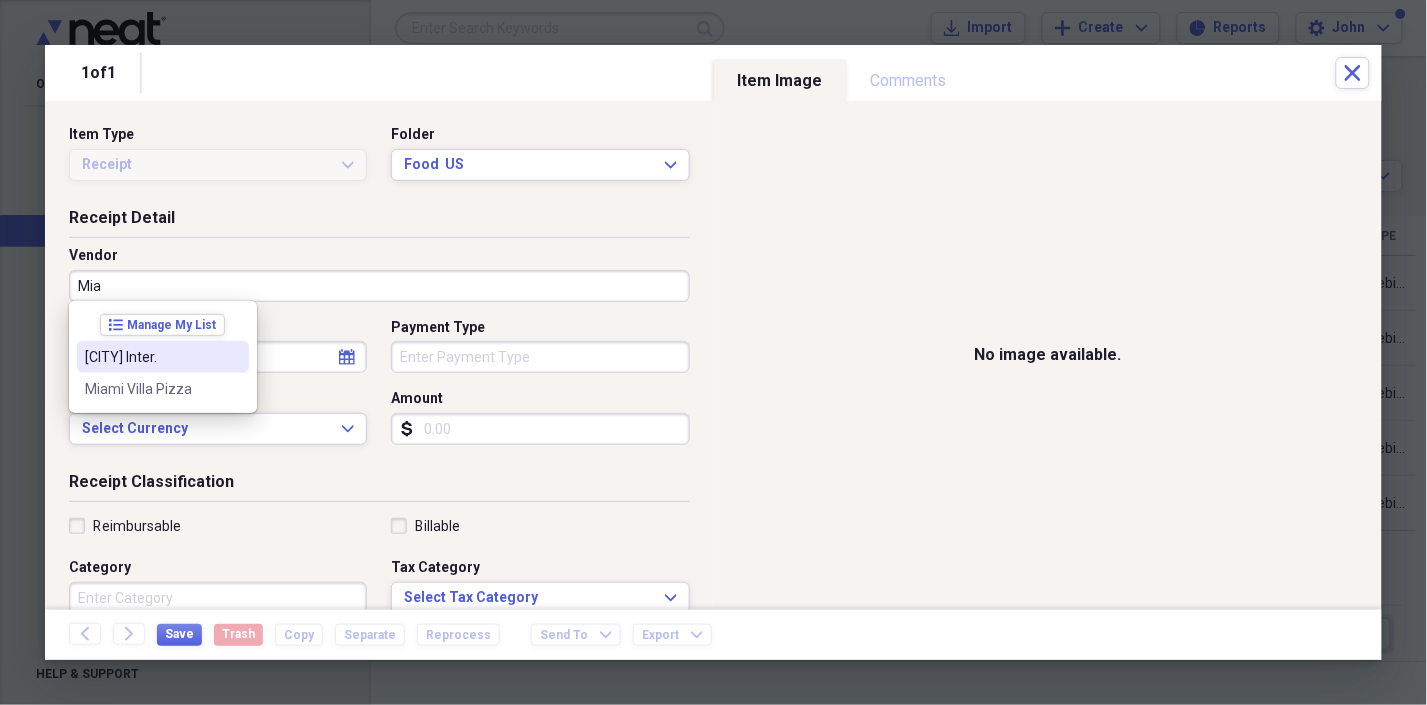 click on "[CITY] Inter." at bounding box center (151, 357) 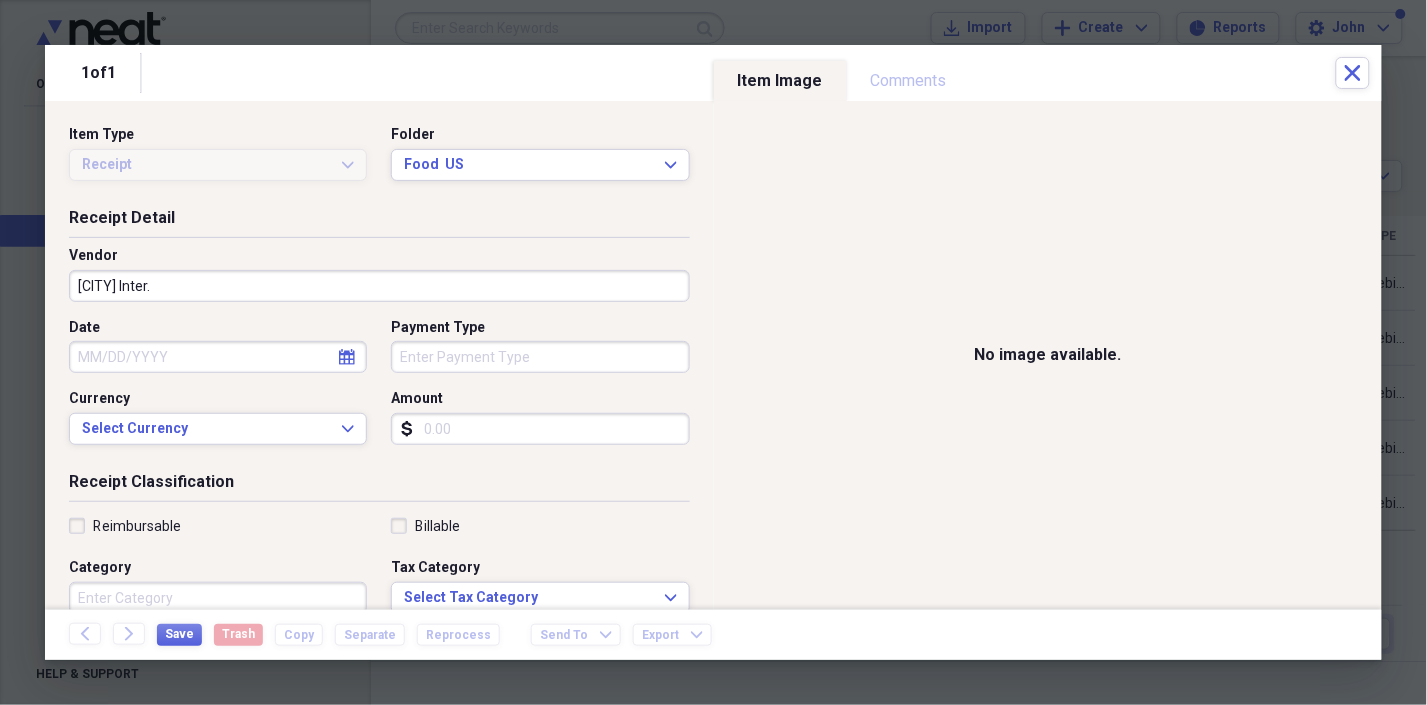 select on "7" 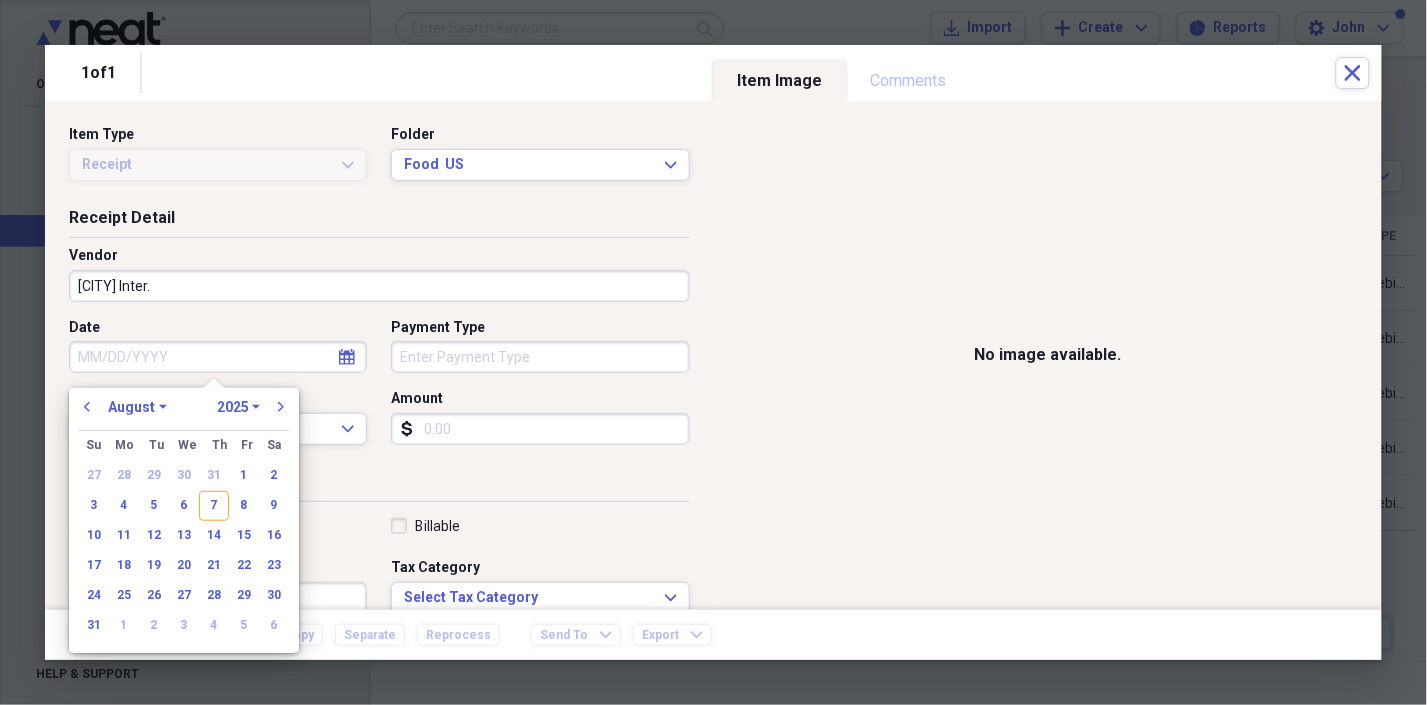 click on "Date" at bounding box center (218, 357) 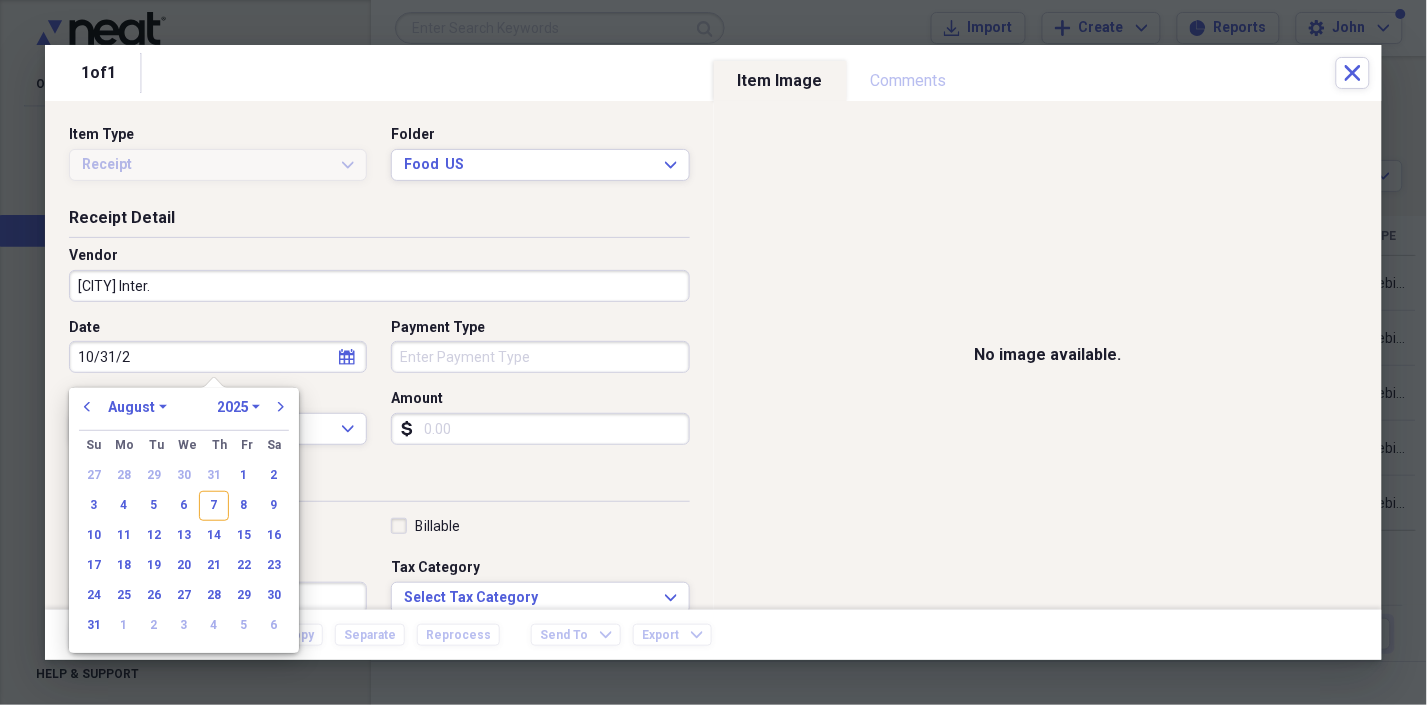 type on "[DATE]" 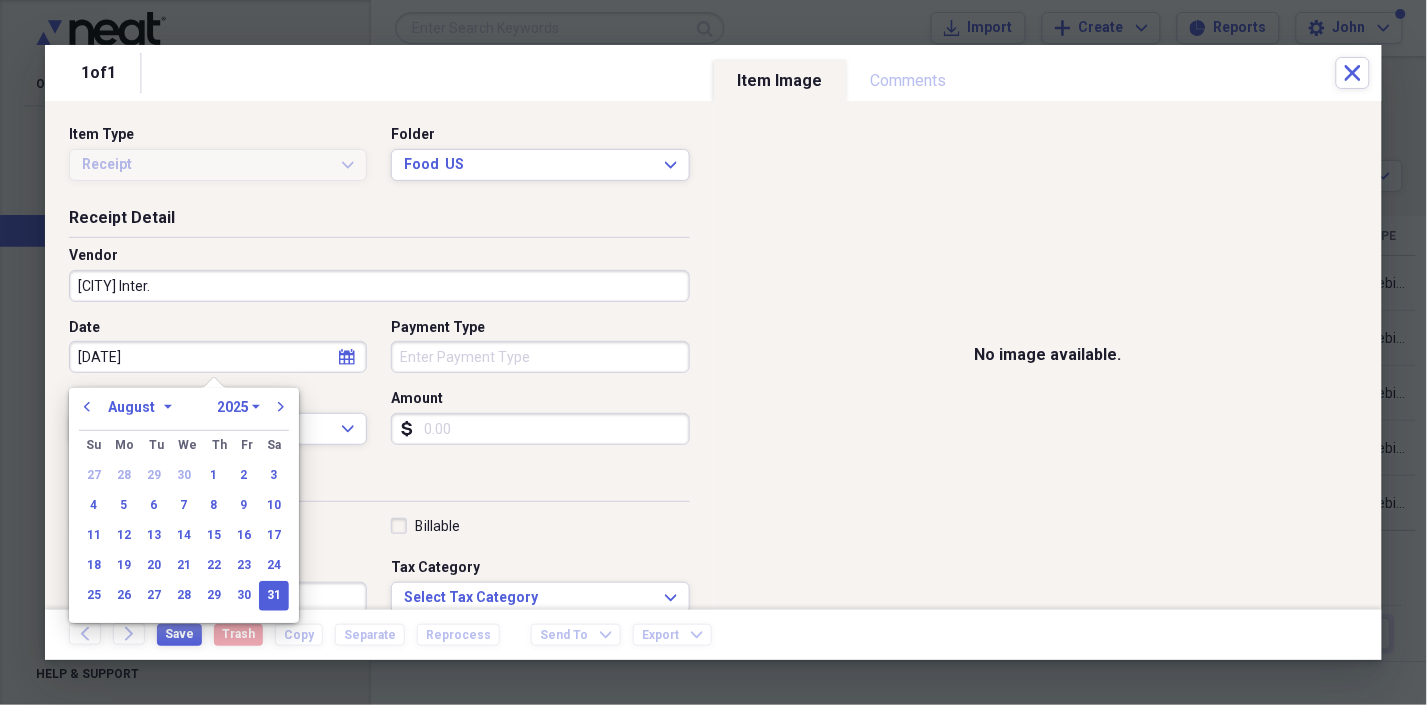 select on "9" 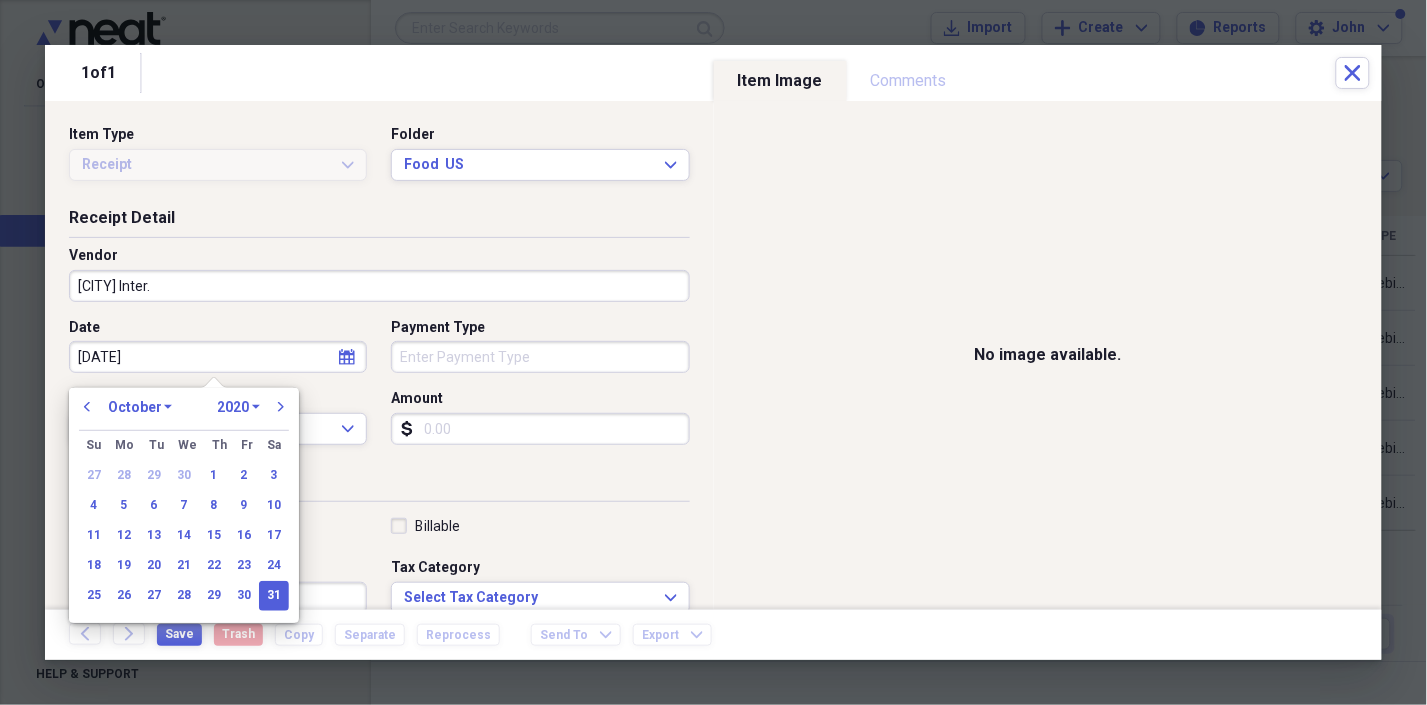 type on "10/31/2024" 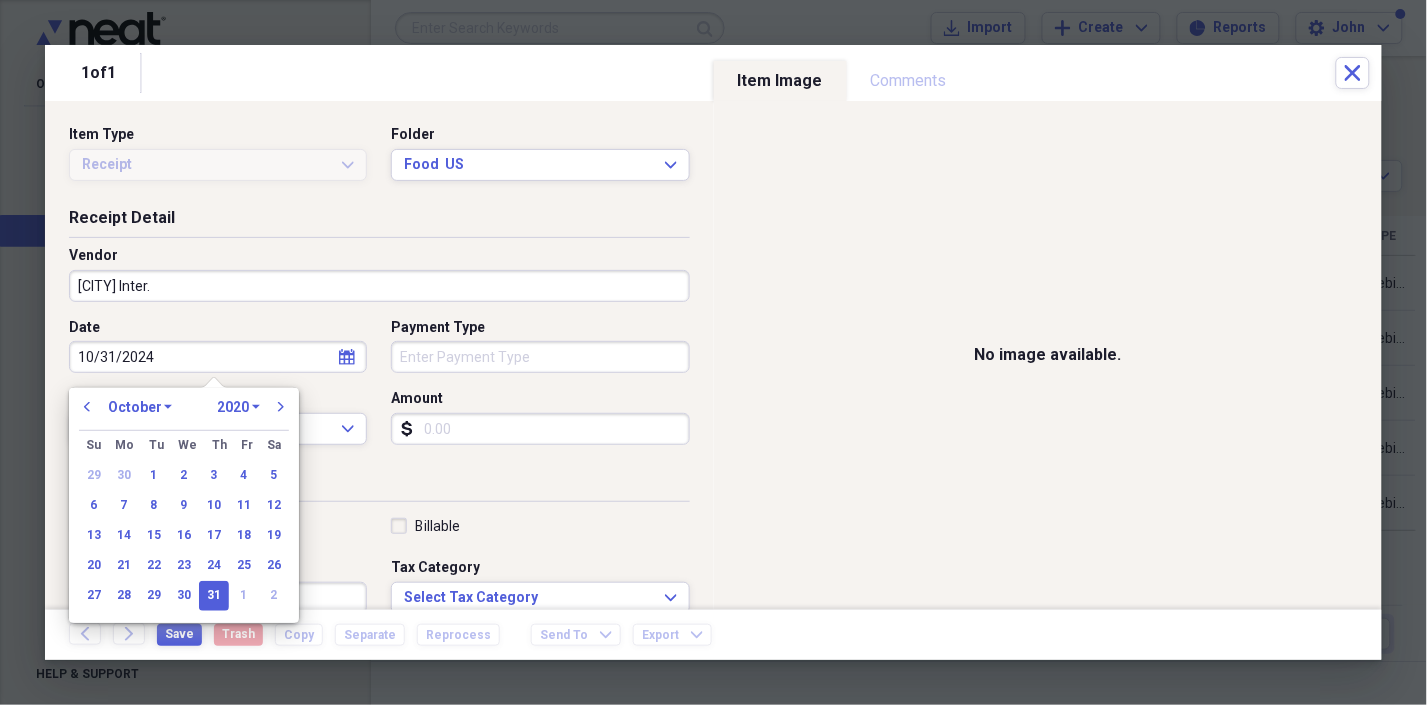 select on "2024" 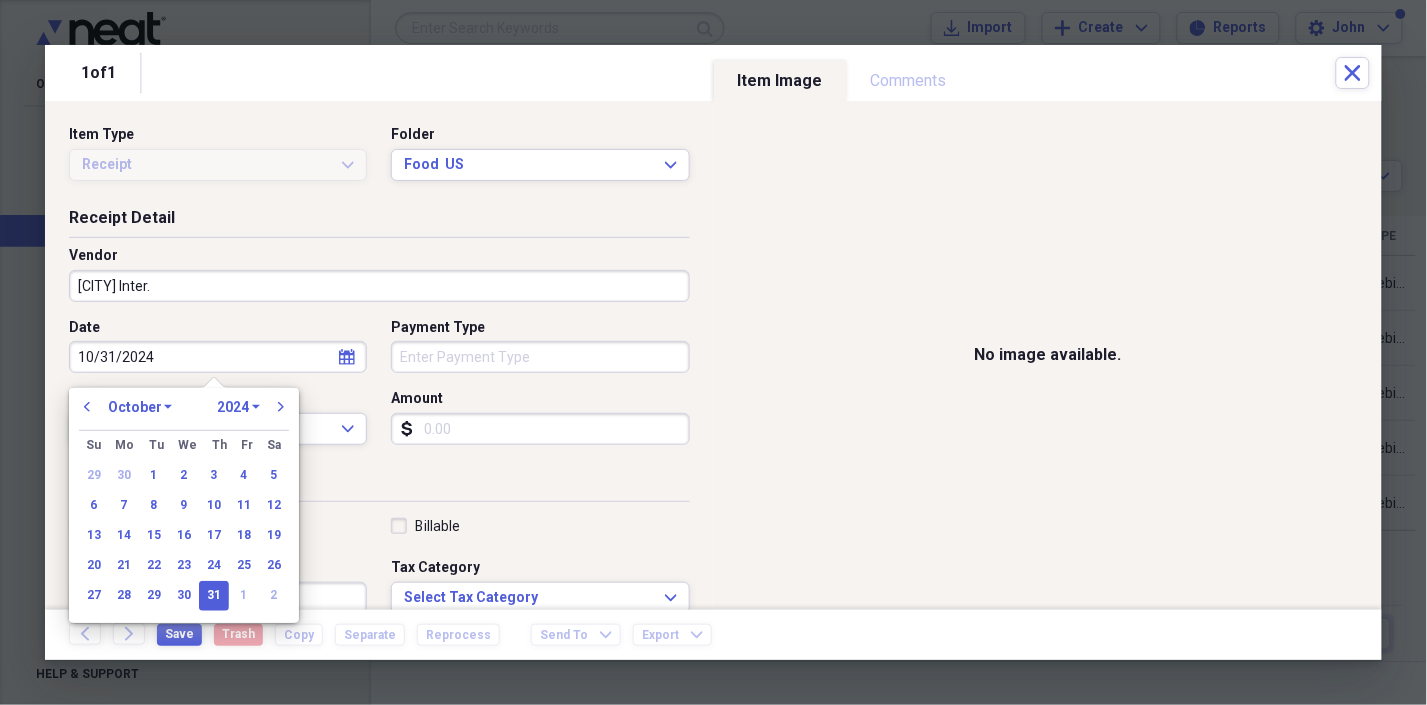 type on "10/31/2024" 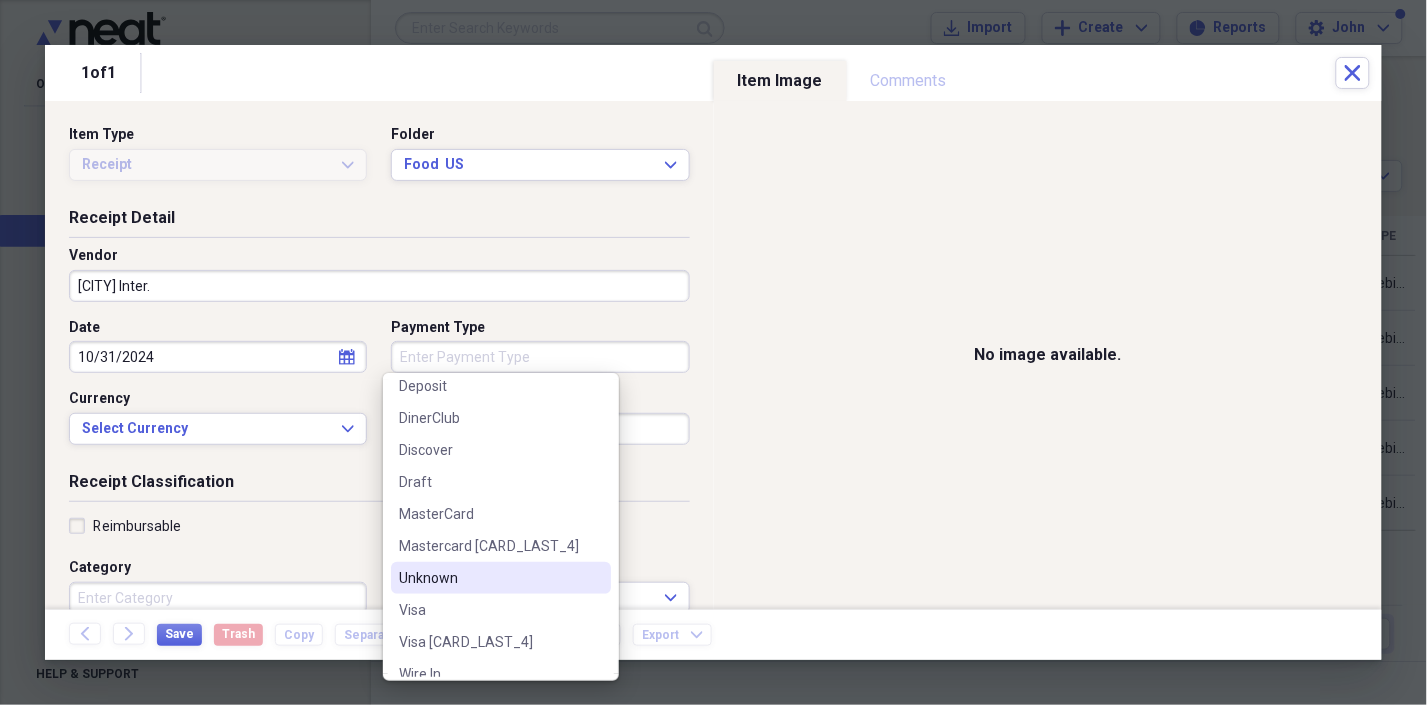 scroll, scrollTop: 443, scrollLeft: 0, axis: vertical 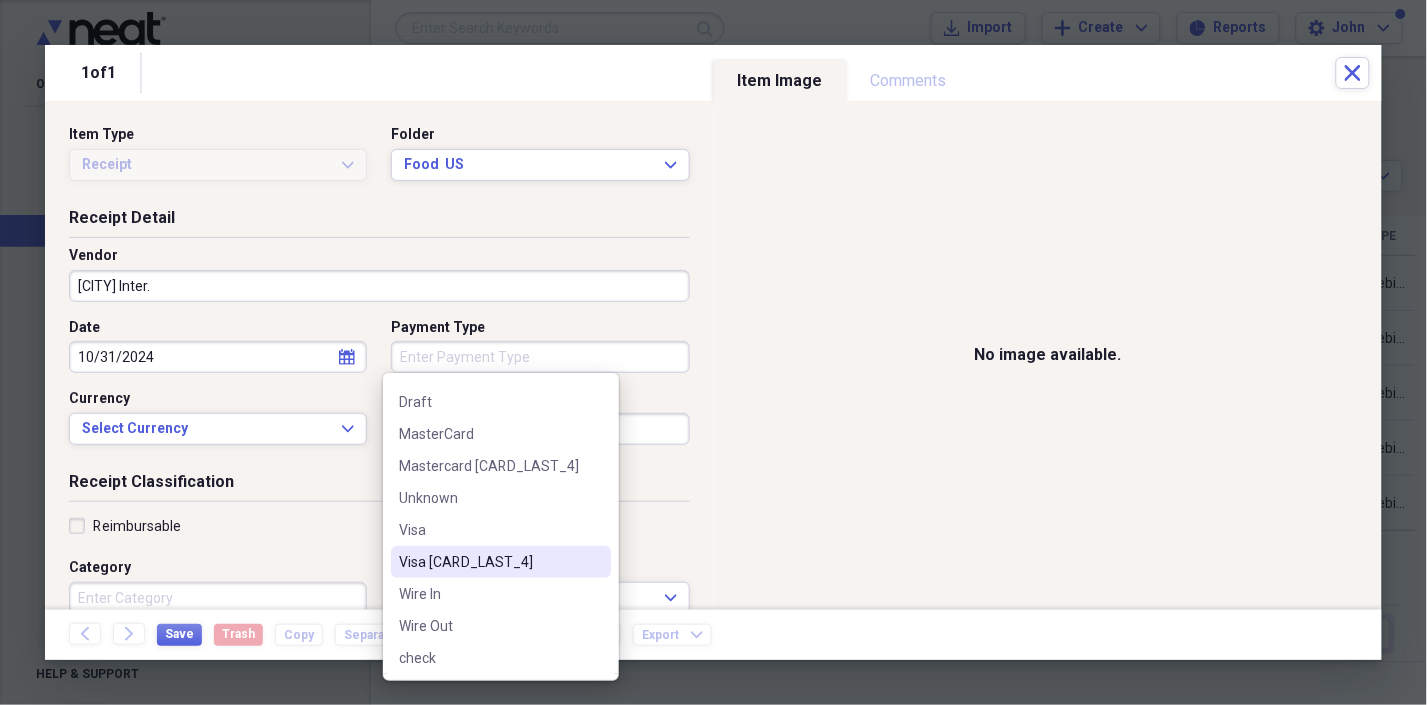 click on "Visa [CARD_LAST_4]" at bounding box center (489, 562) 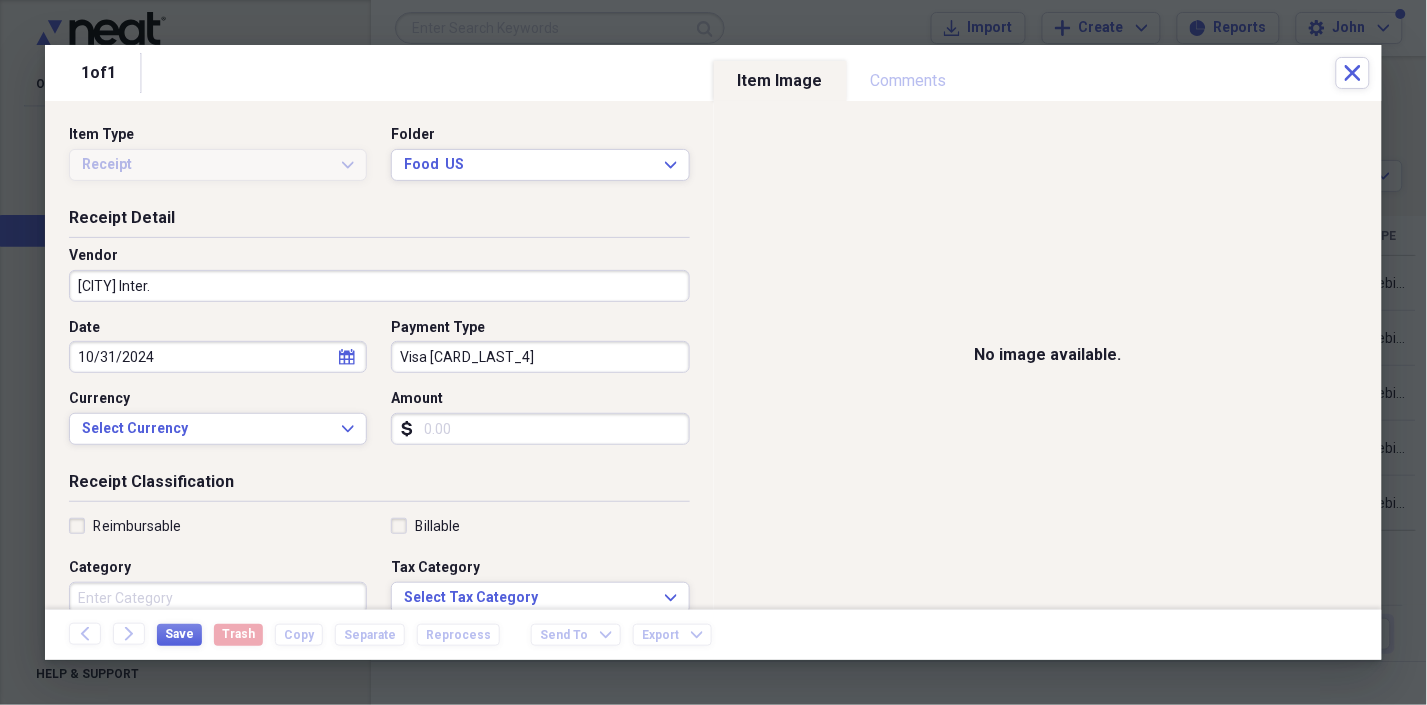 click on "Amount" at bounding box center (540, 429) 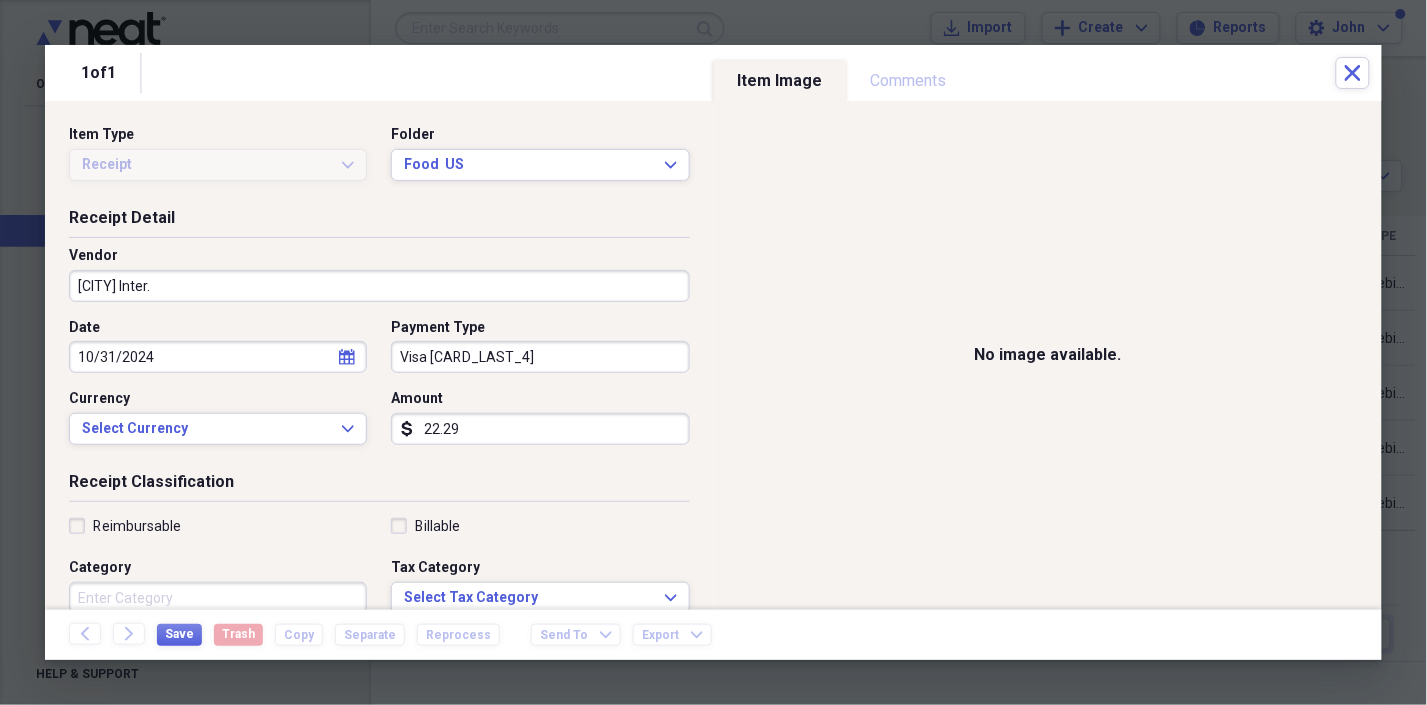 type on "22.29" 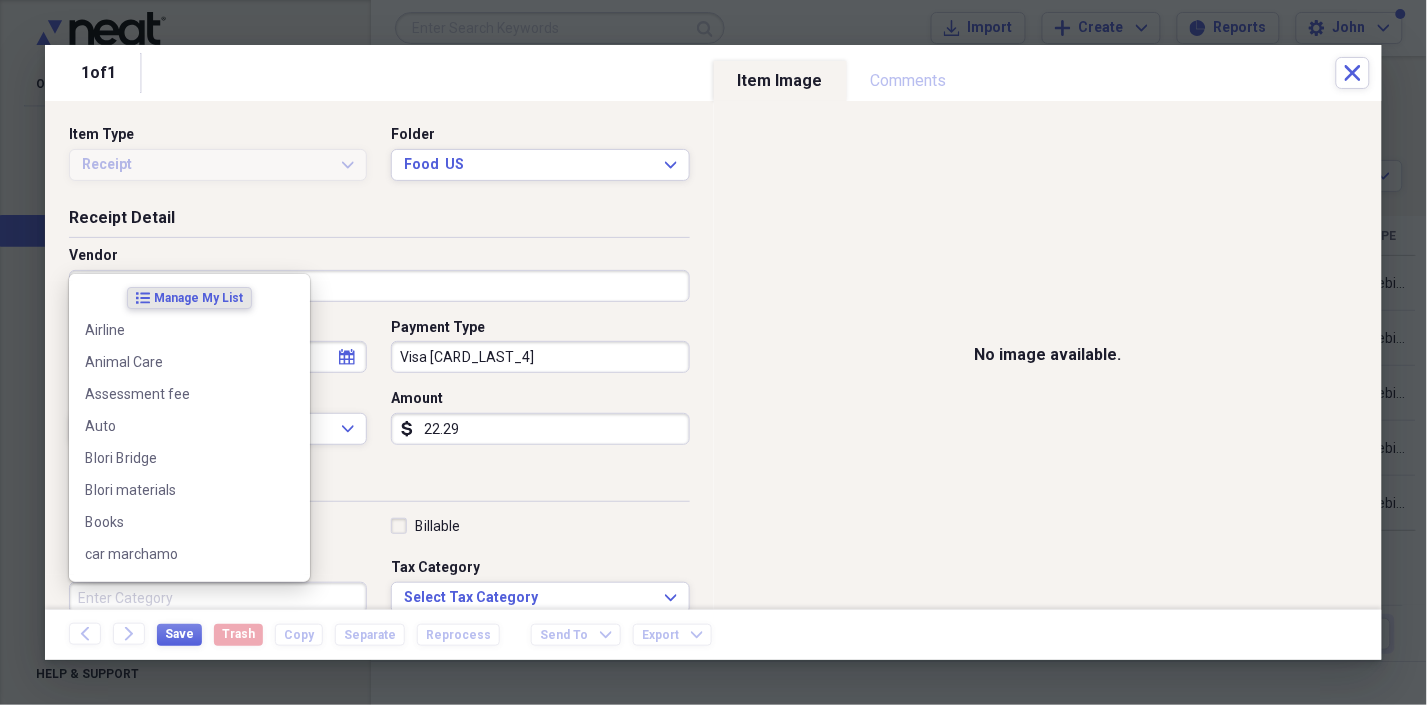click on "Category" at bounding box center [218, 598] 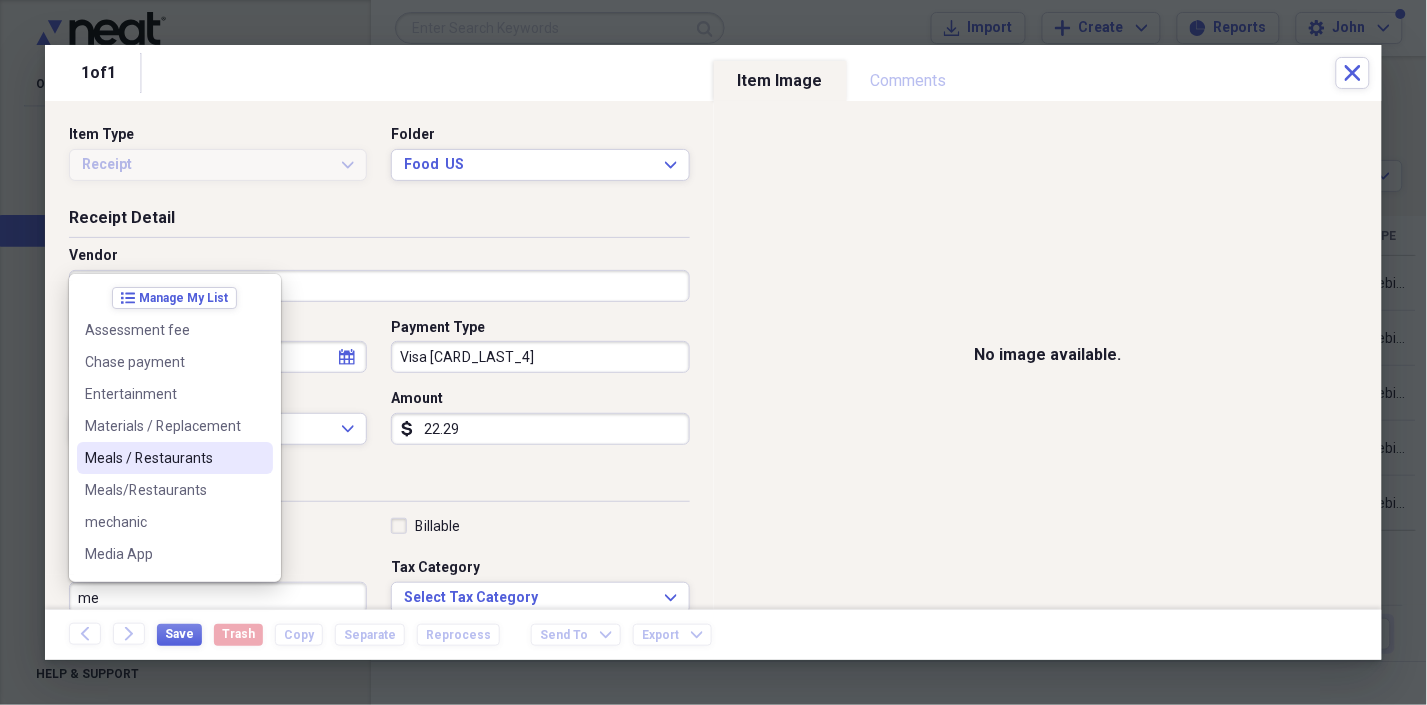 click on "Meals / Restaurants" at bounding box center (163, 458) 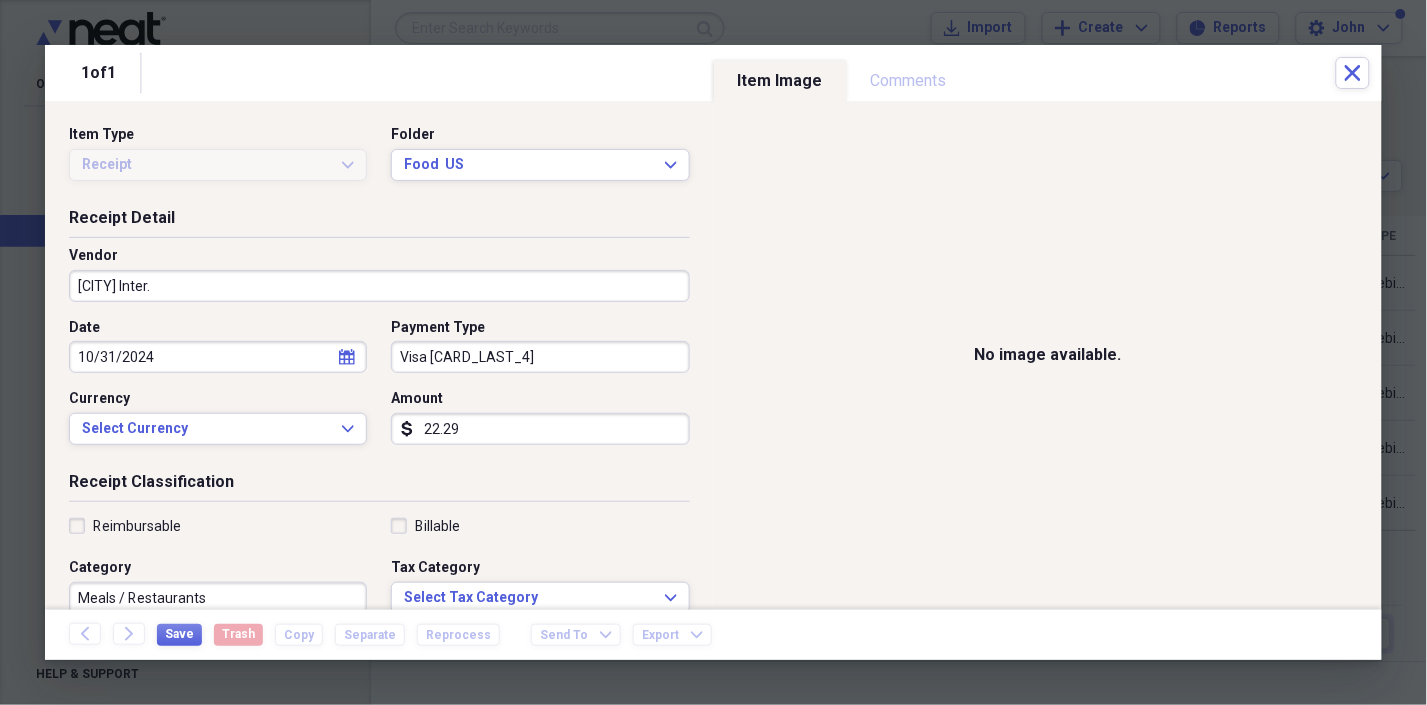 scroll, scrollTop: 3, scrollLeft: 0, axis: vertical 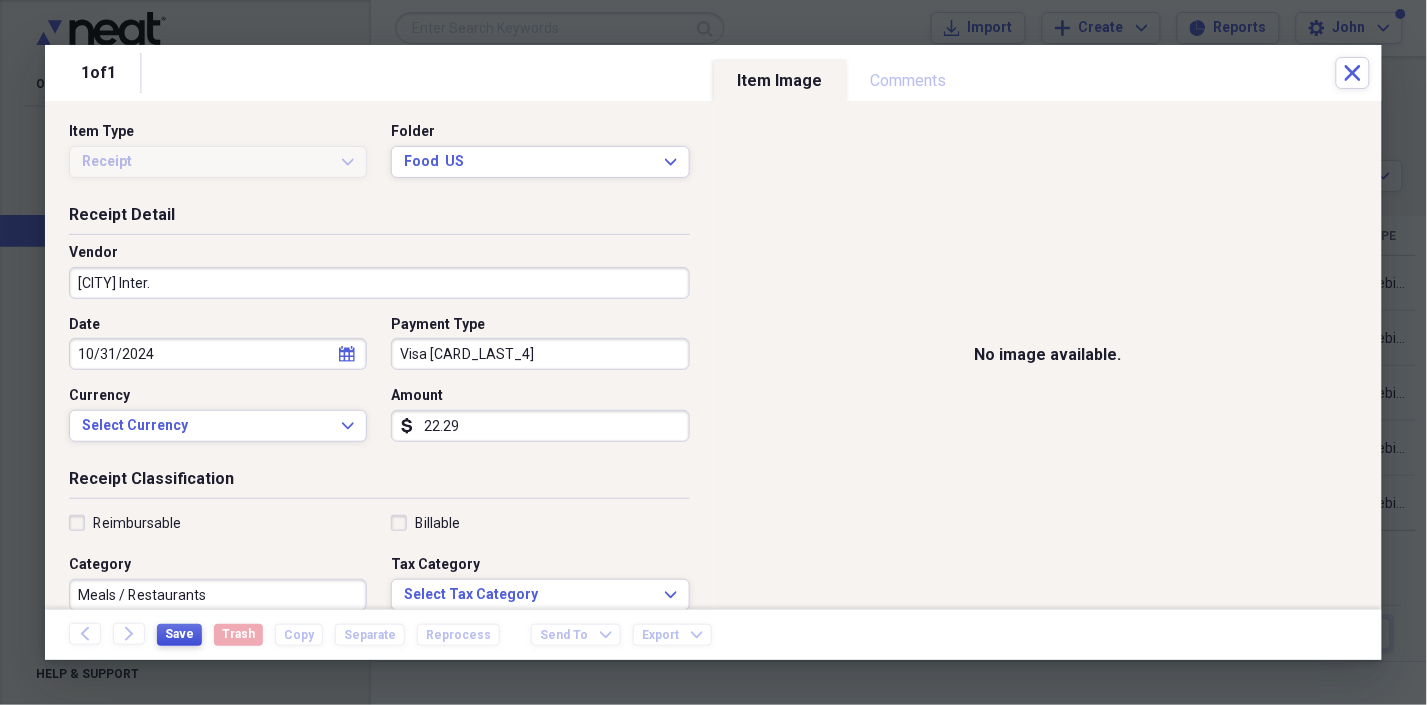 click on "Save" at bounding box center [179, 634] 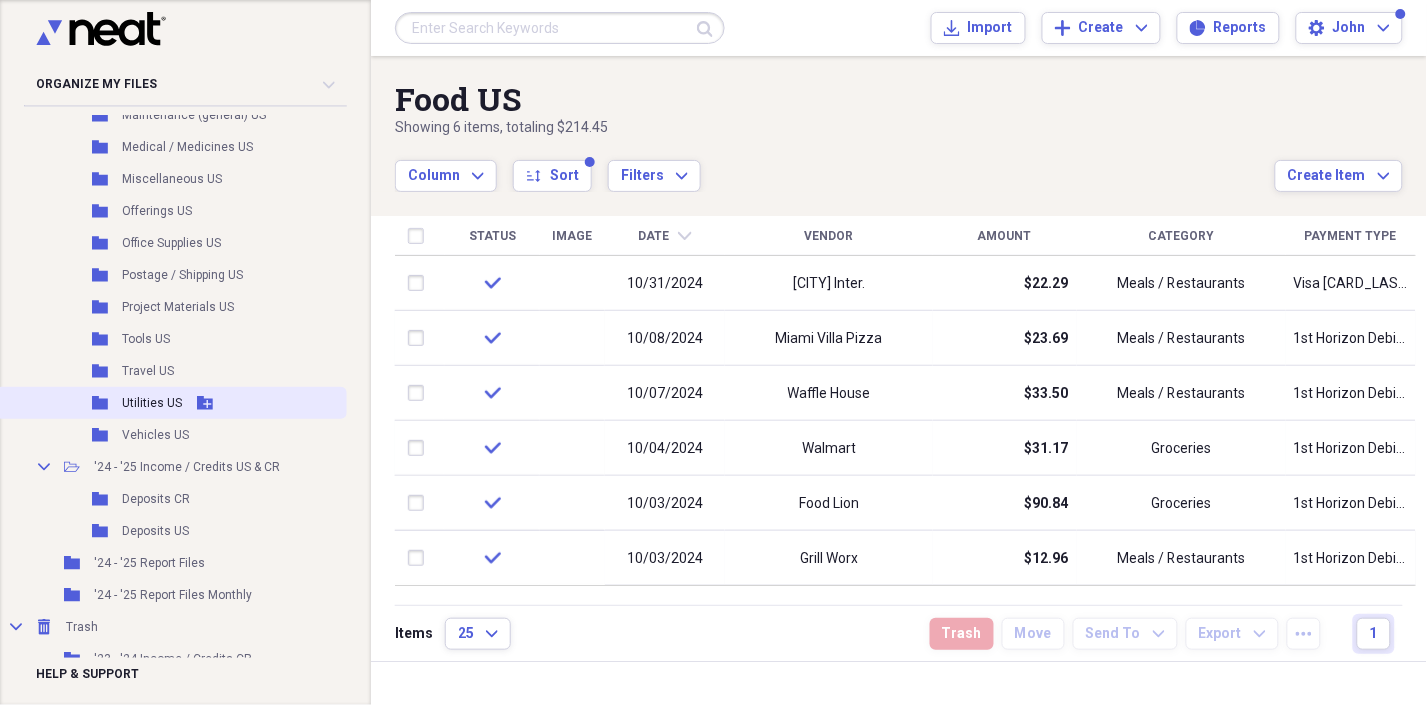 scroll, scrollTop: 888, scrollLeft: 0, axis: vertical 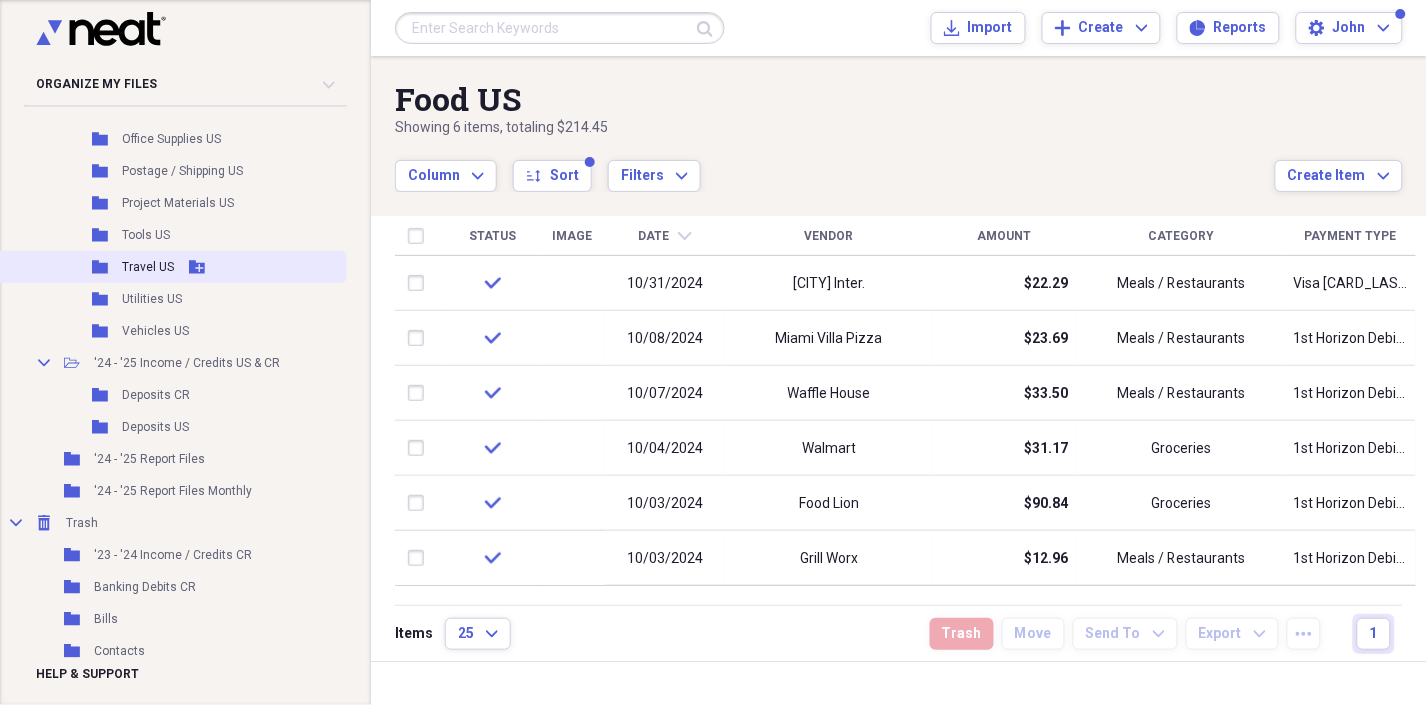click on "Travel  US" at bounding box center [148, 267] 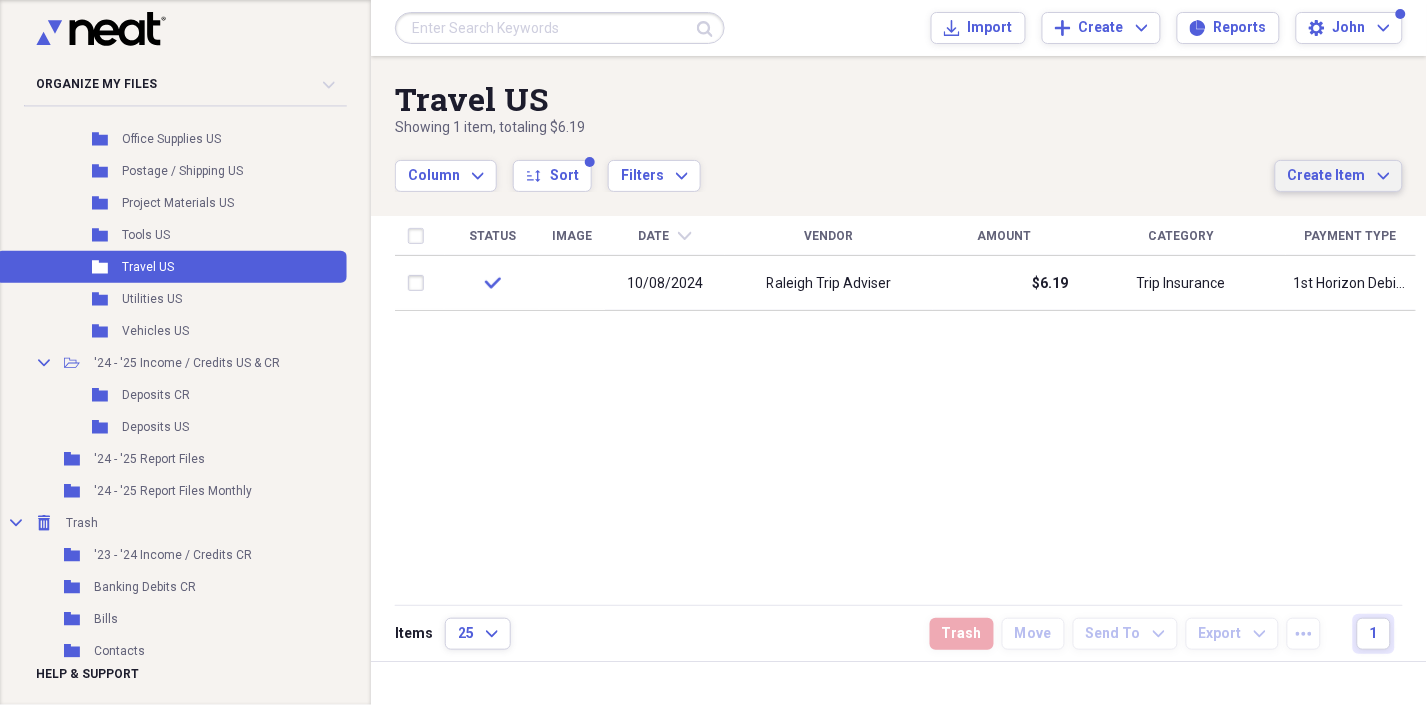 click on "Create Item Expand" at bounding box center (1339, 176) 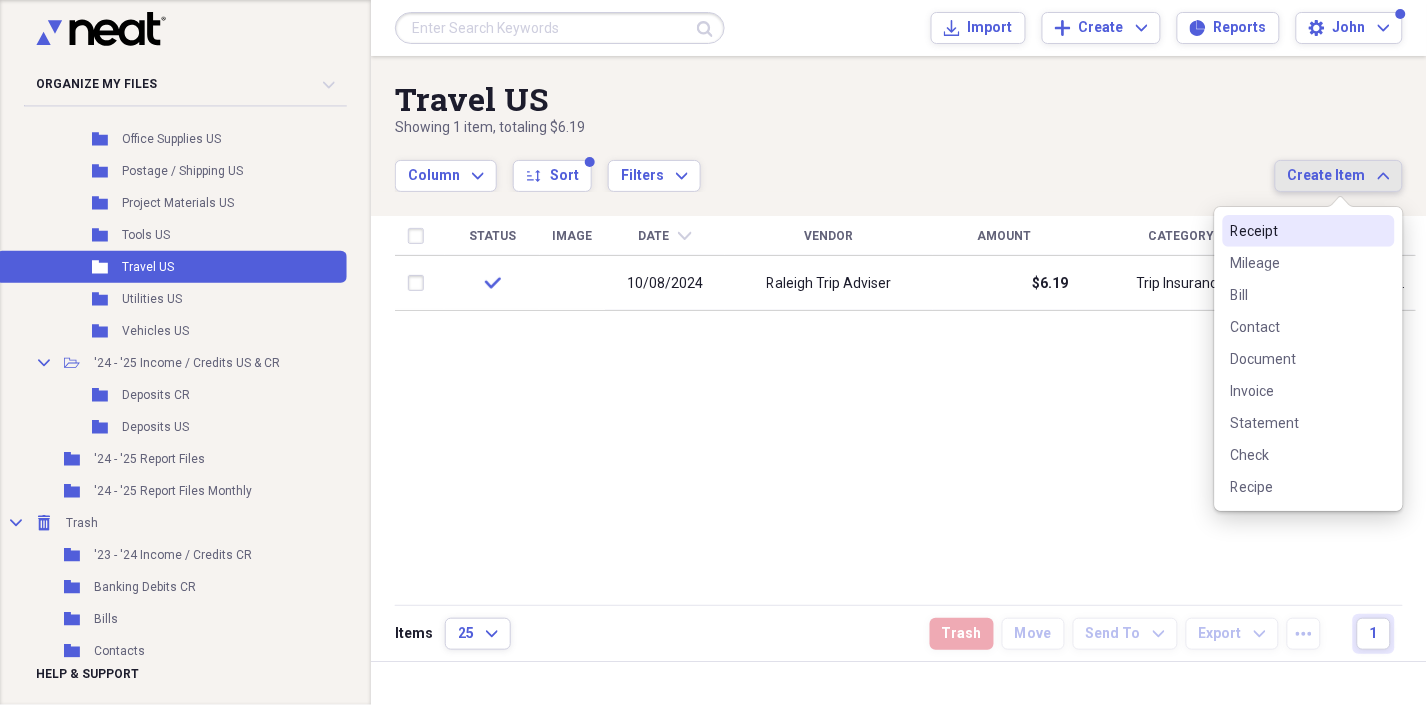 click on "Receipt" at bounding box center [1297, 231] 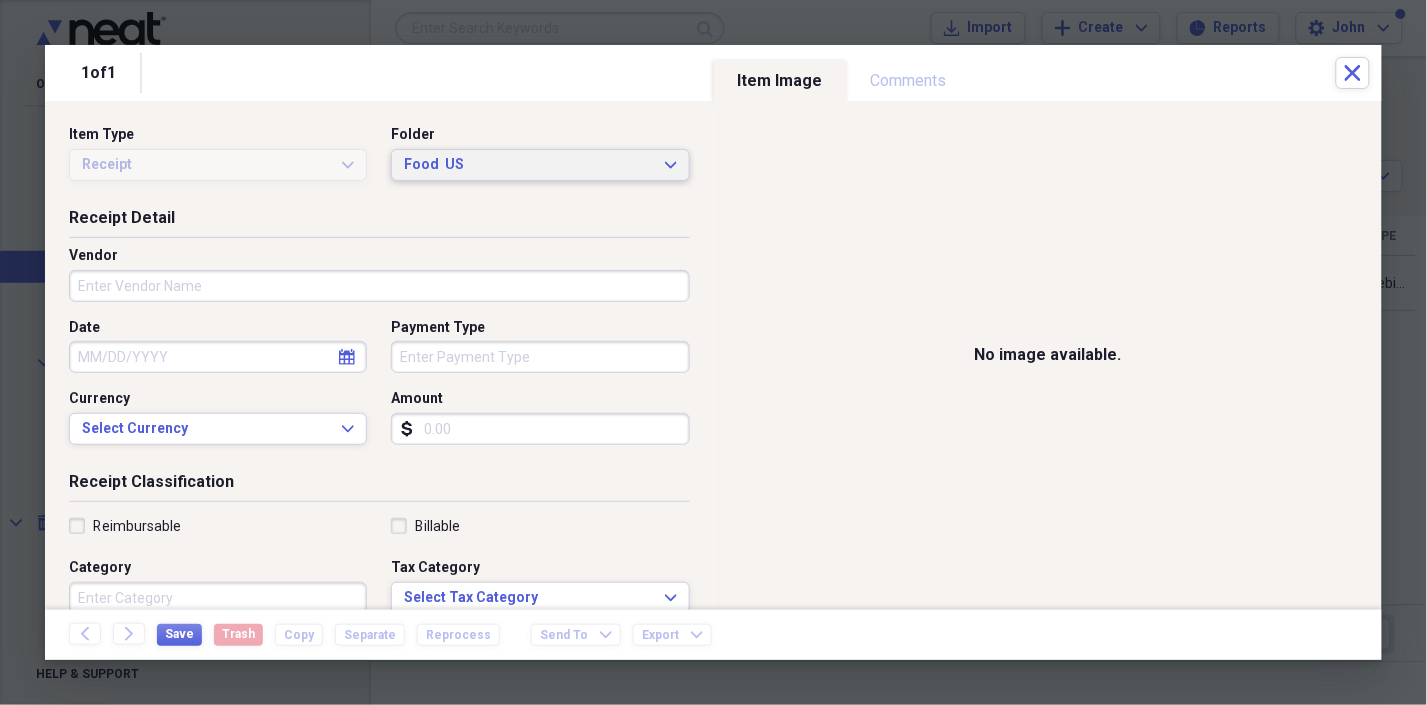 click on "Expand" 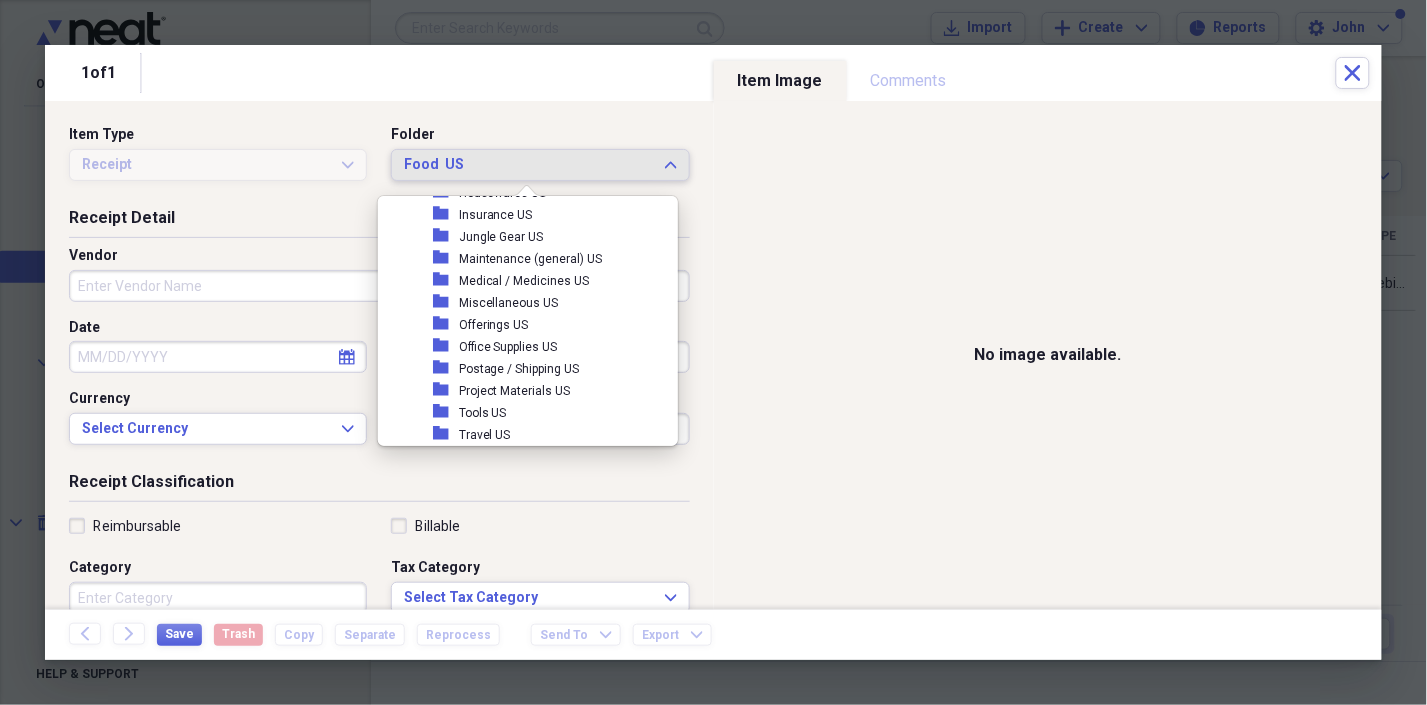 scroll, scrollTop: 431, scrollLeft: 0, axis: vertical 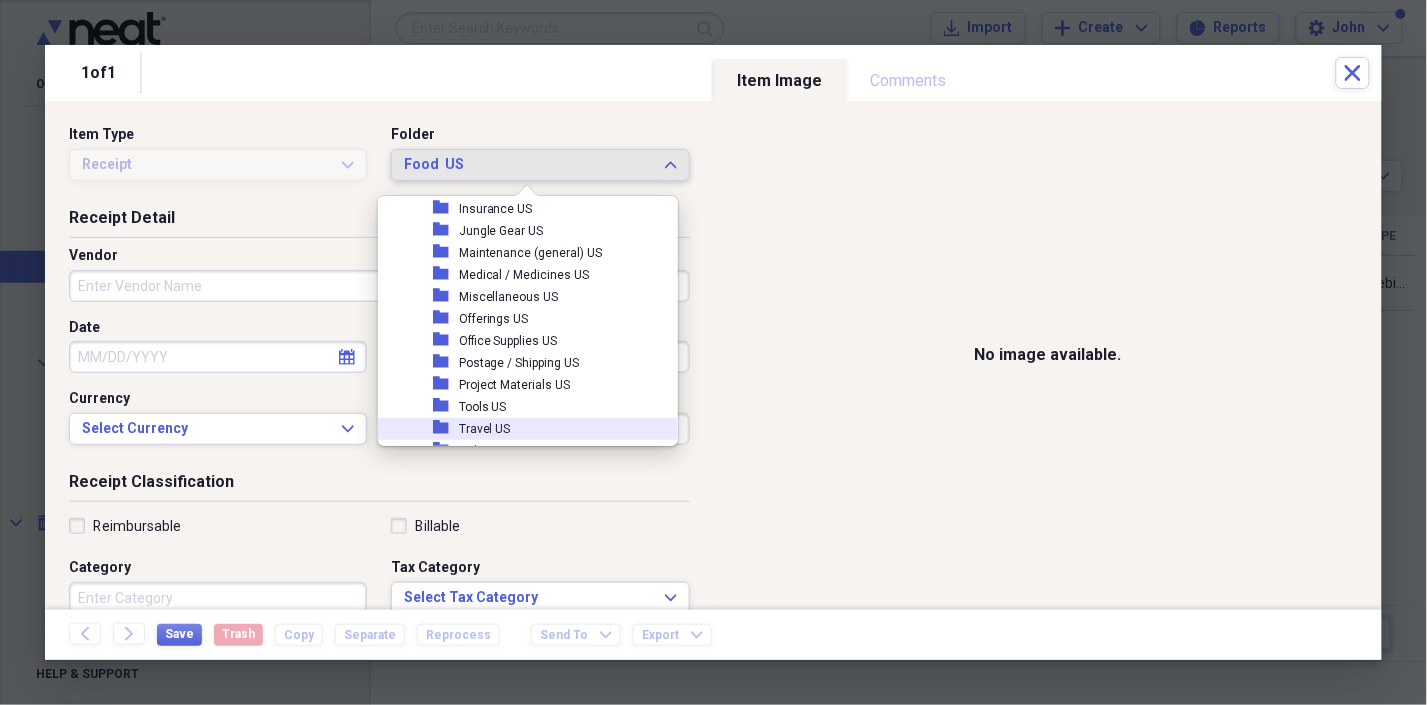 click on "Travel  US" at bounding box center [485, 429] 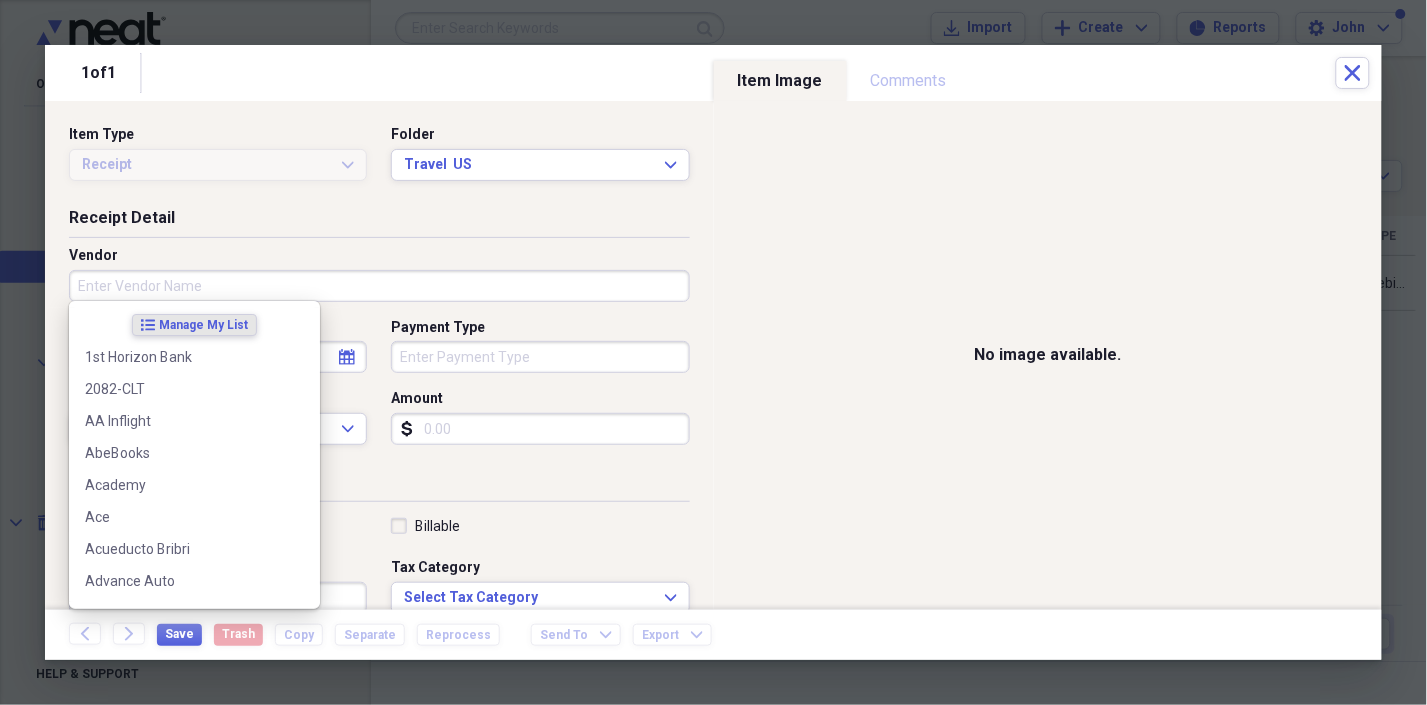 click on "Vendor" at bounding box center (379, 286) 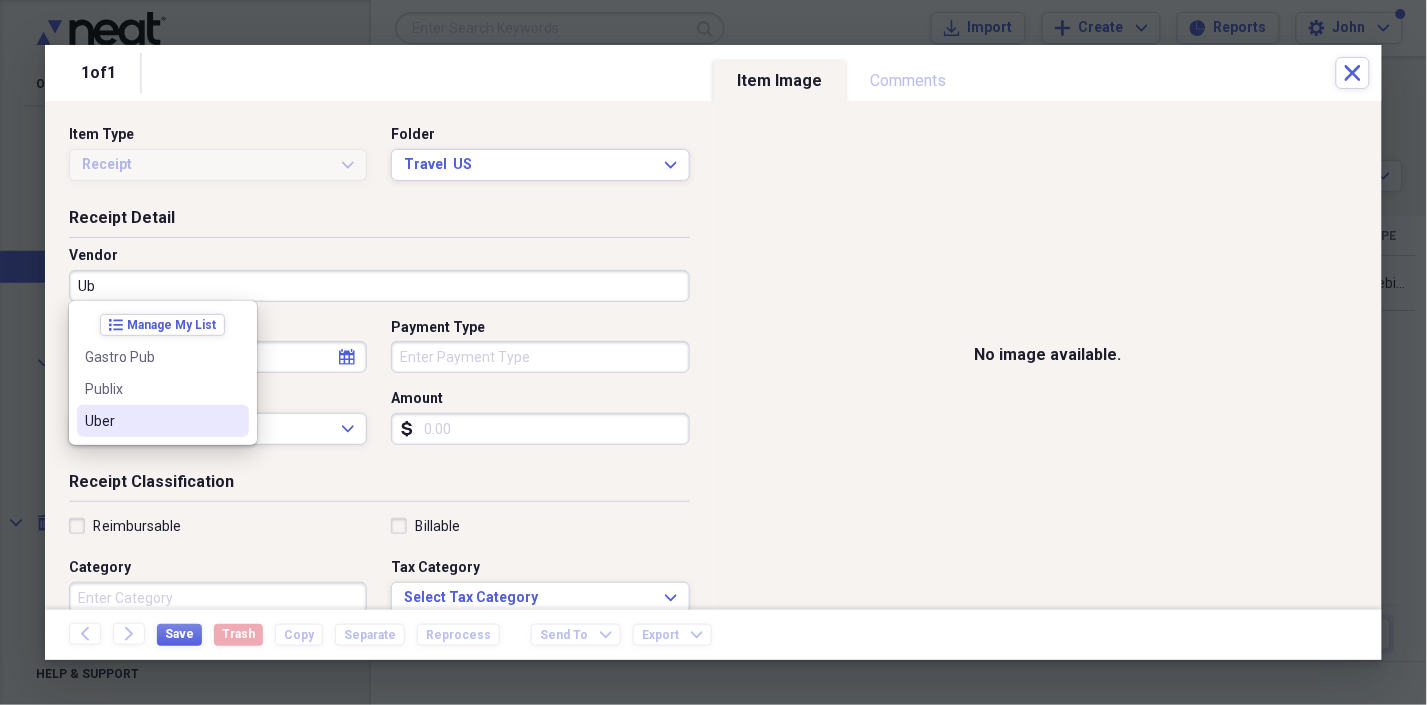 click on "Uber" at bounding box center [151, 421] 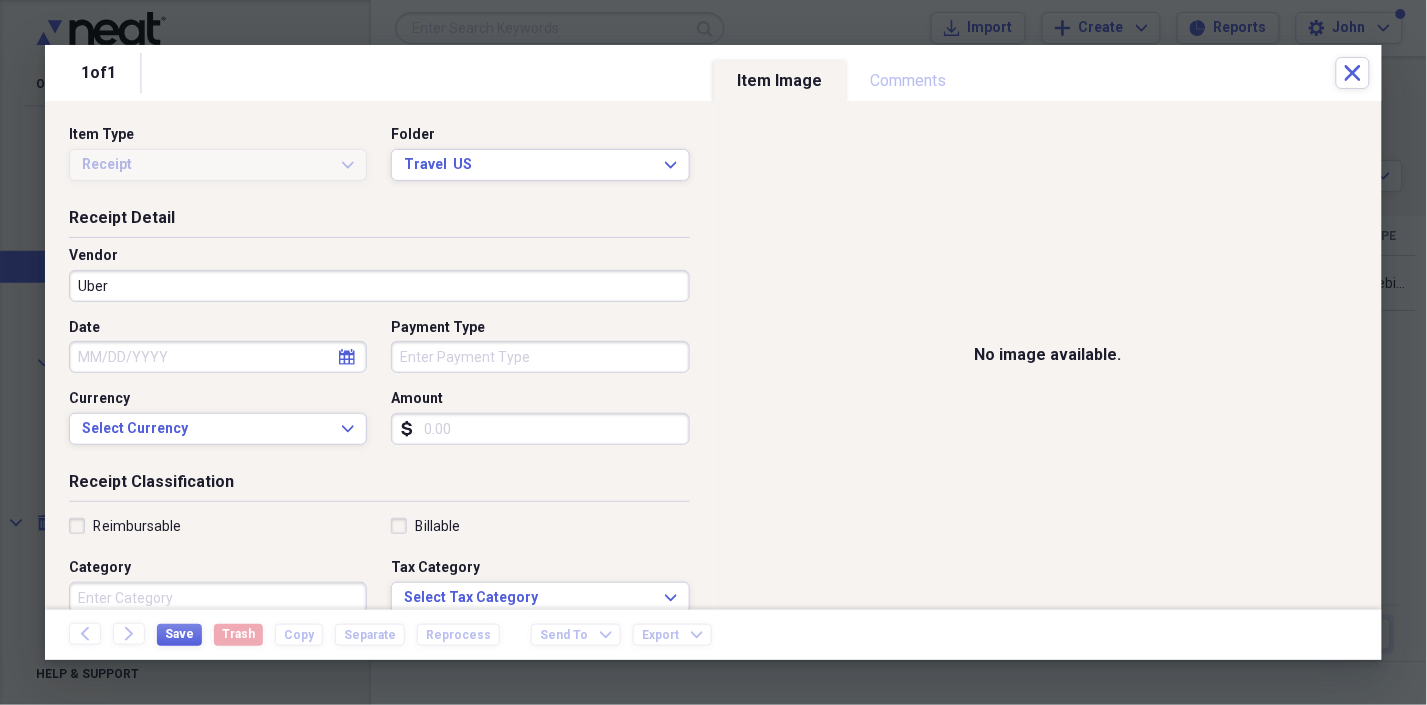 click on "Date" at bounding box center [218, 357] 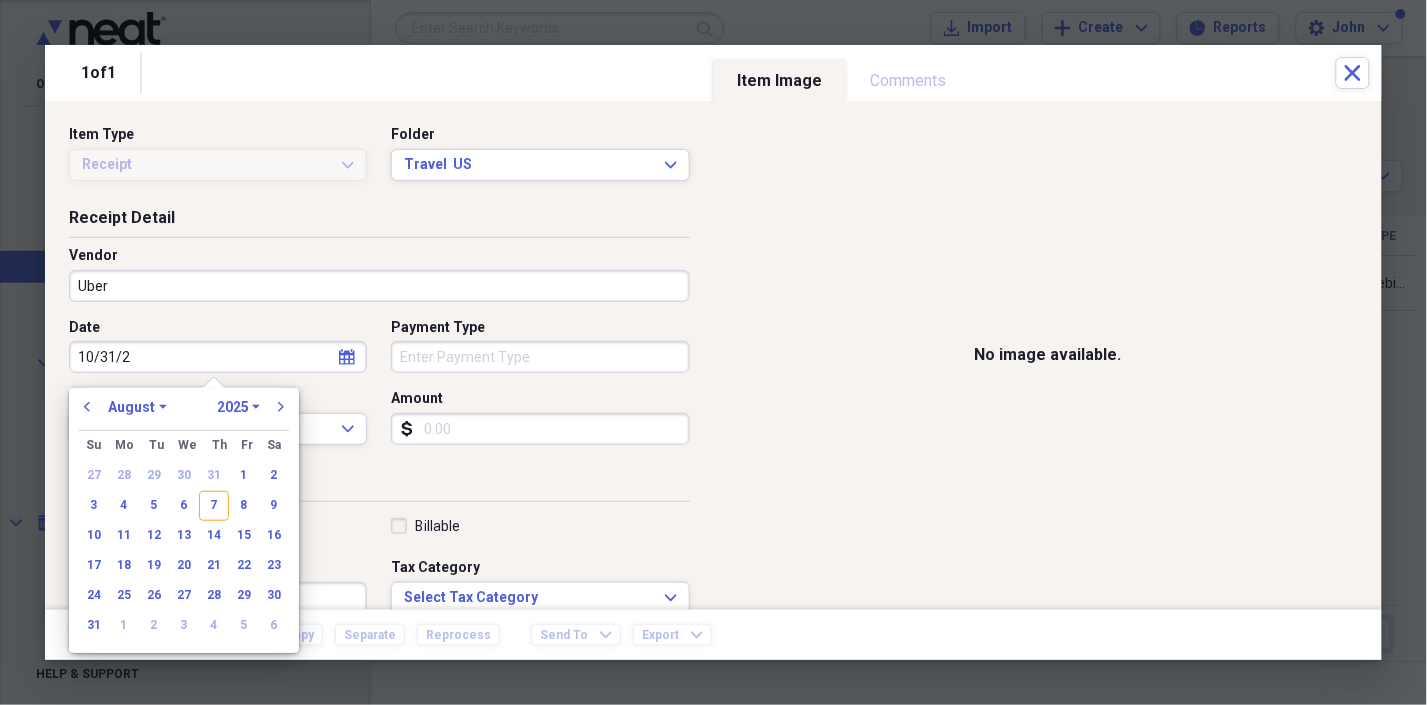 type on "[DATE]" 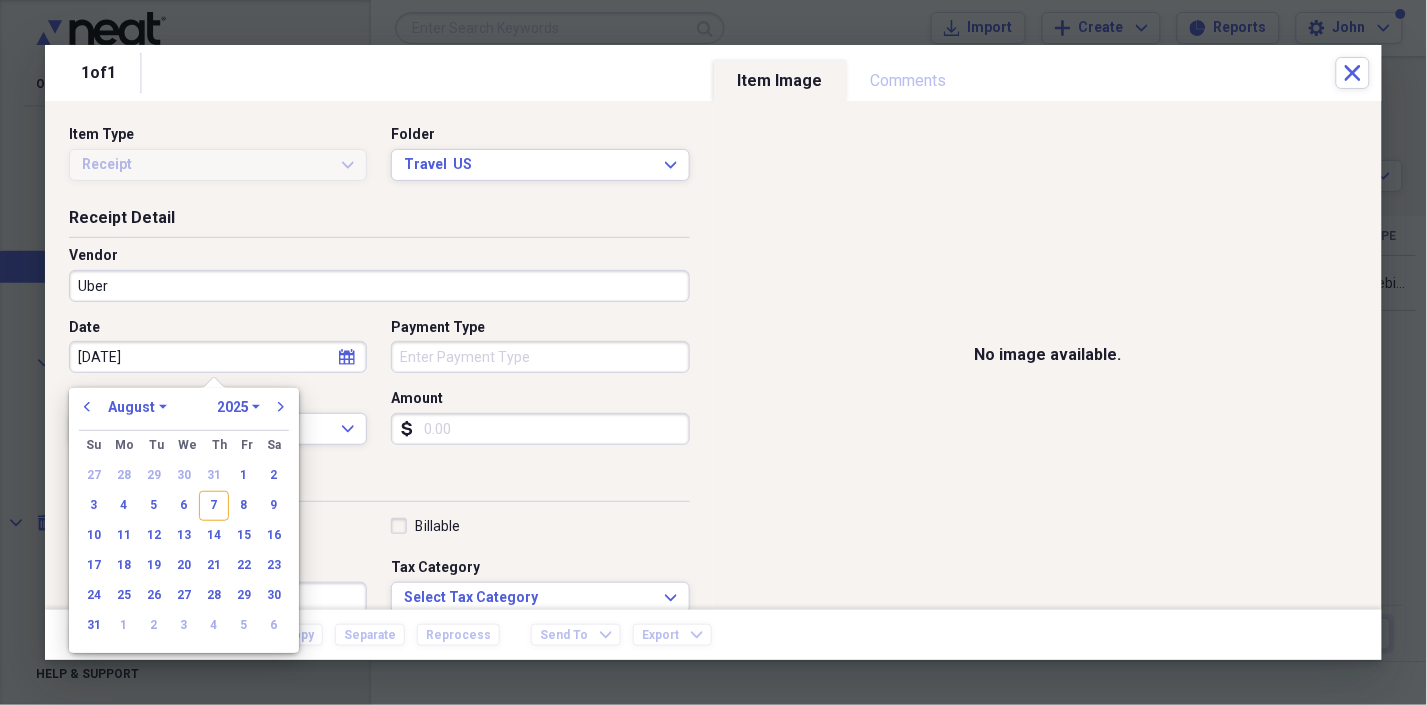 select on "9" 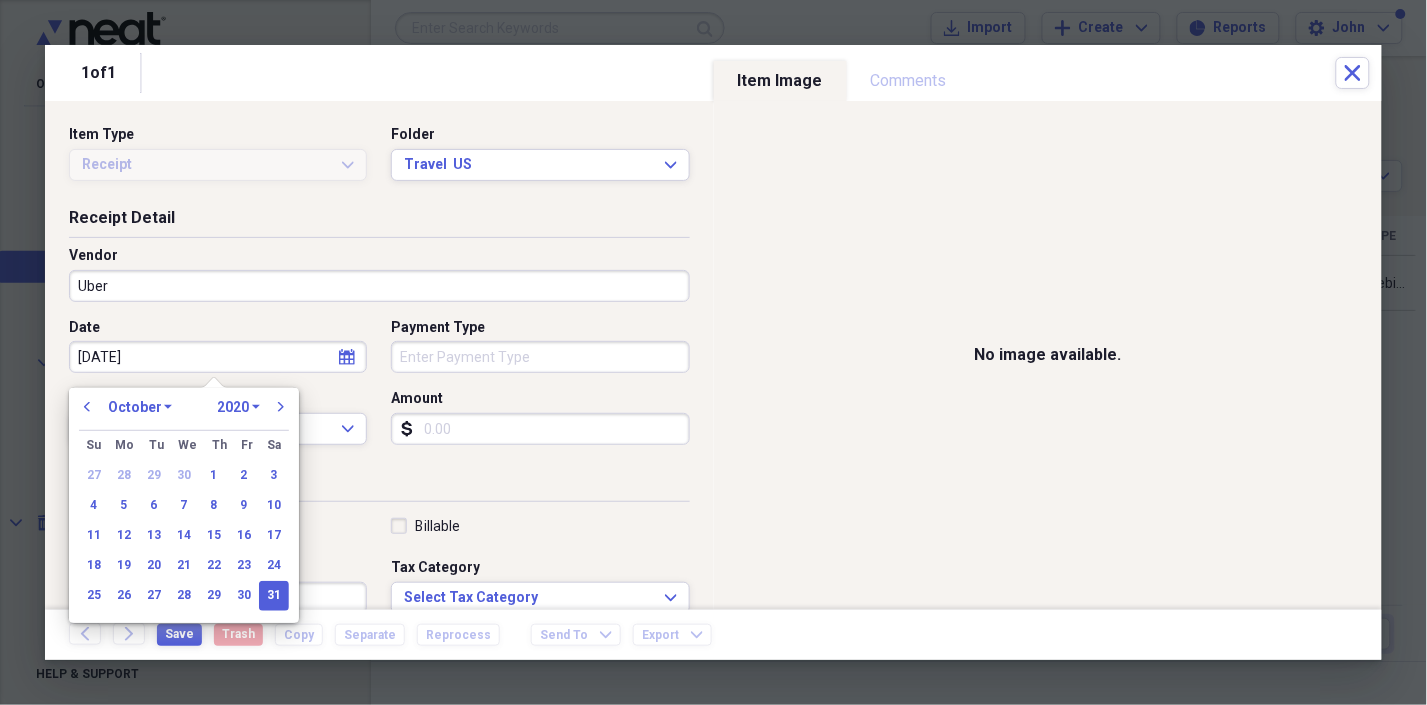 type on "10/31/2024" 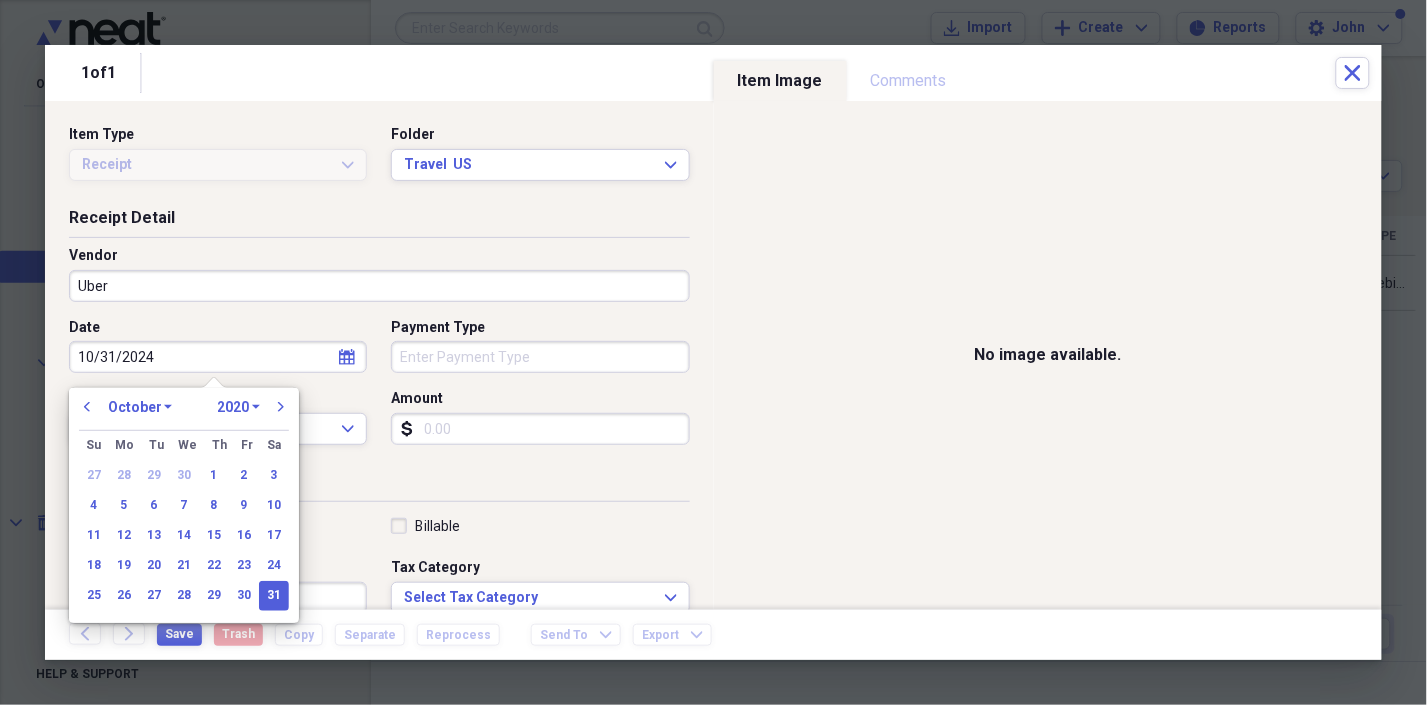 select on "2024" 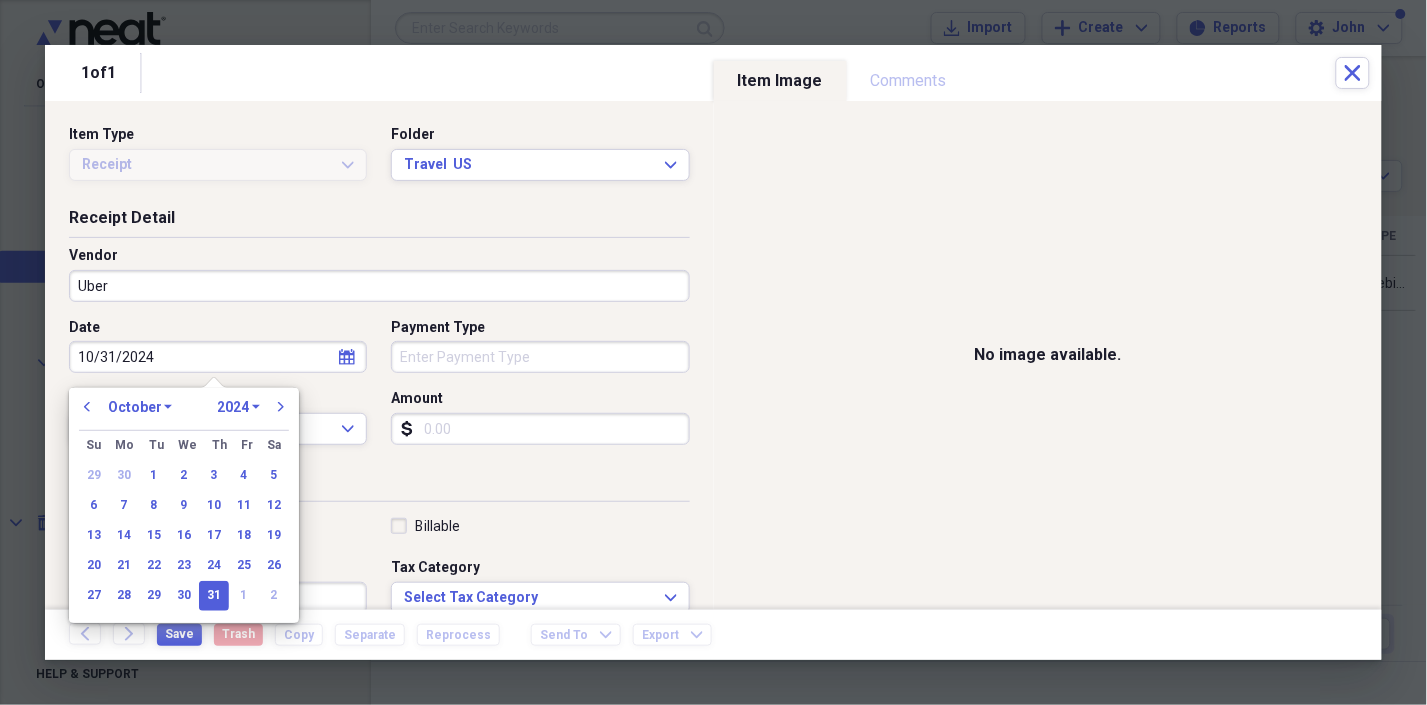 type on "10/31/2024" 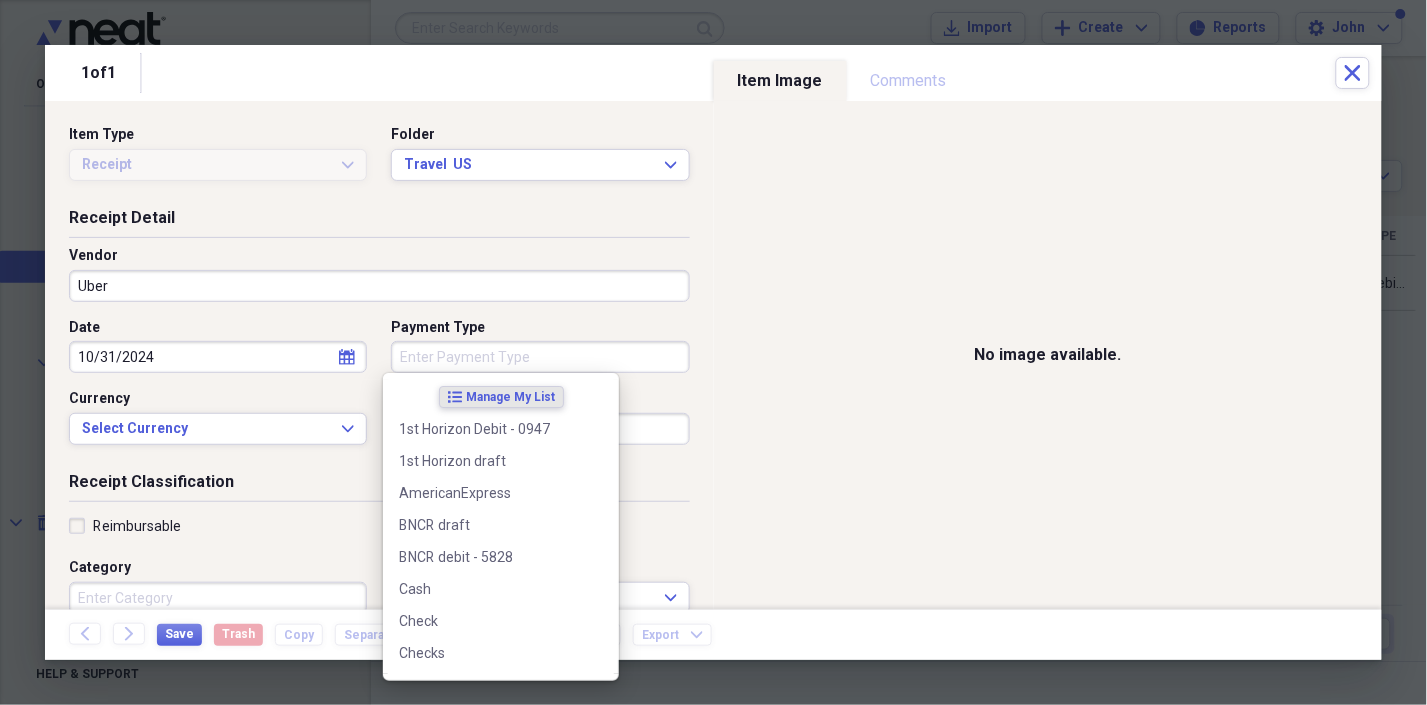 click on "Payment Type" at bounding box center (540, 357) 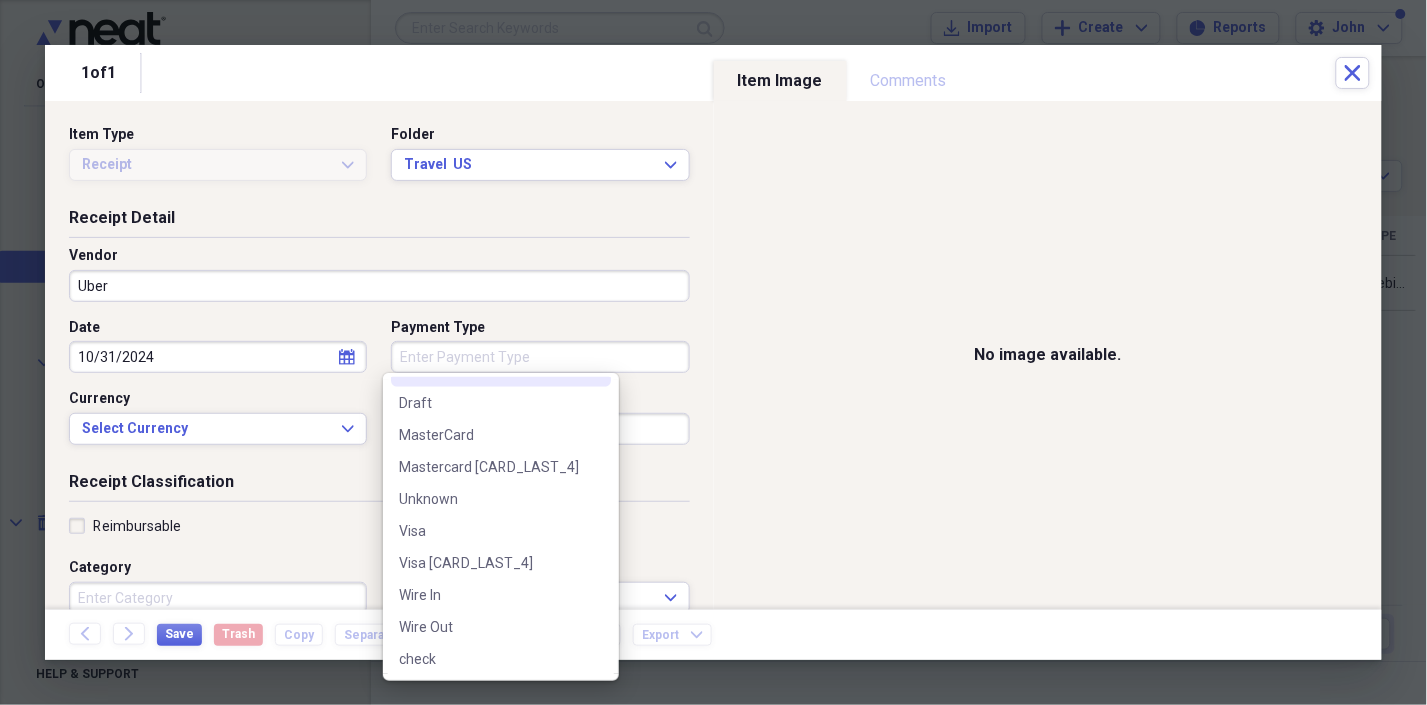 scroll, scrollTop: 443, scrollLeft: 0, axis: vertical 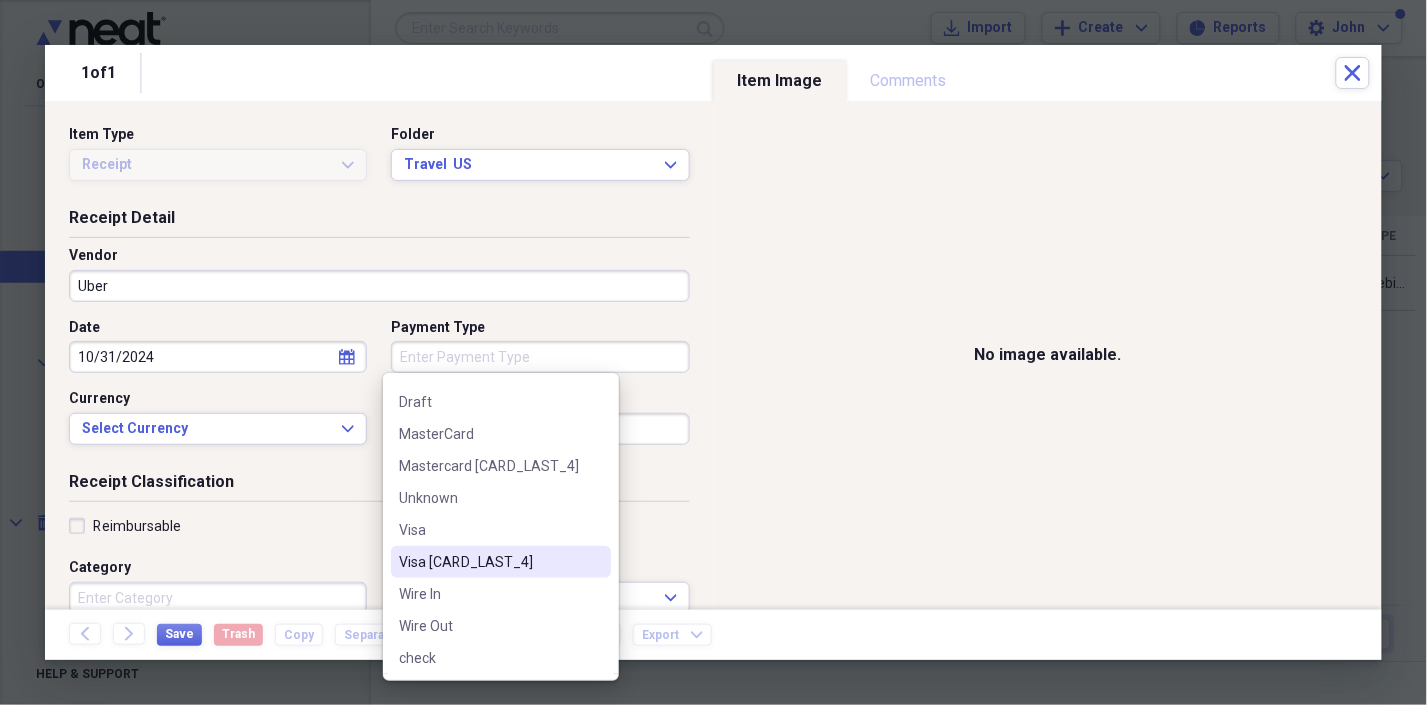 click on "Visa [CARD_LAST_4]" at bounding box center [489, 562] 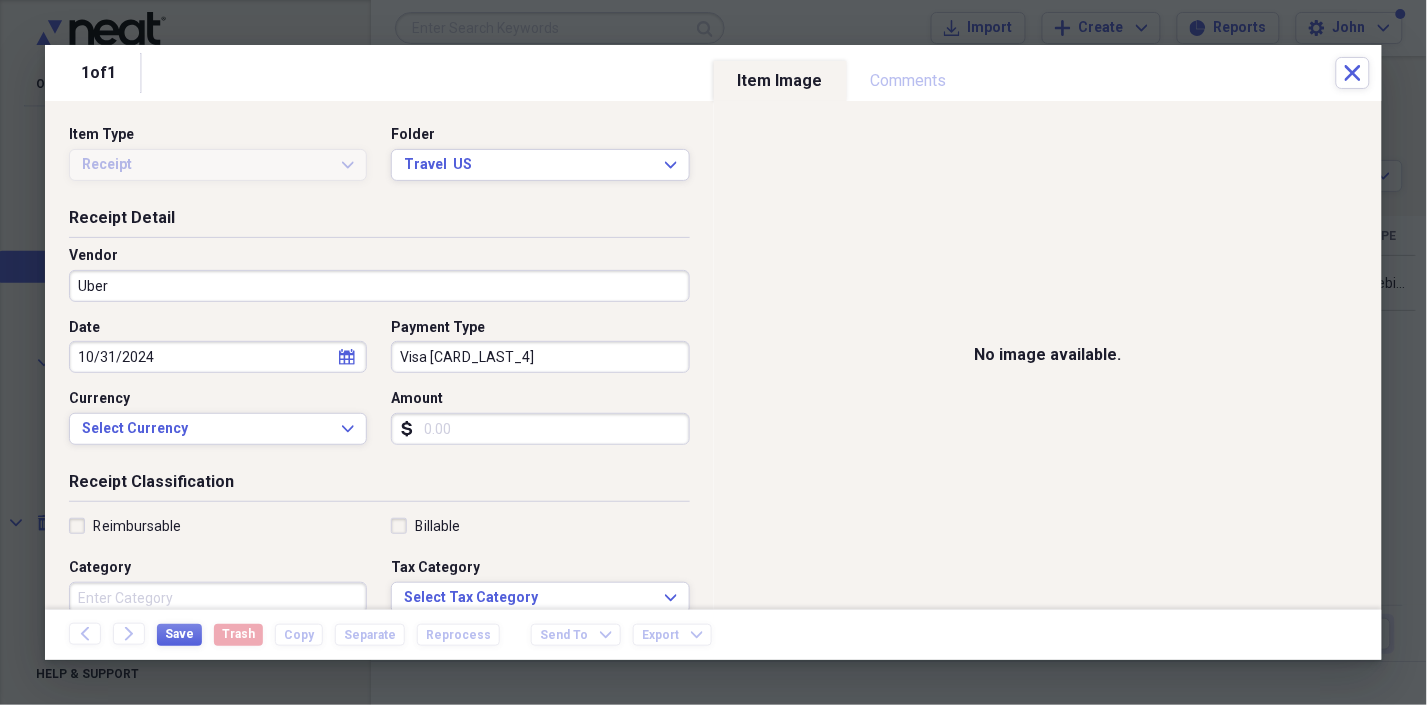 click on "Amount" at bounding box center (540, 429) 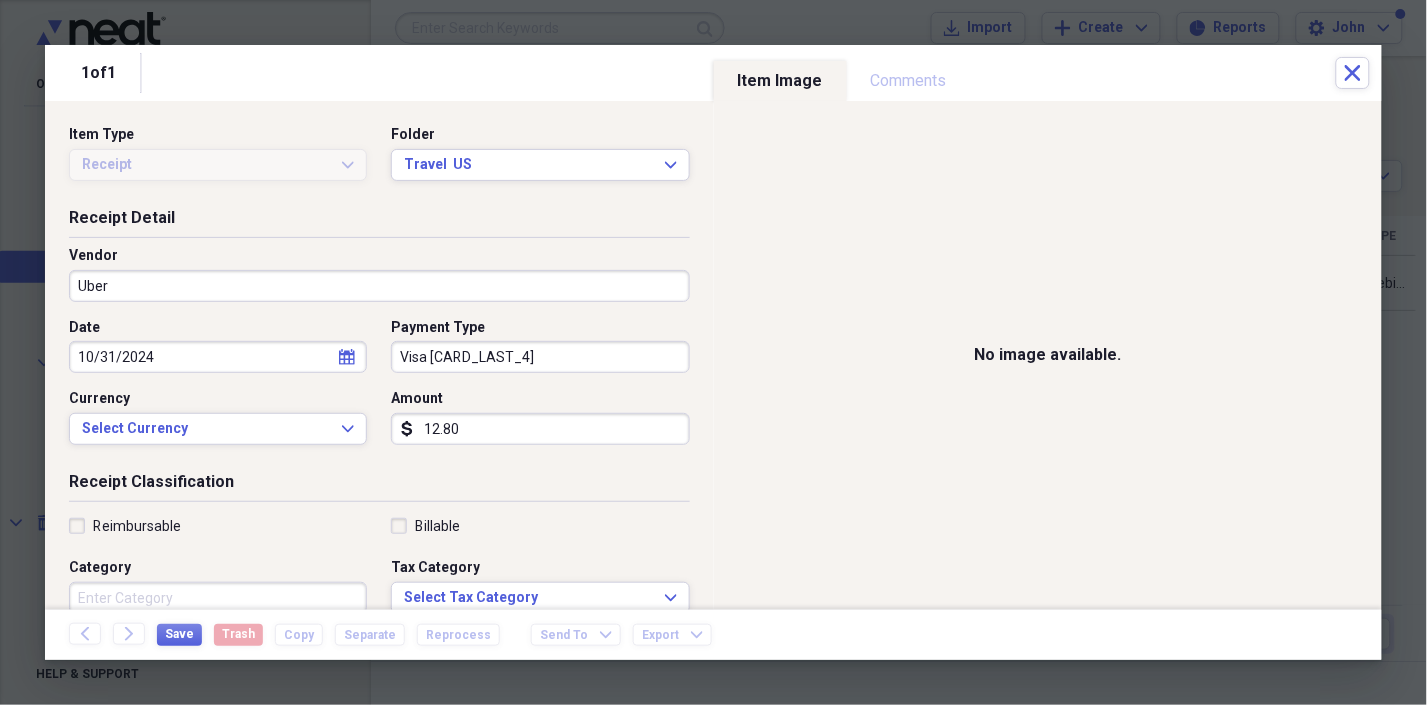 type on "12.80" 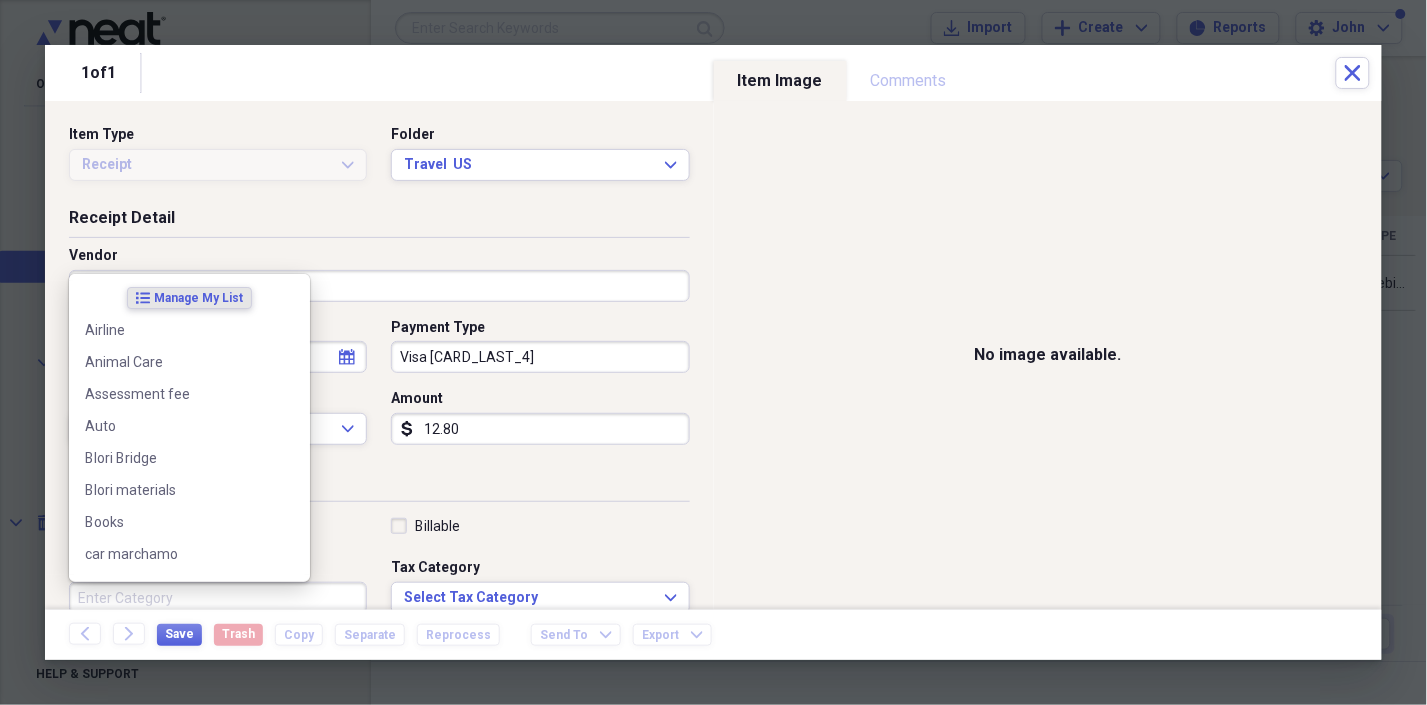 click on "Category" at bounding box center (218, 598) 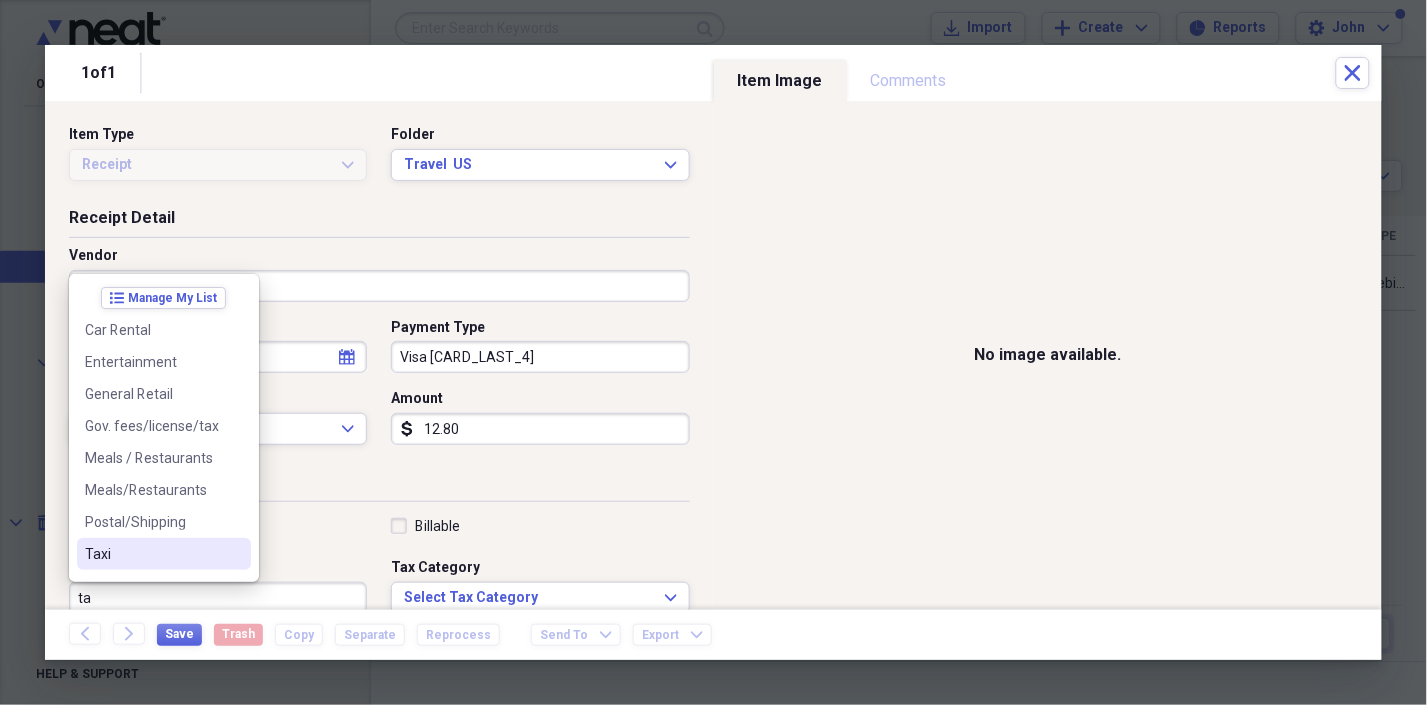 click on "Taxi" at bounding box center [152, 554] 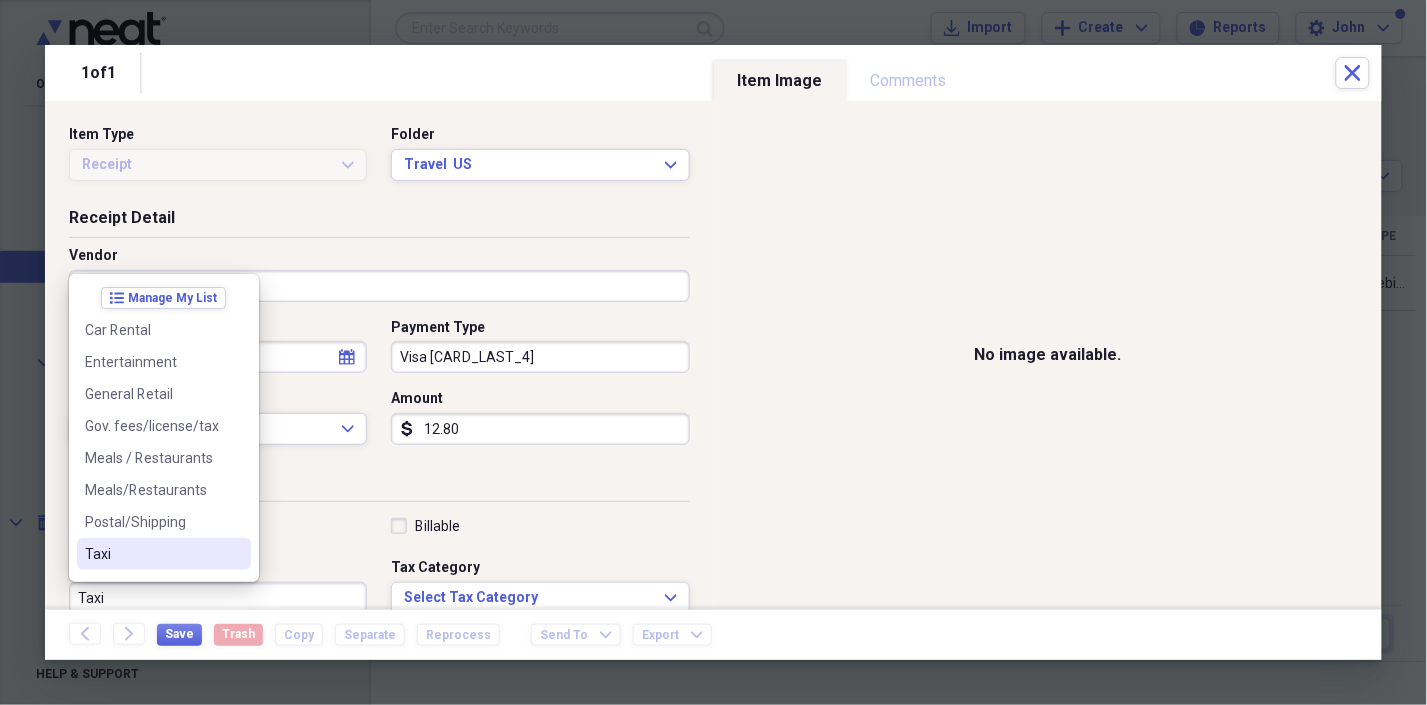 scroll, scrollTop: 3, scrollLeft: 0, axis: vertical 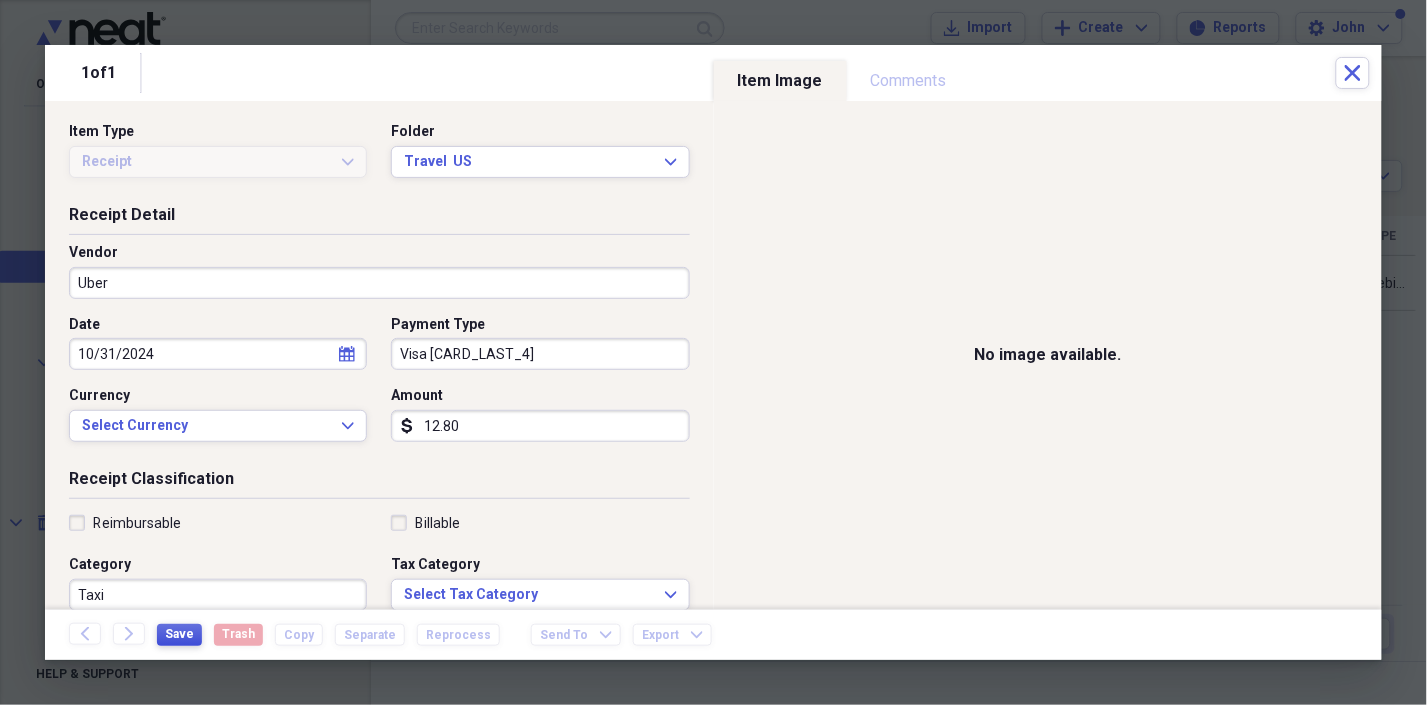 click on "Save" at bounding box center [179, 634] 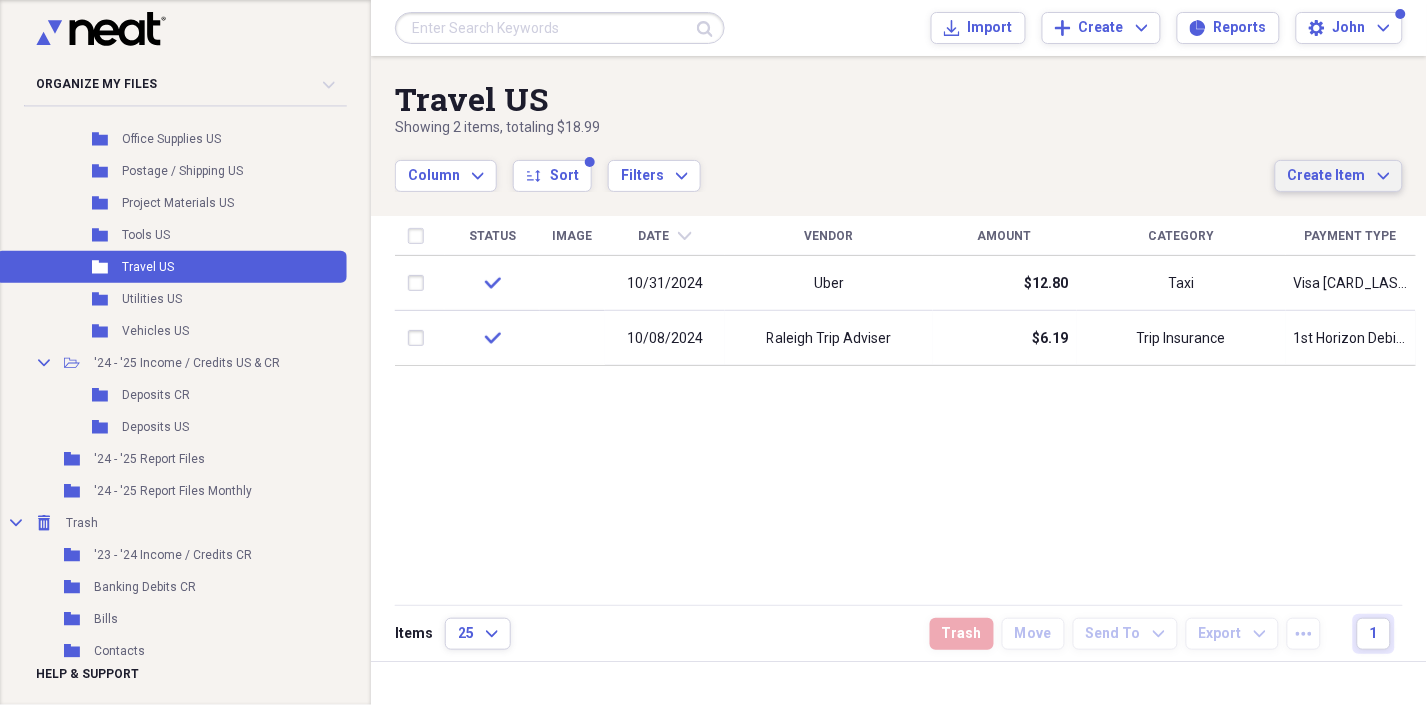 click on "Create Item" at bounding box center [1327, 176] 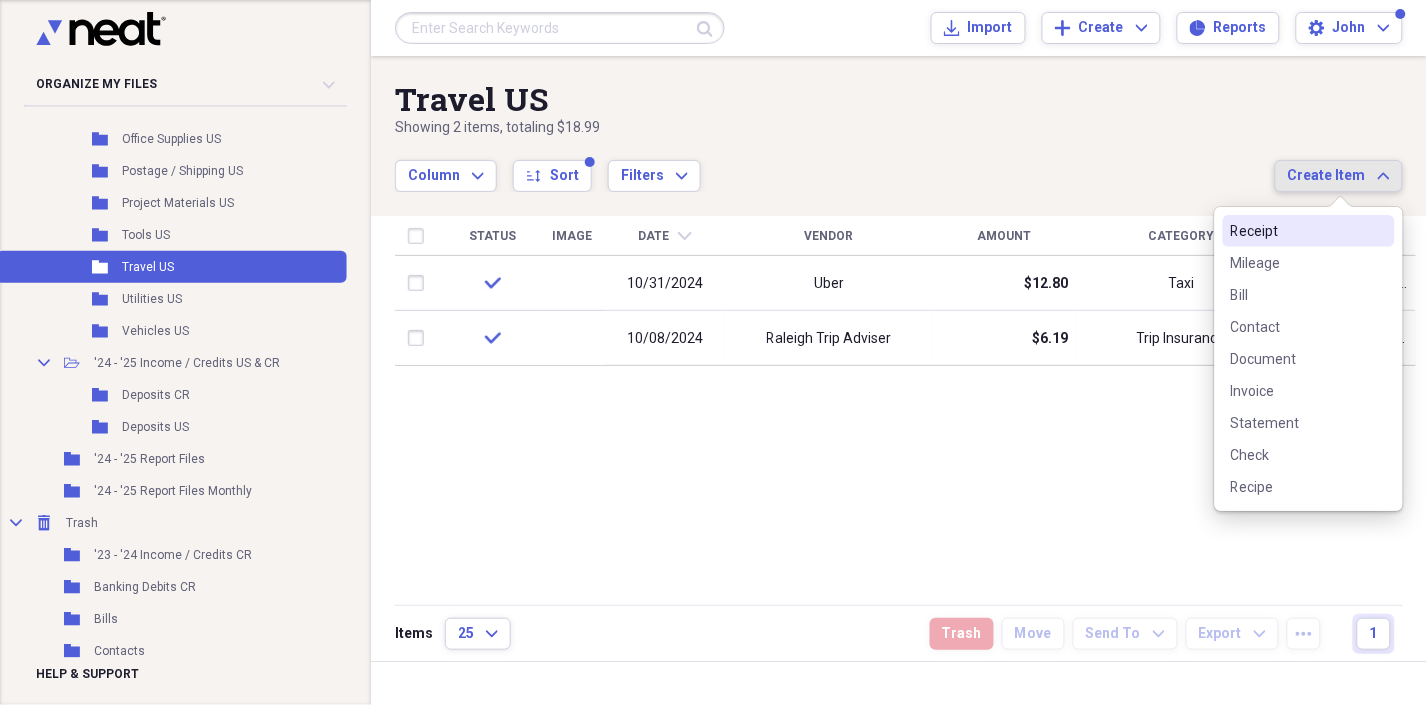 click on "Receipt" at bounding box center (1297, 231) 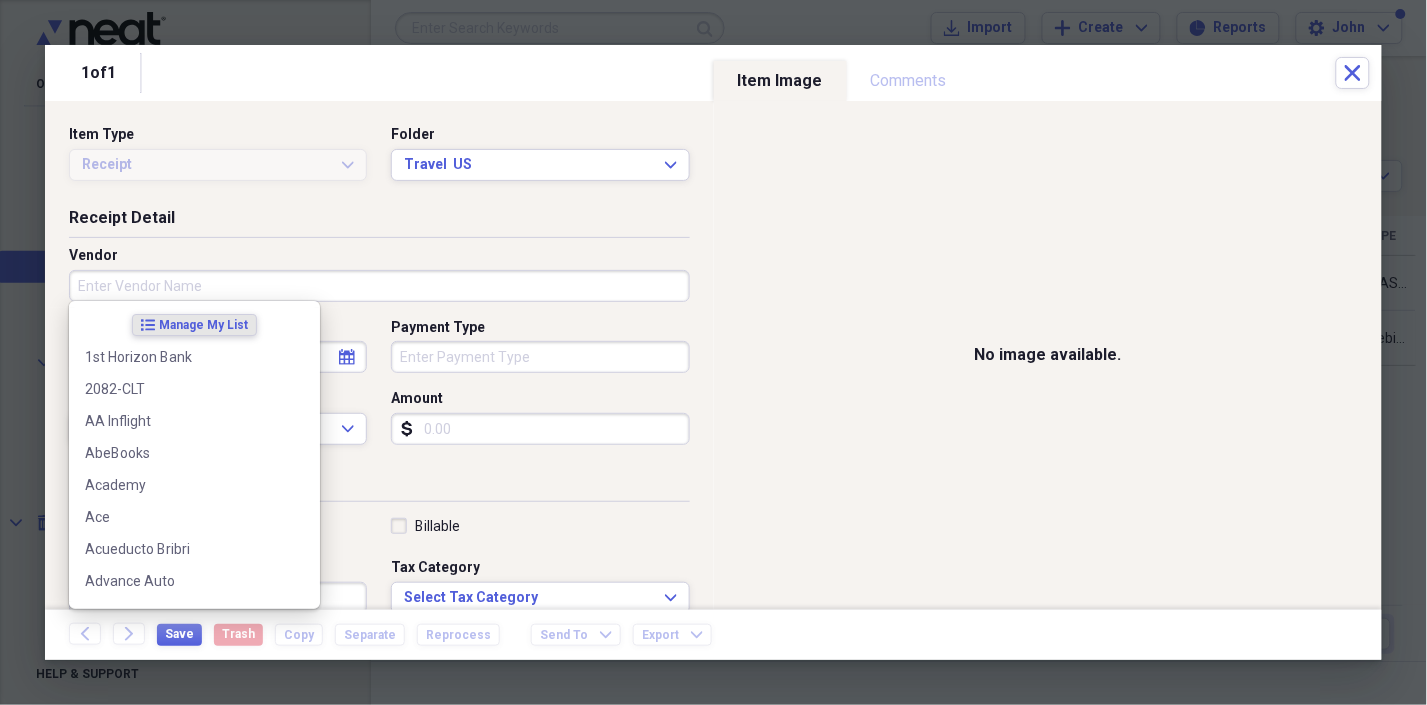 click on "Vendor" at bounding box center (379, 286) 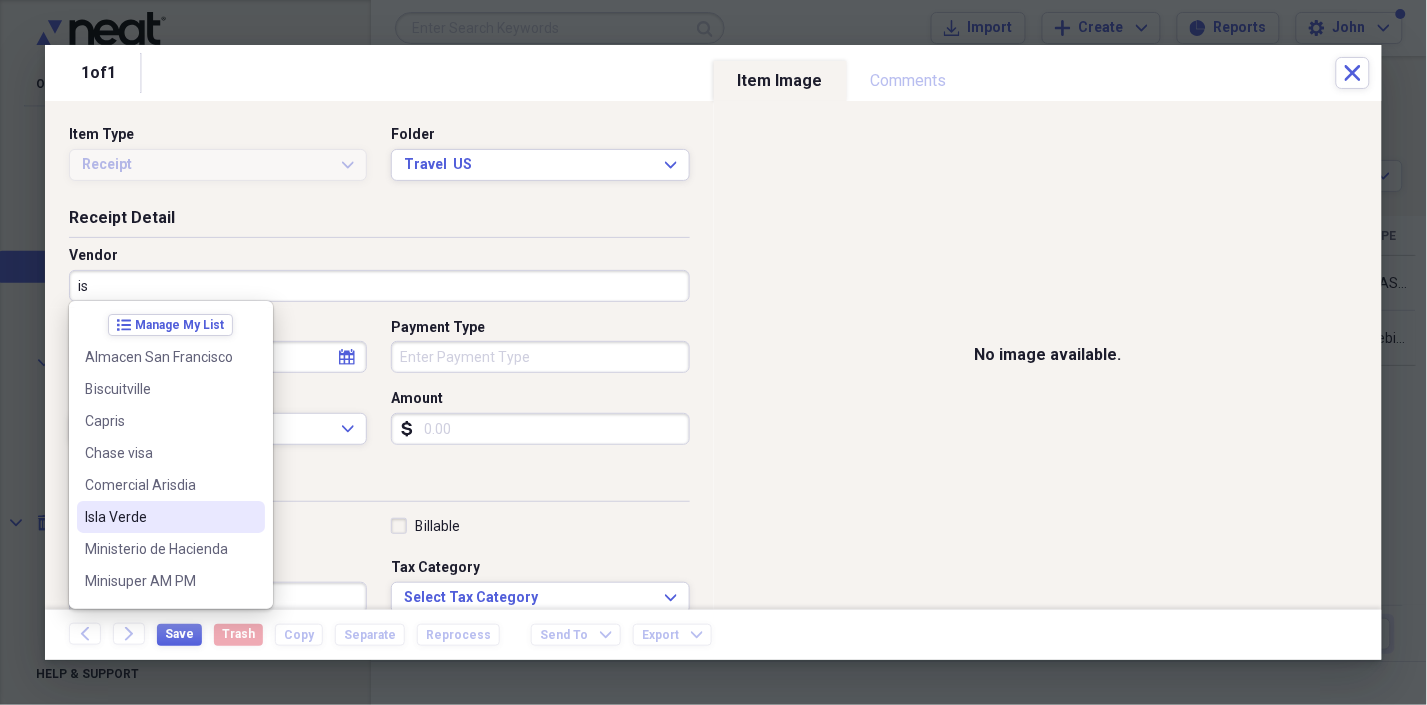 click on "Isla Verde" at bounding box center (159, 517) 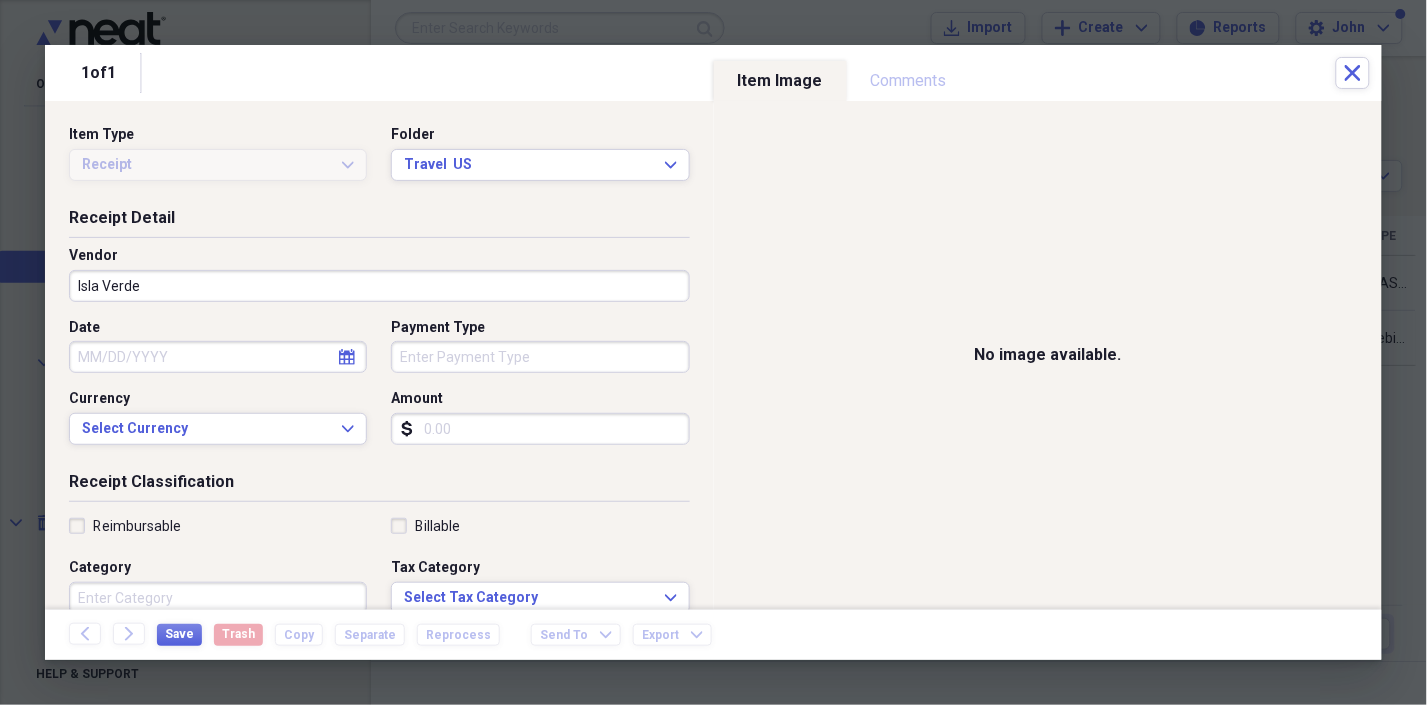 select on "7" 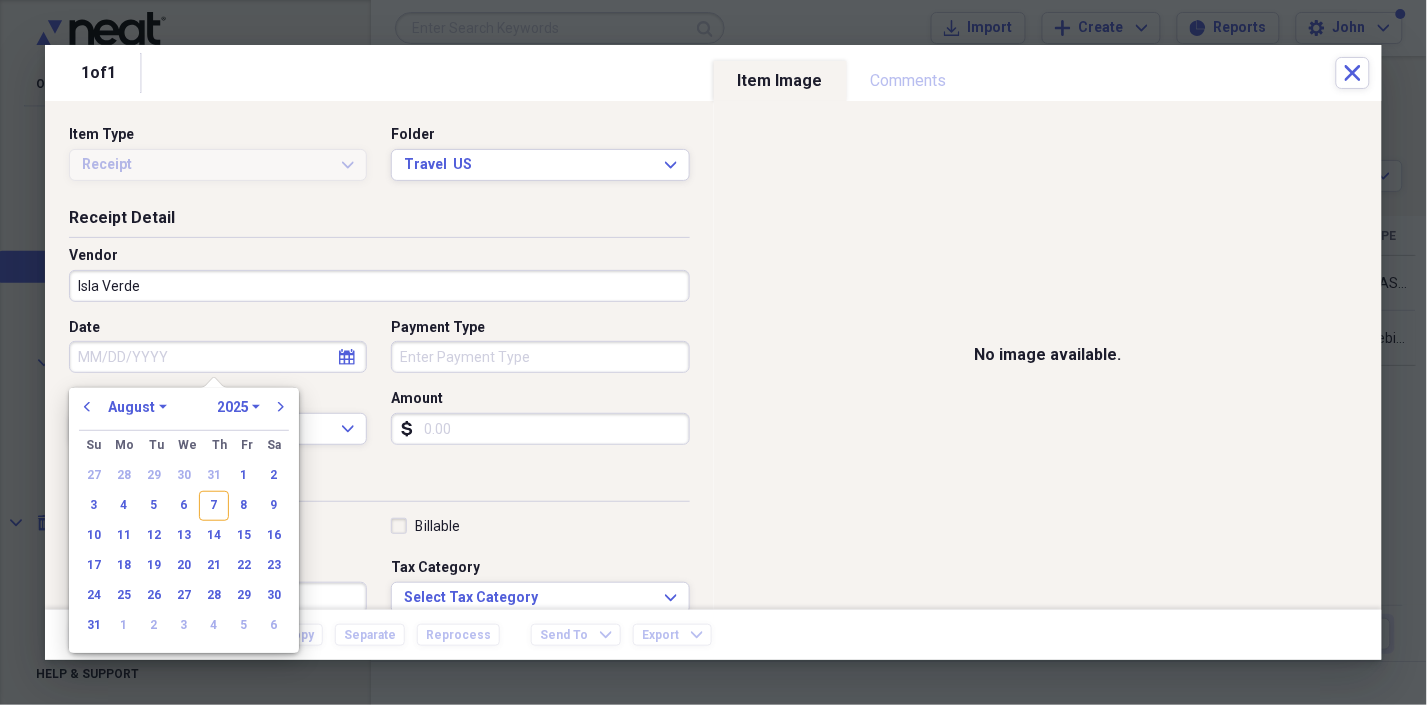 click on "Date" at bounding box center (218, 357) 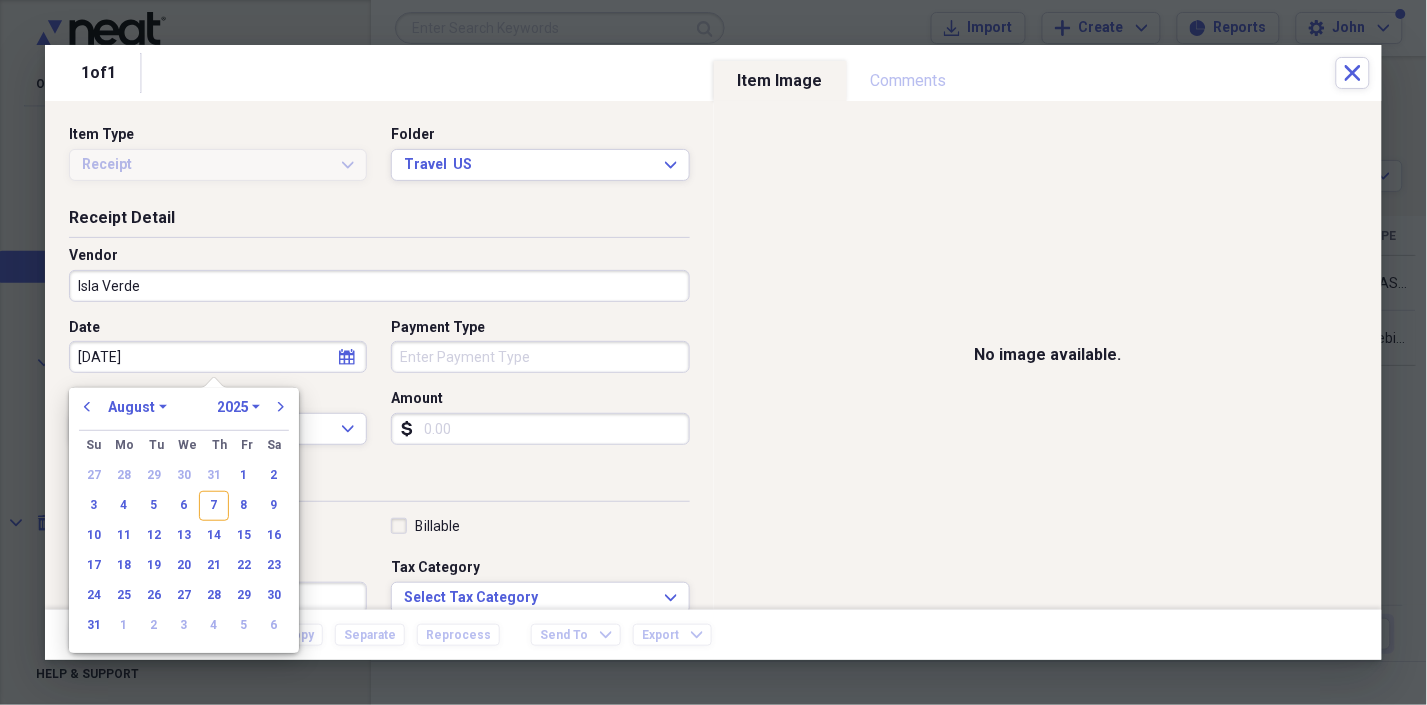 type on "[DATE]" 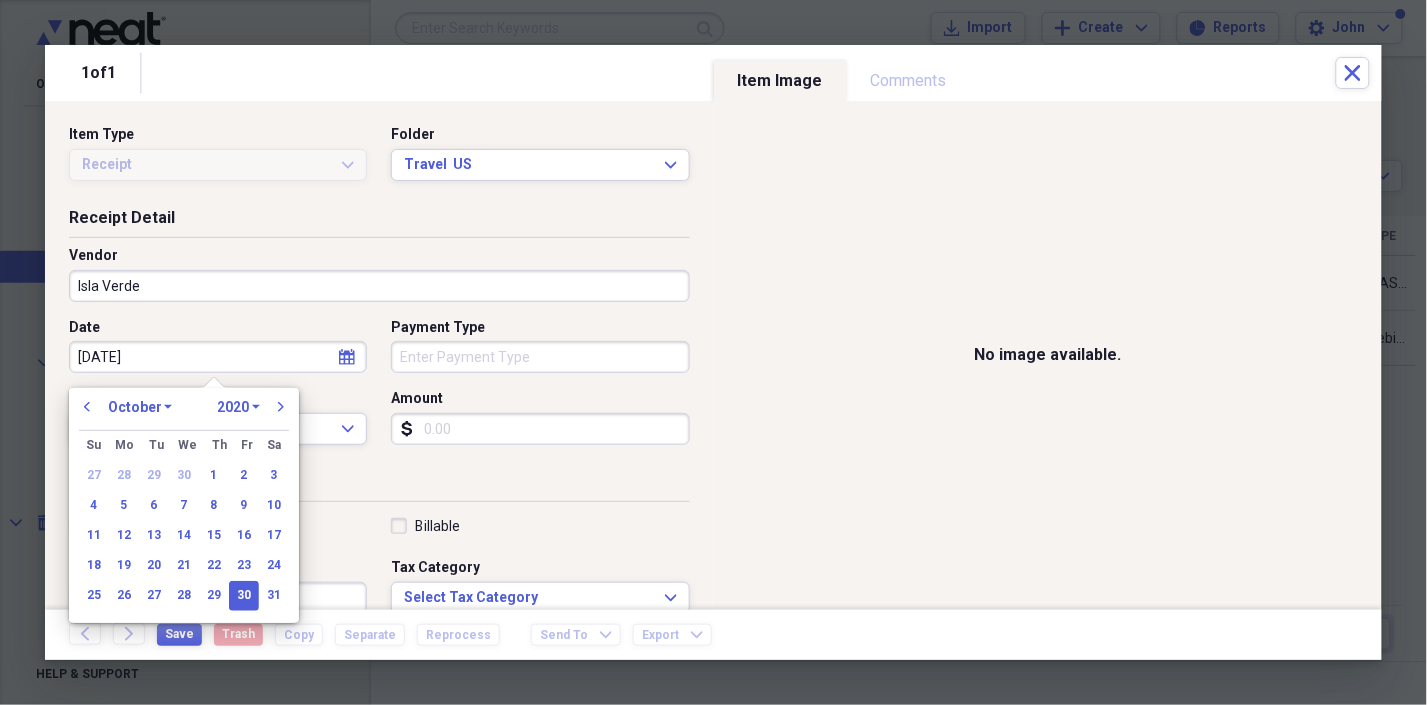 type on "10/30/2024" 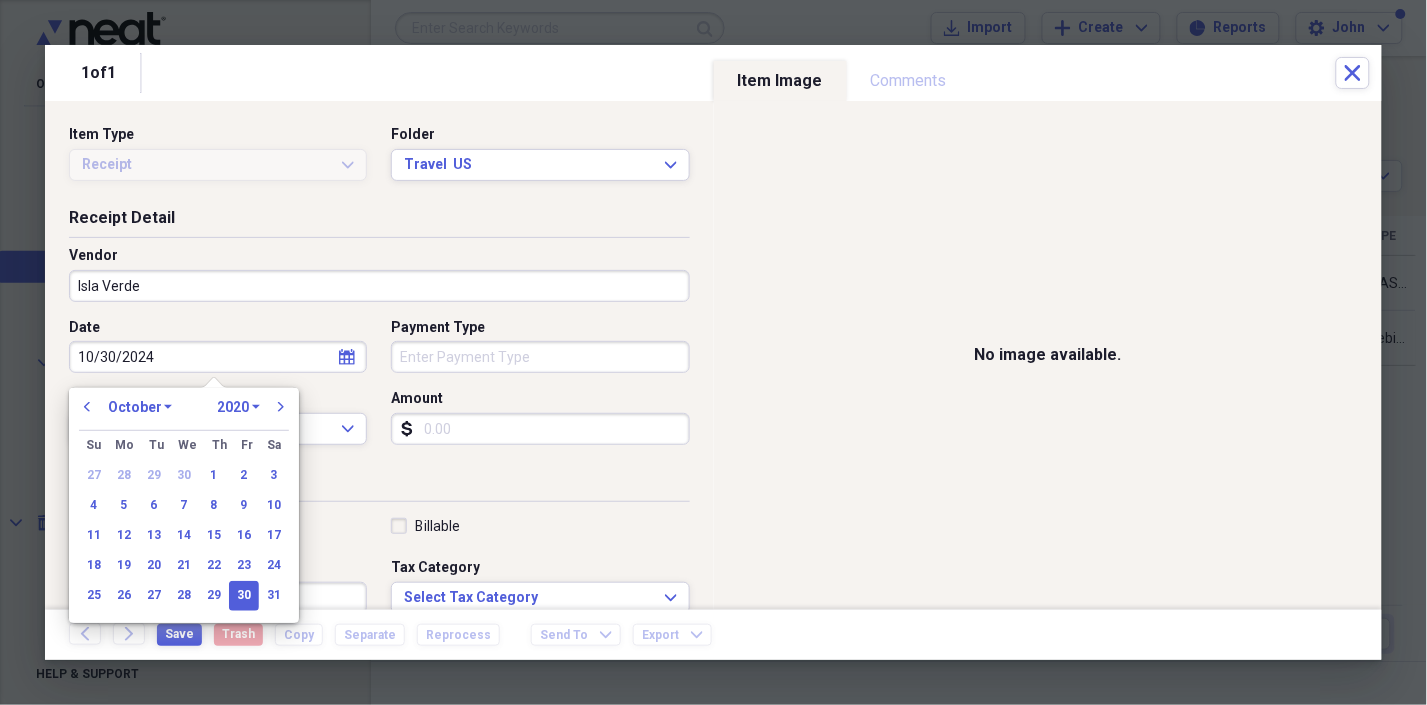 select on "2024" 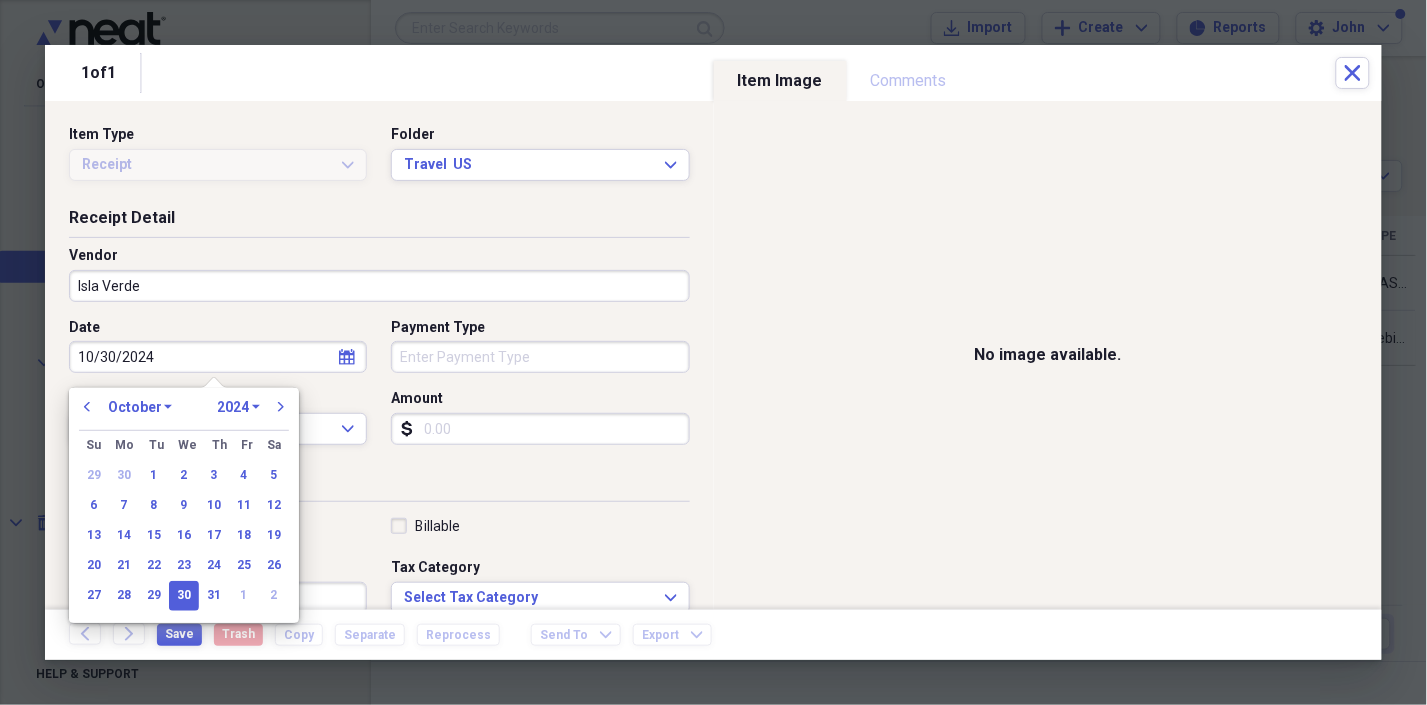 type on "10/30/2024" 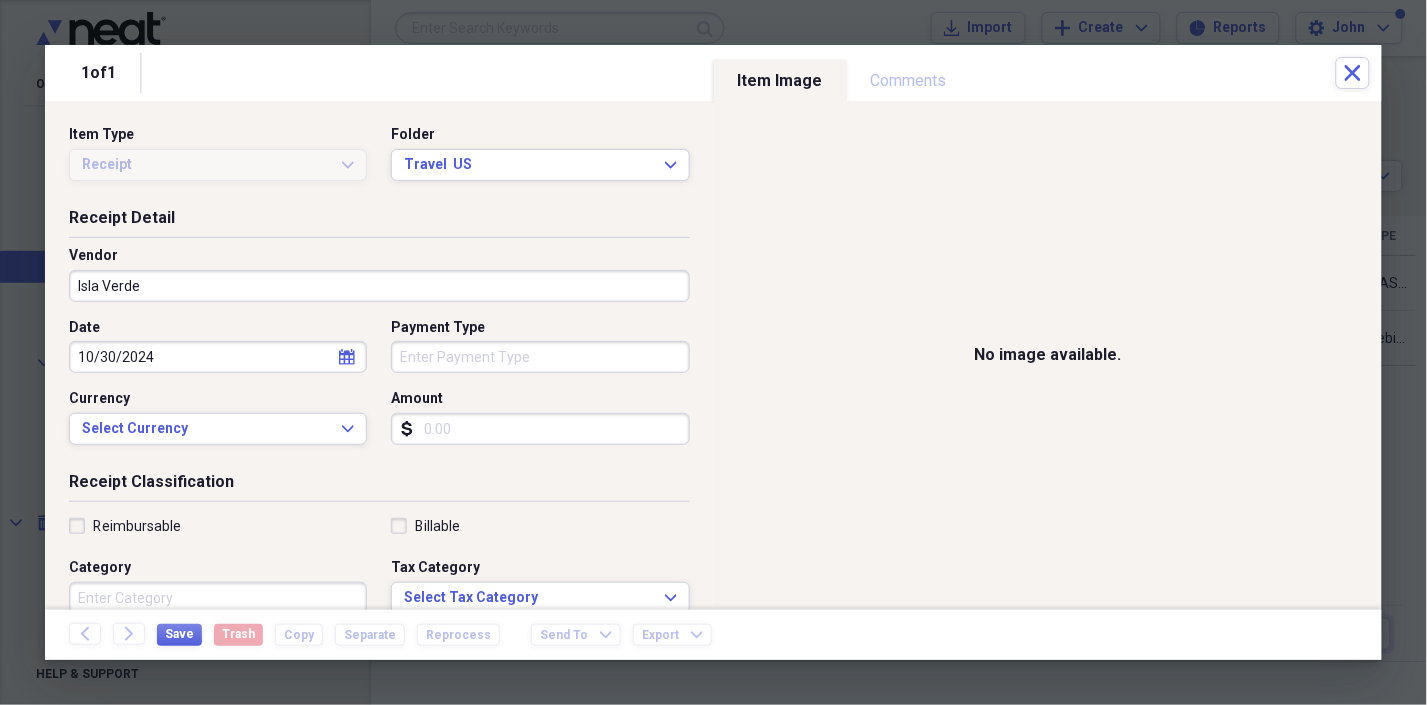 click on "Payment Type" at bounding box center [540, 357] 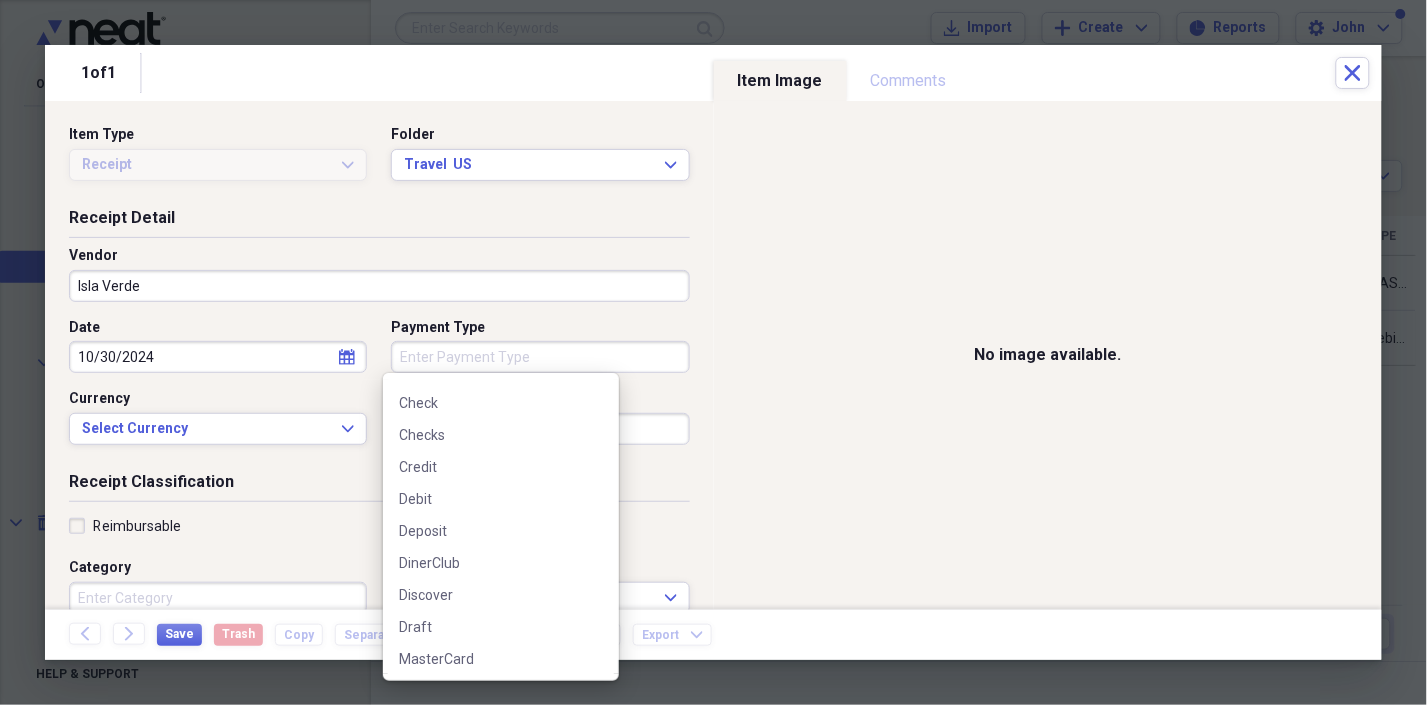 scroll, scrollTop: 443, scrollLeft: 0, axis: vertical 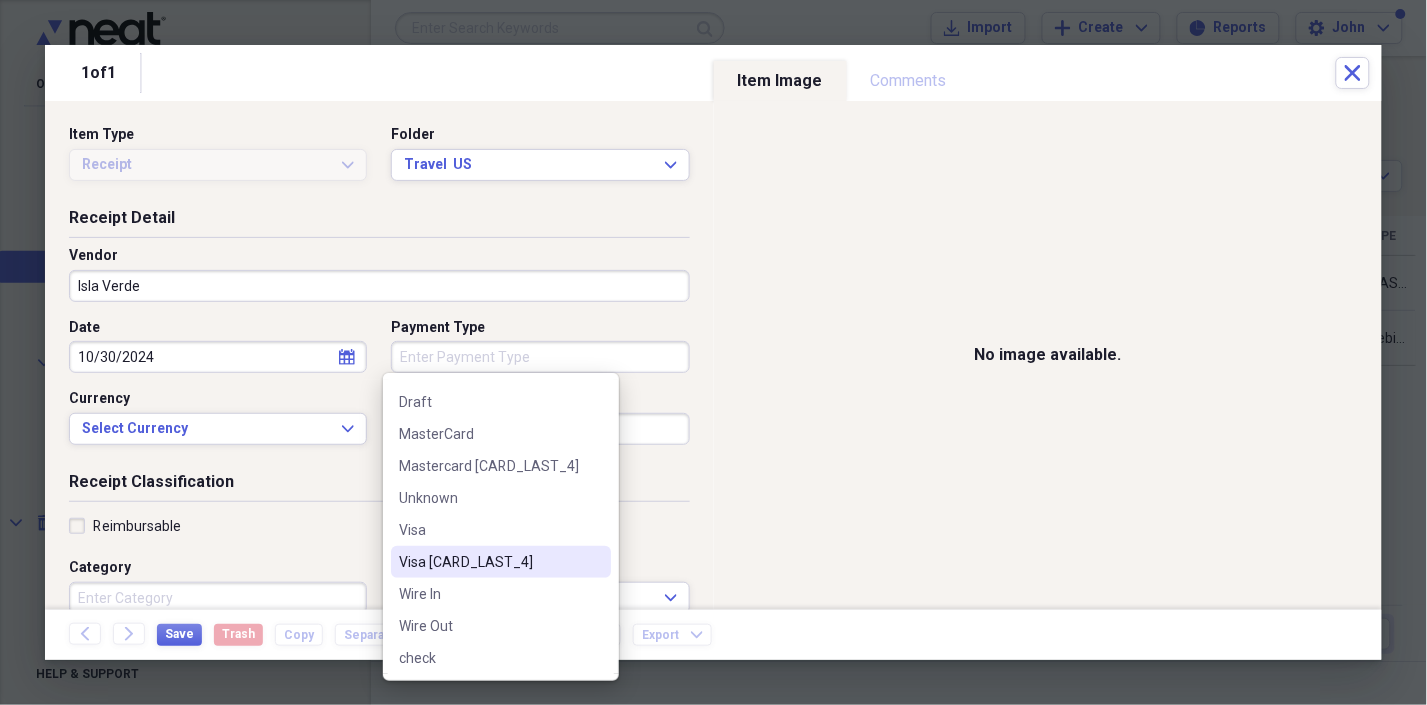 click on "Visa [CARD_LAST_4]" at bounding box center (489, 562) 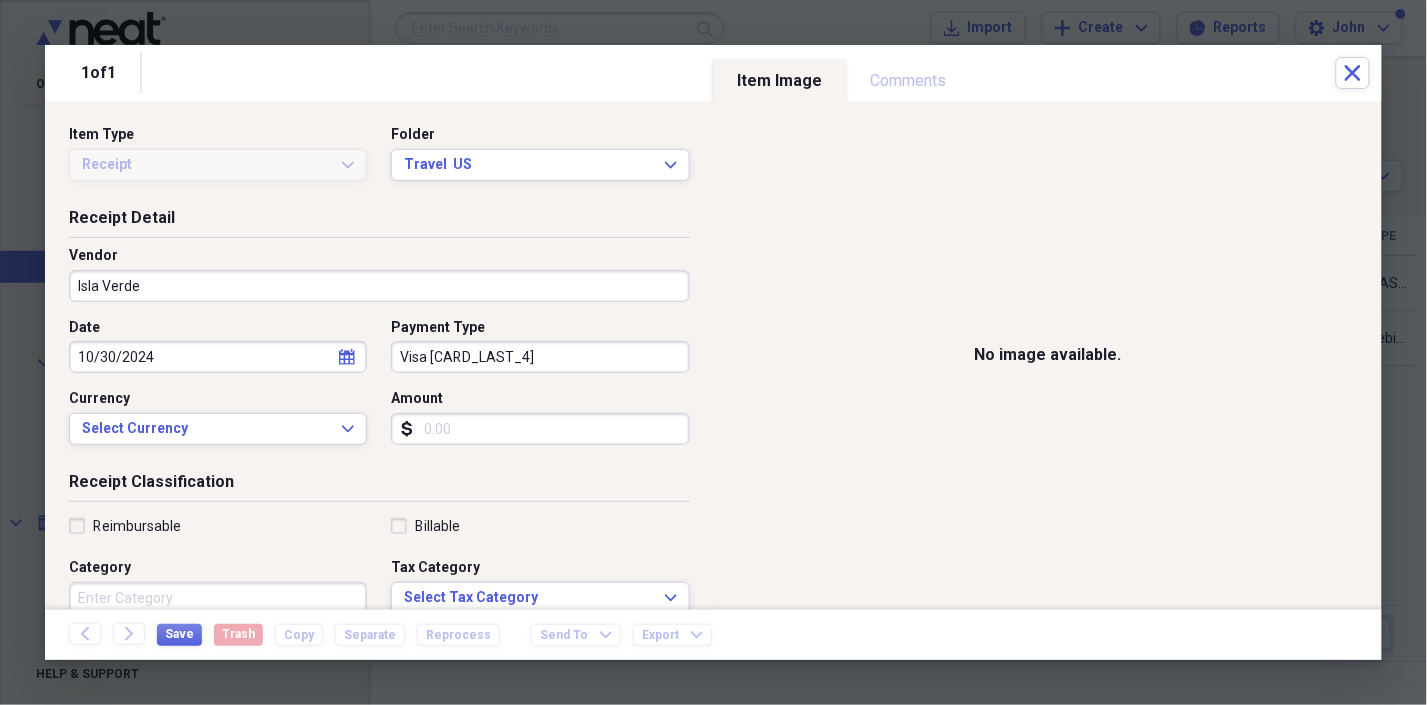 click on "Amount" at bounding box center [540, 429] 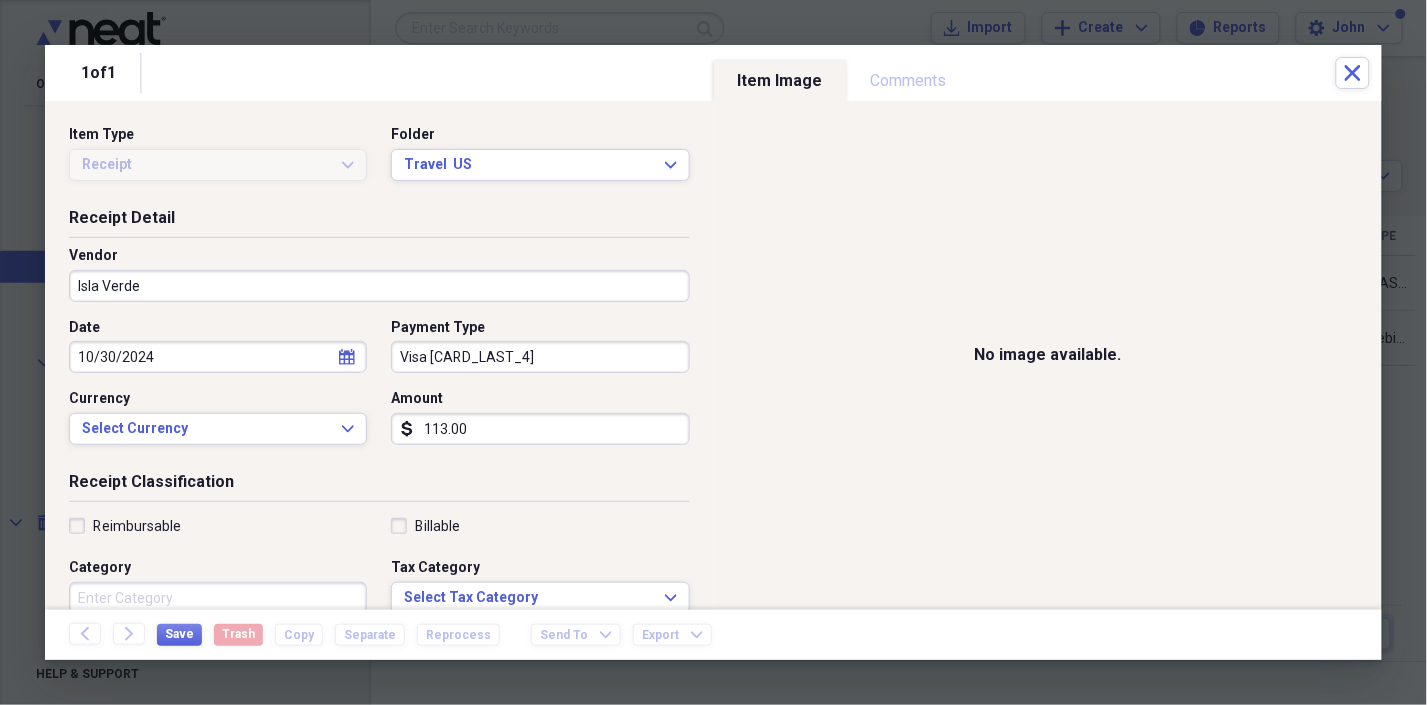 type on "113.00" 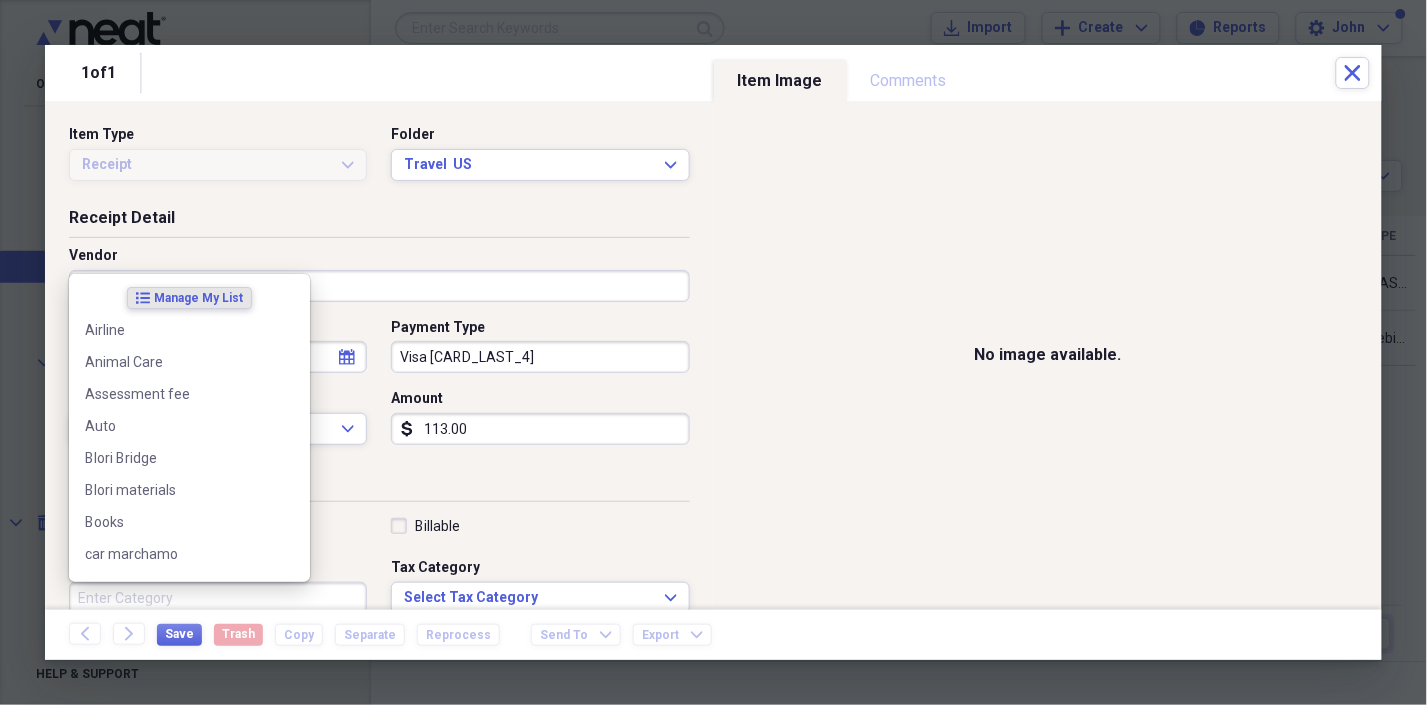 click on "Category" at bounding box center [218, 598] 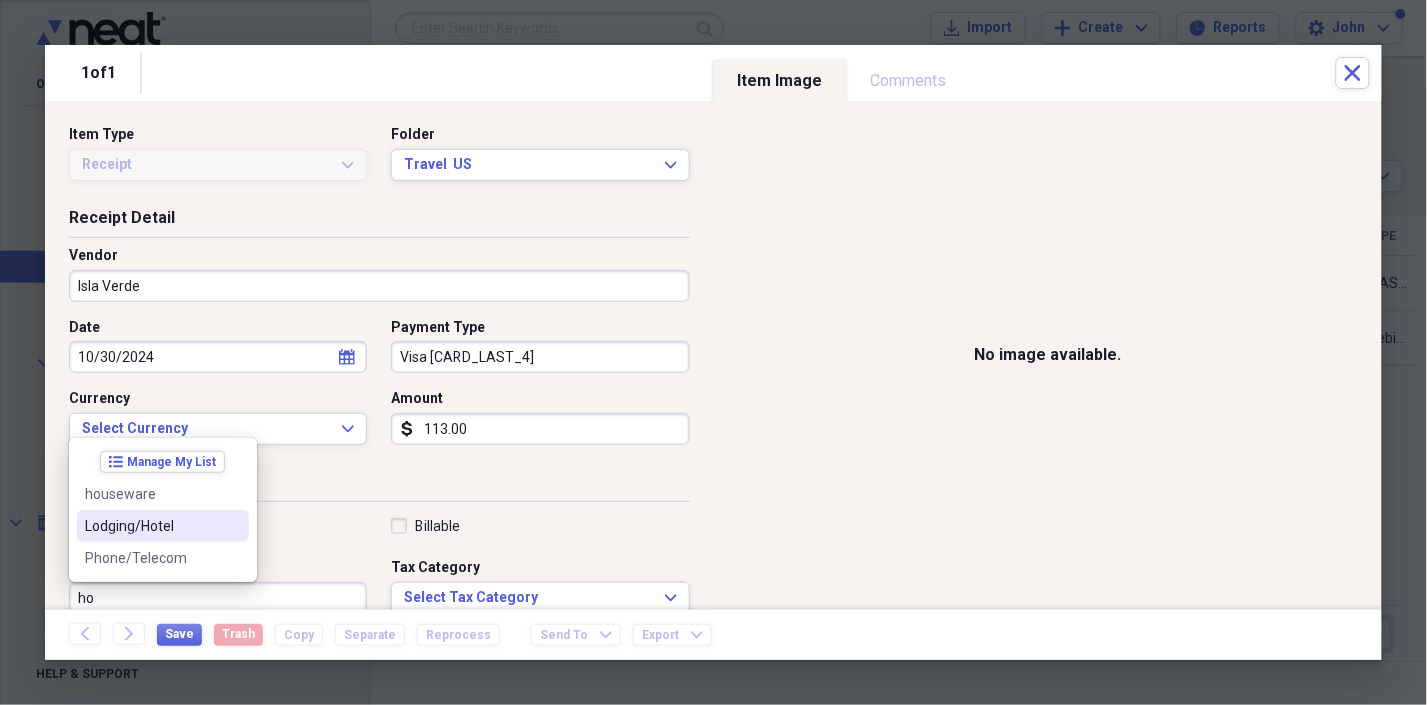 click on "Lodging/Hotel" at bounding box center [151, 526] 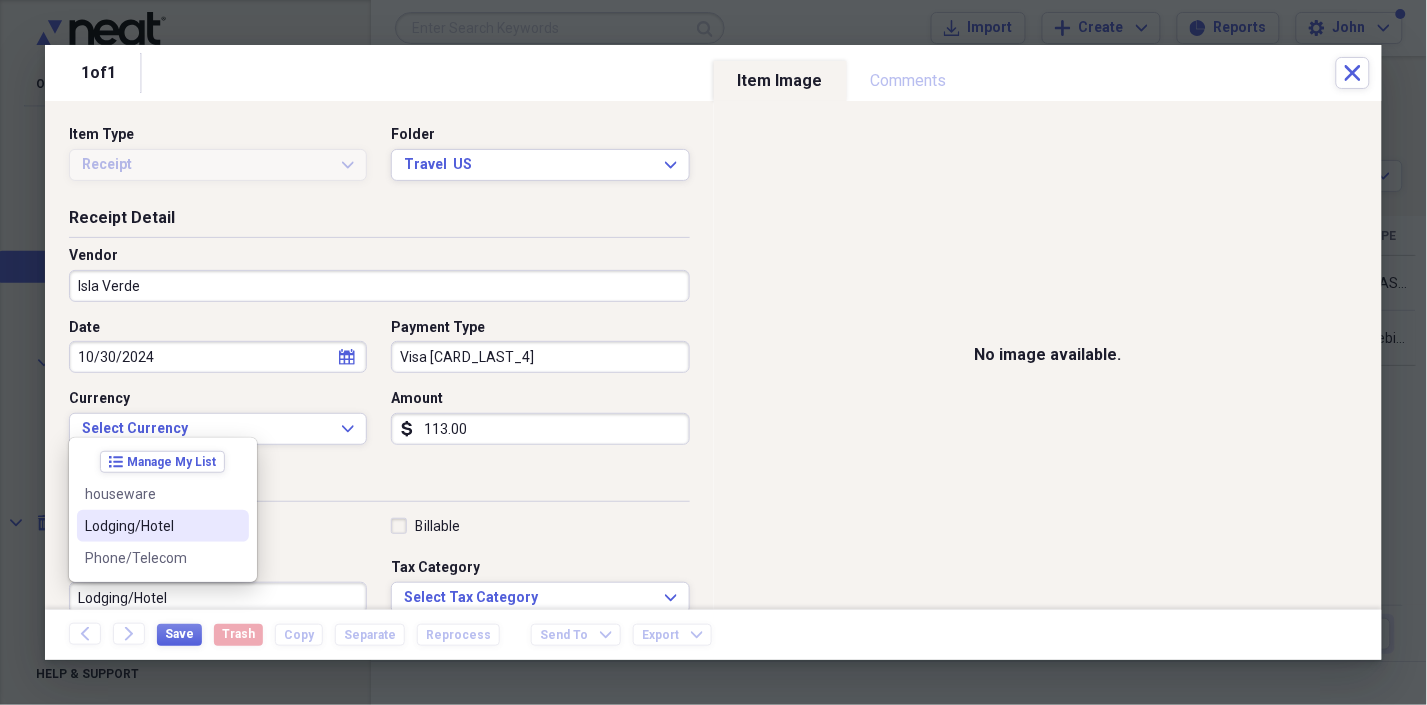 scroll, scrollTop: 3, scrollLeft: 0, axis: vertical 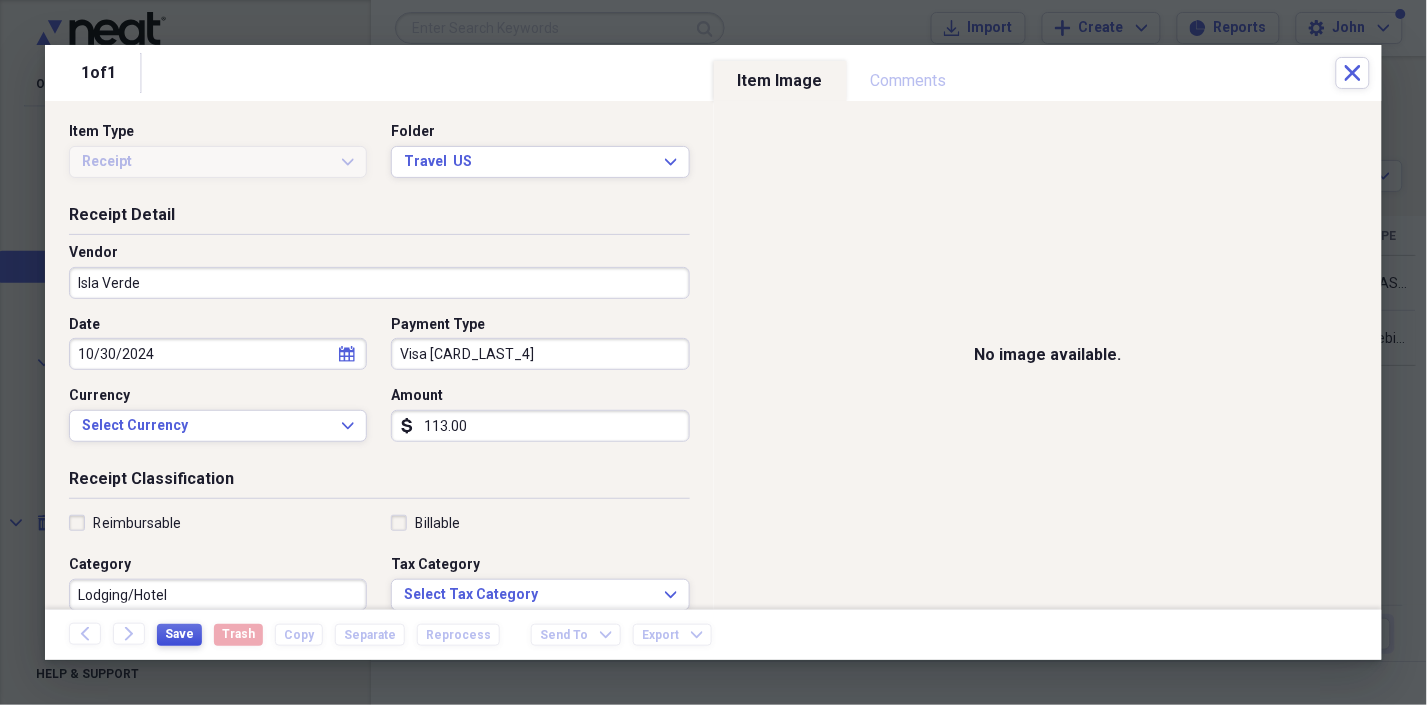 click on "Save" at bounding box center (179, 634) 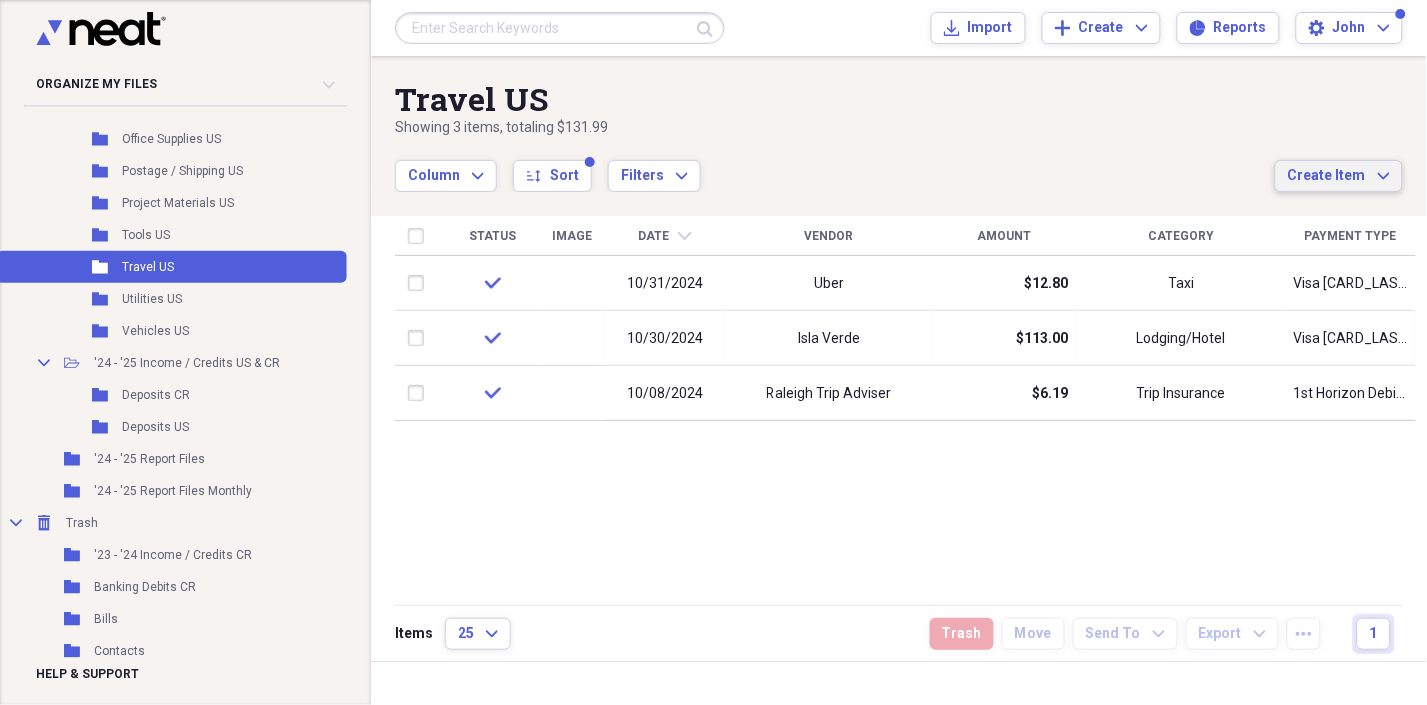 click on "Expand" 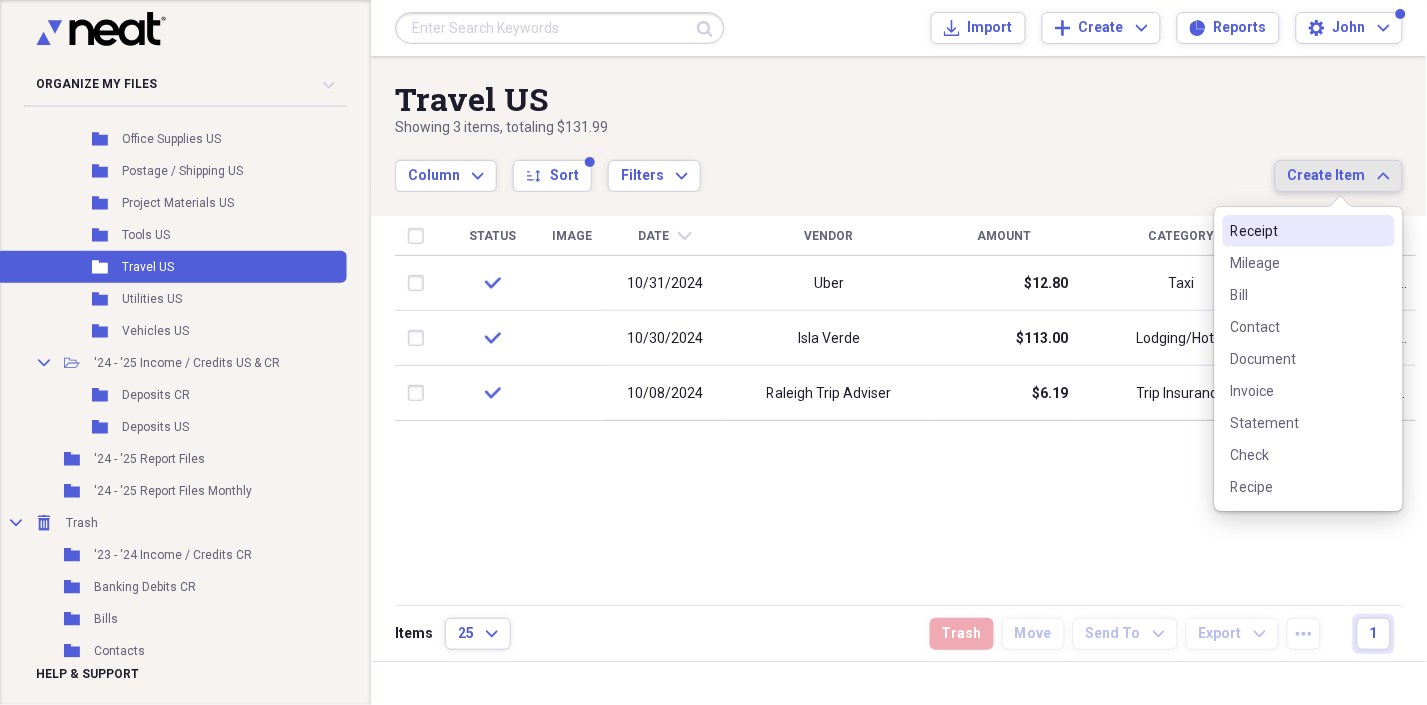 click on "Receipt" at bounding box center [1309, 231] 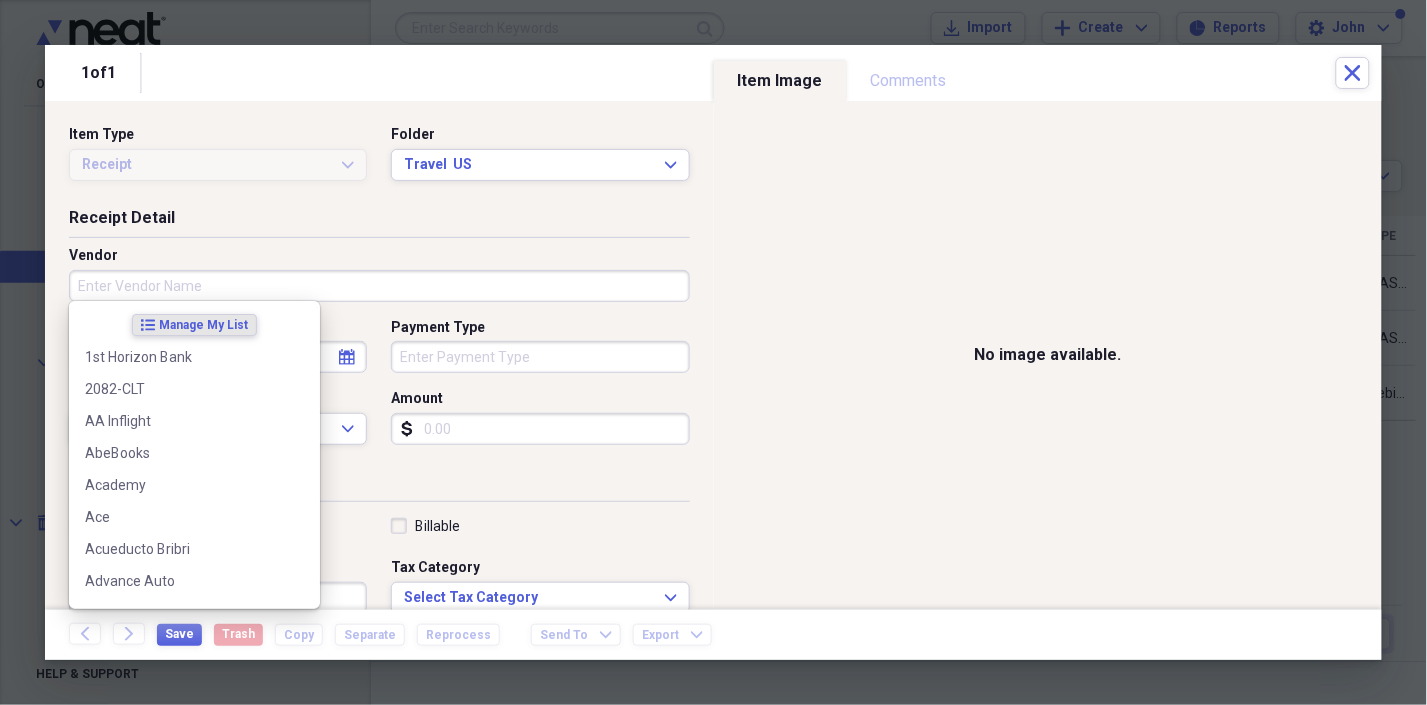 click on "Vendor" at bounding box center (379, 286) 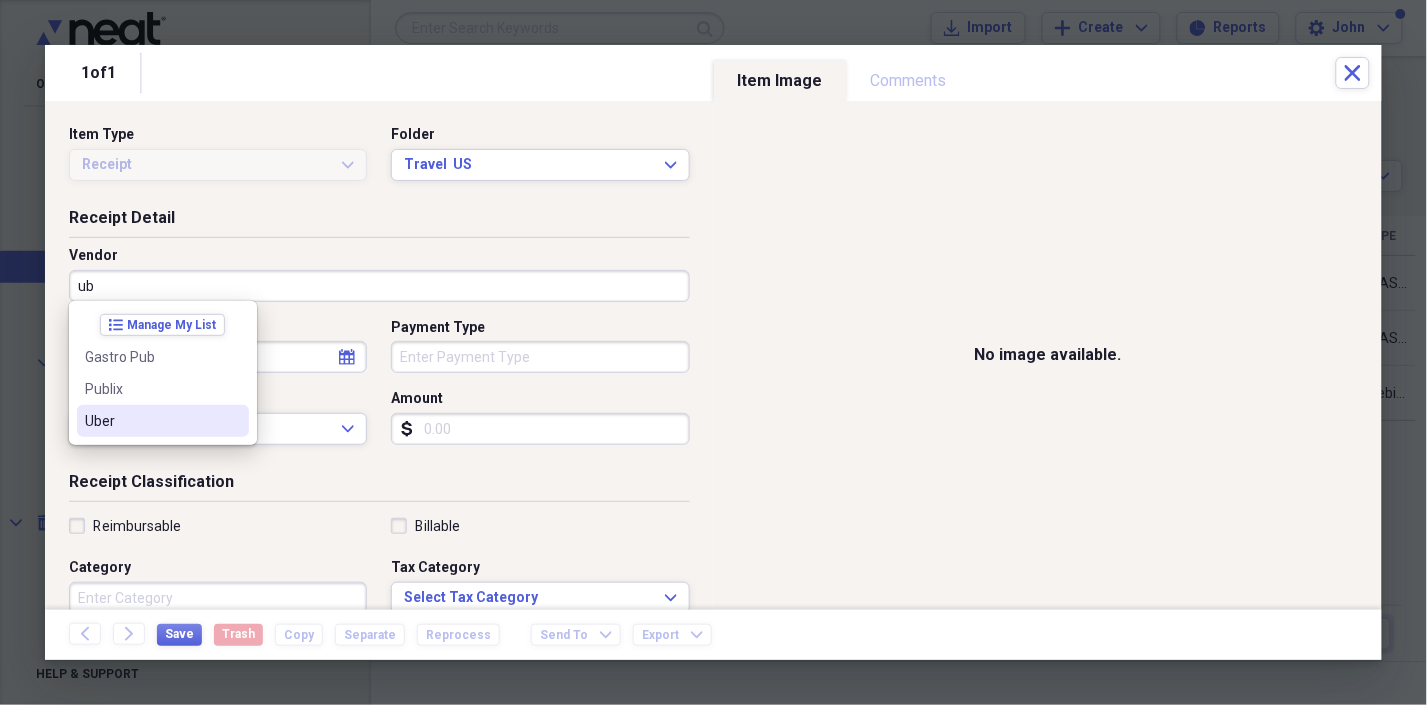 click on "Uber" at bounding box center [151, 421] 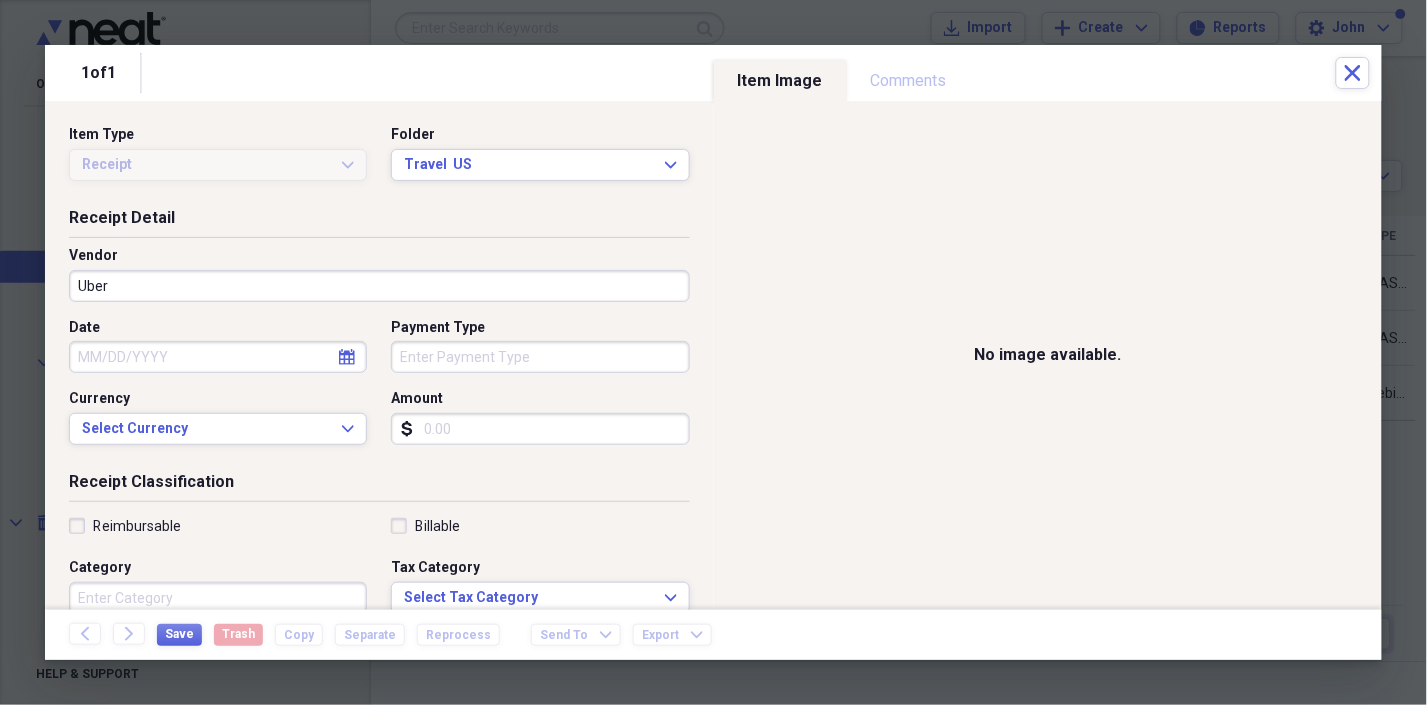 select on "7" 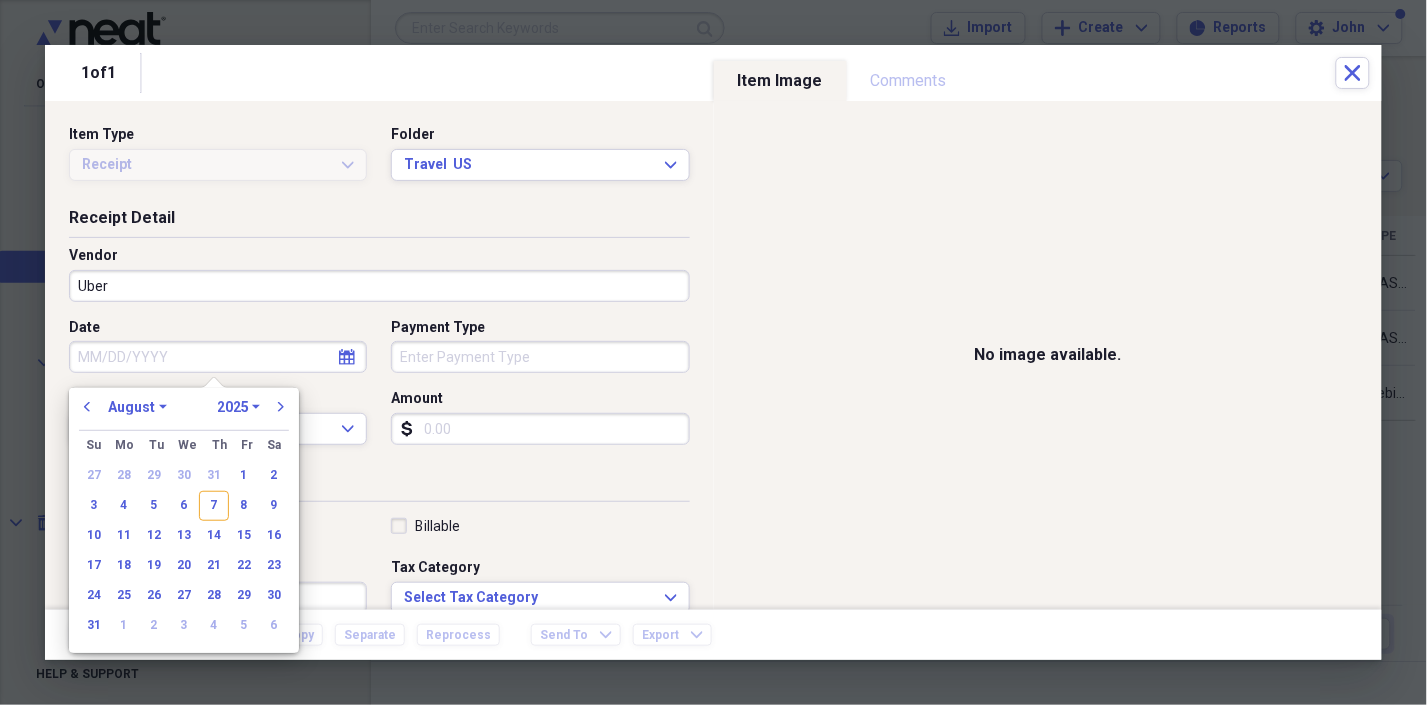 click on "Date" at bounding box center (218, 357) 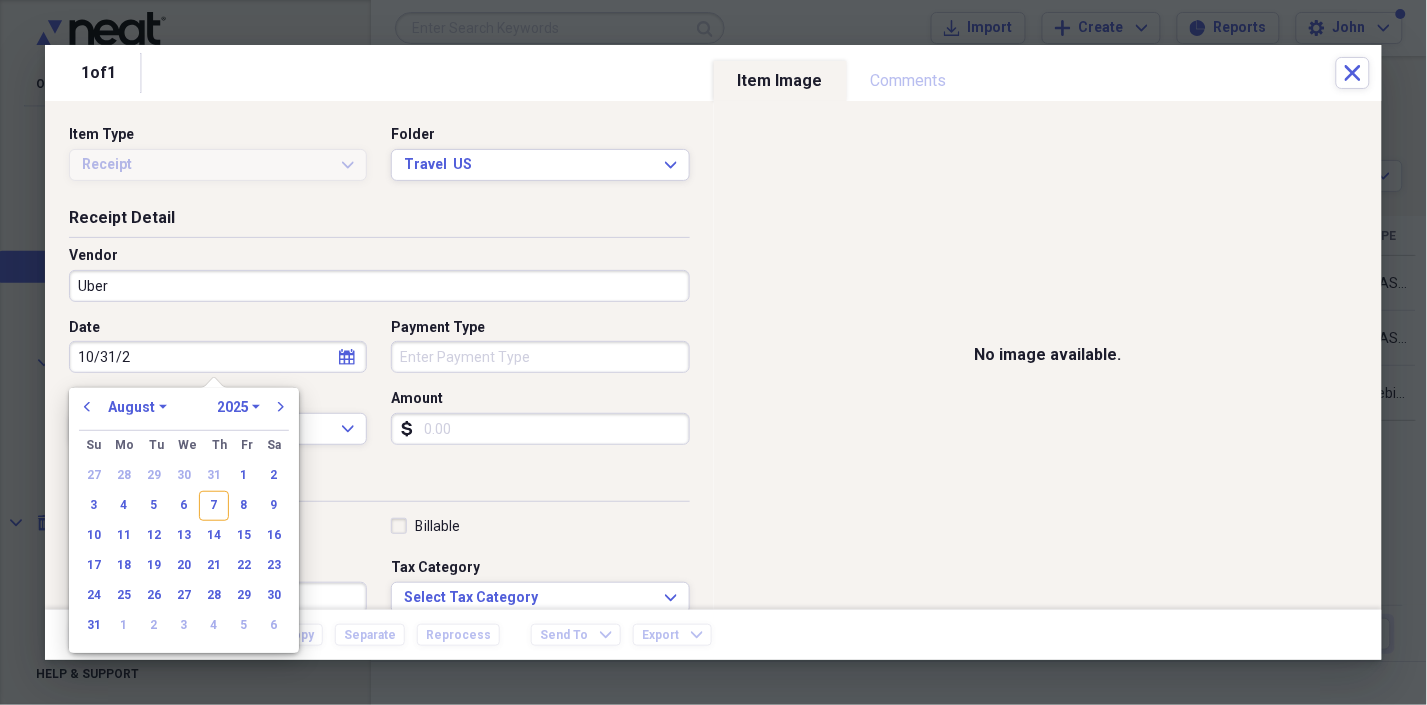 type on "[DATE]" 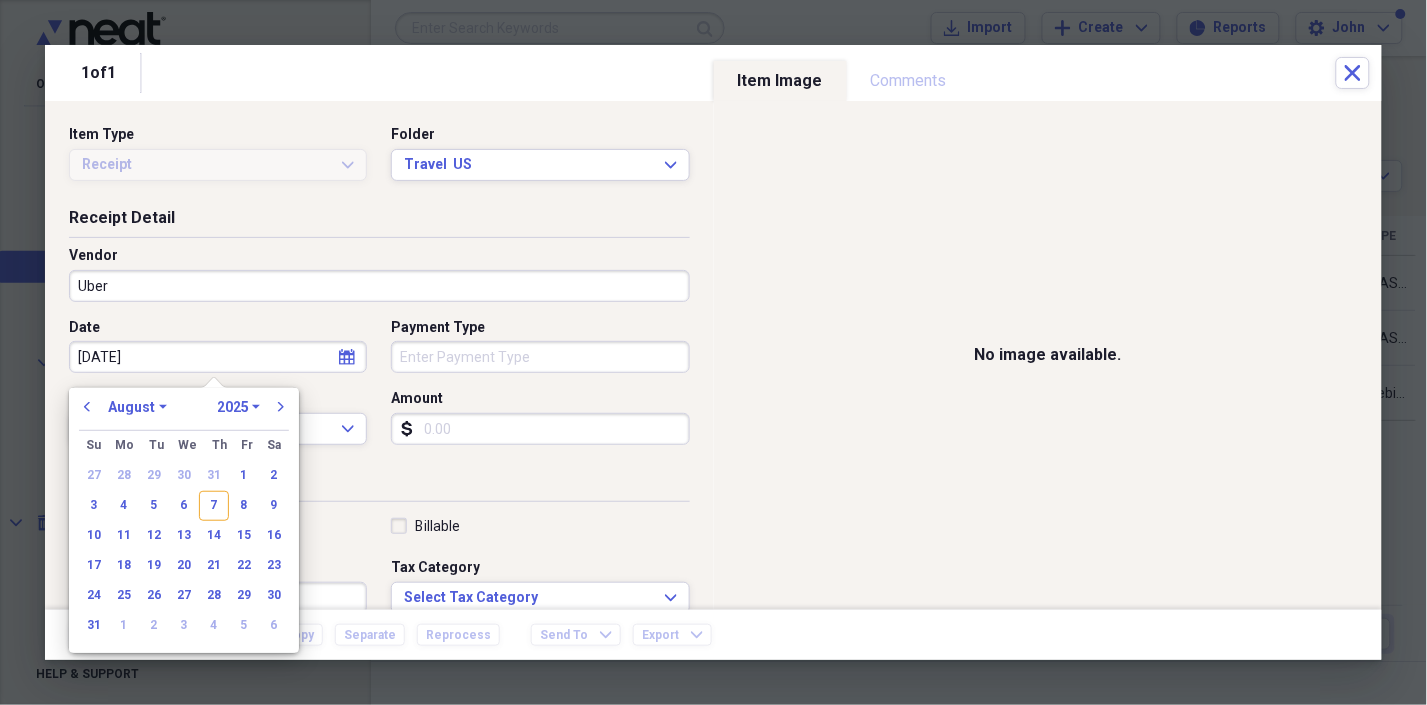 select on "9" 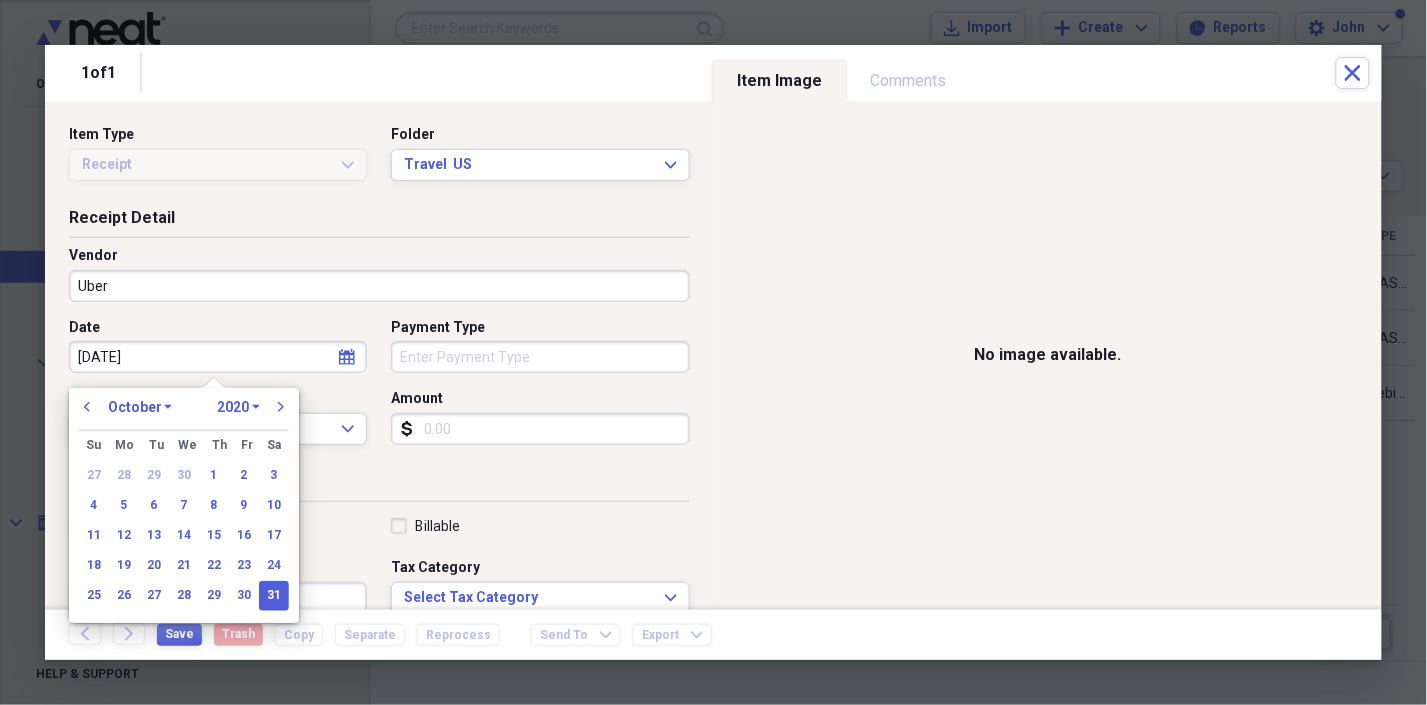 type on "10/31/2024" 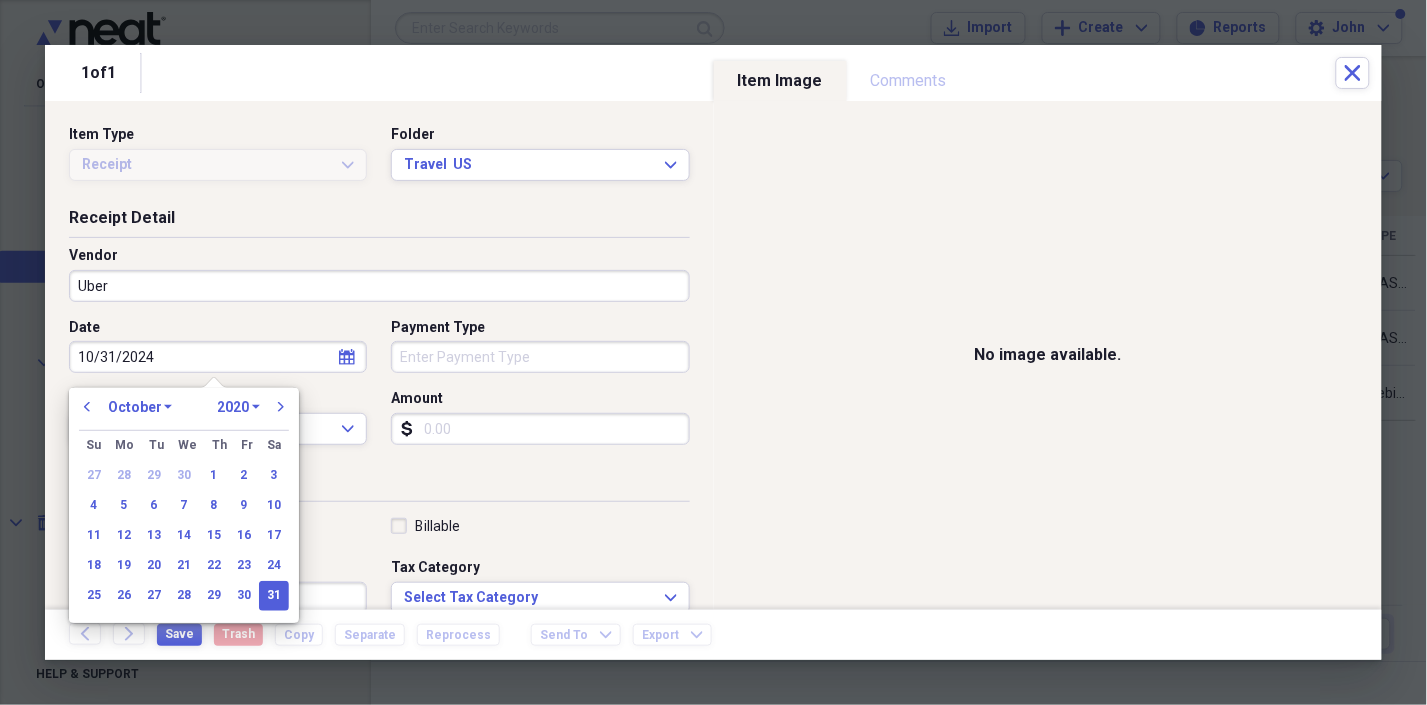 select on "2024" 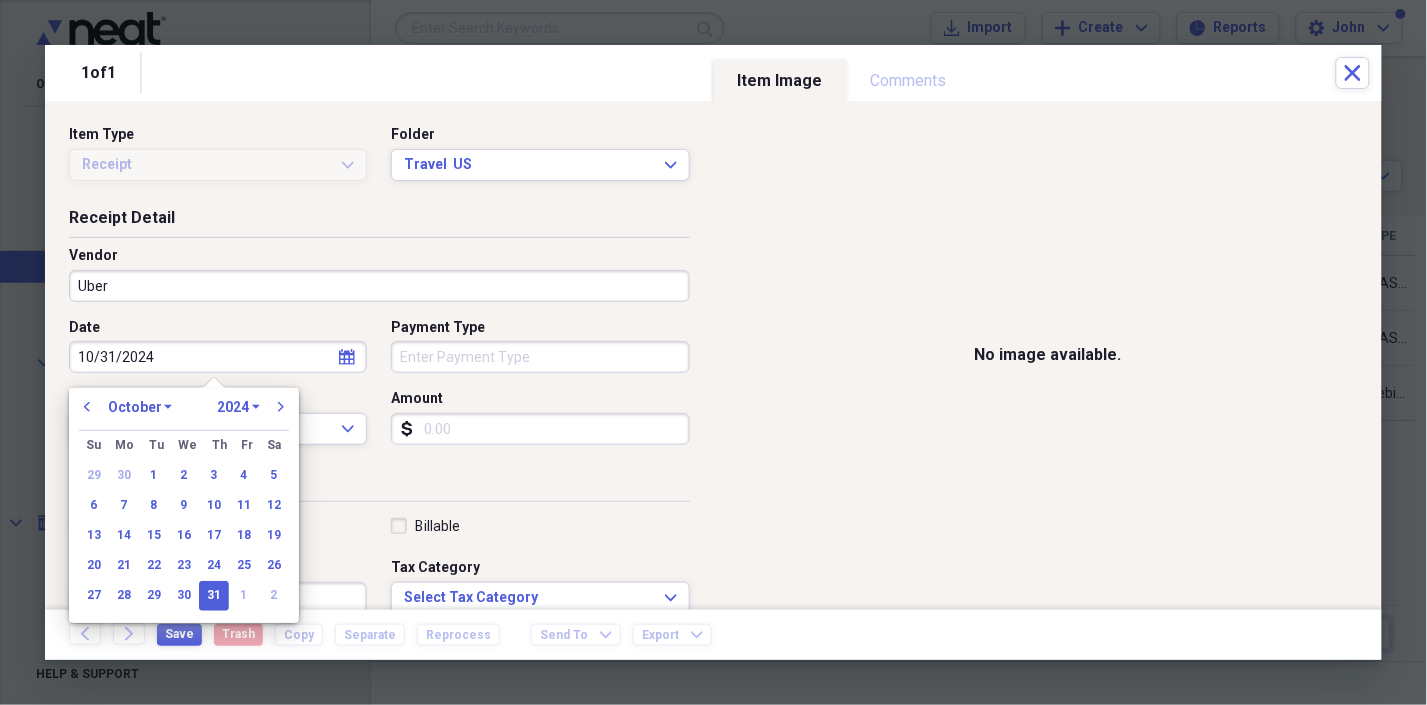 type on "10/31/2024" 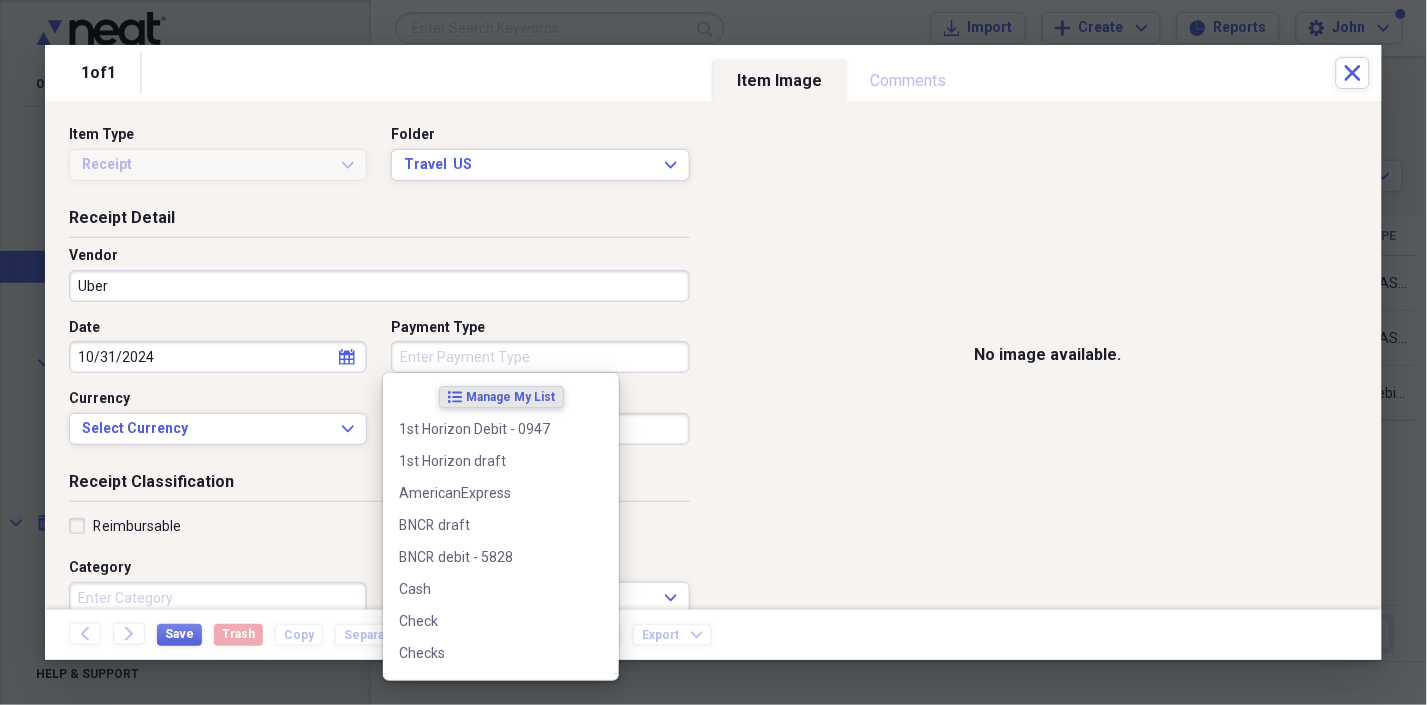 click on "Payment Type" at bounding box center [540, 357] 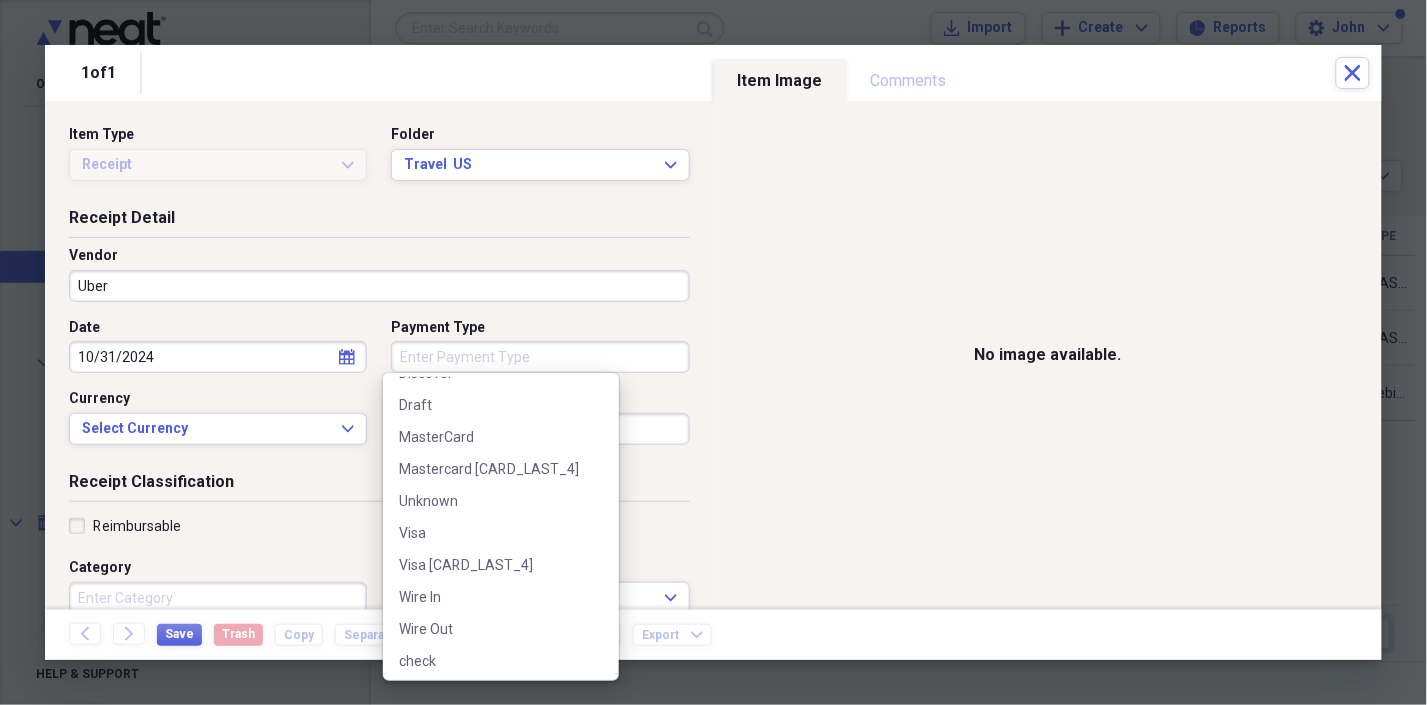 scroll, scrollTop: 443, scrollLeft: 0, axis: vertical 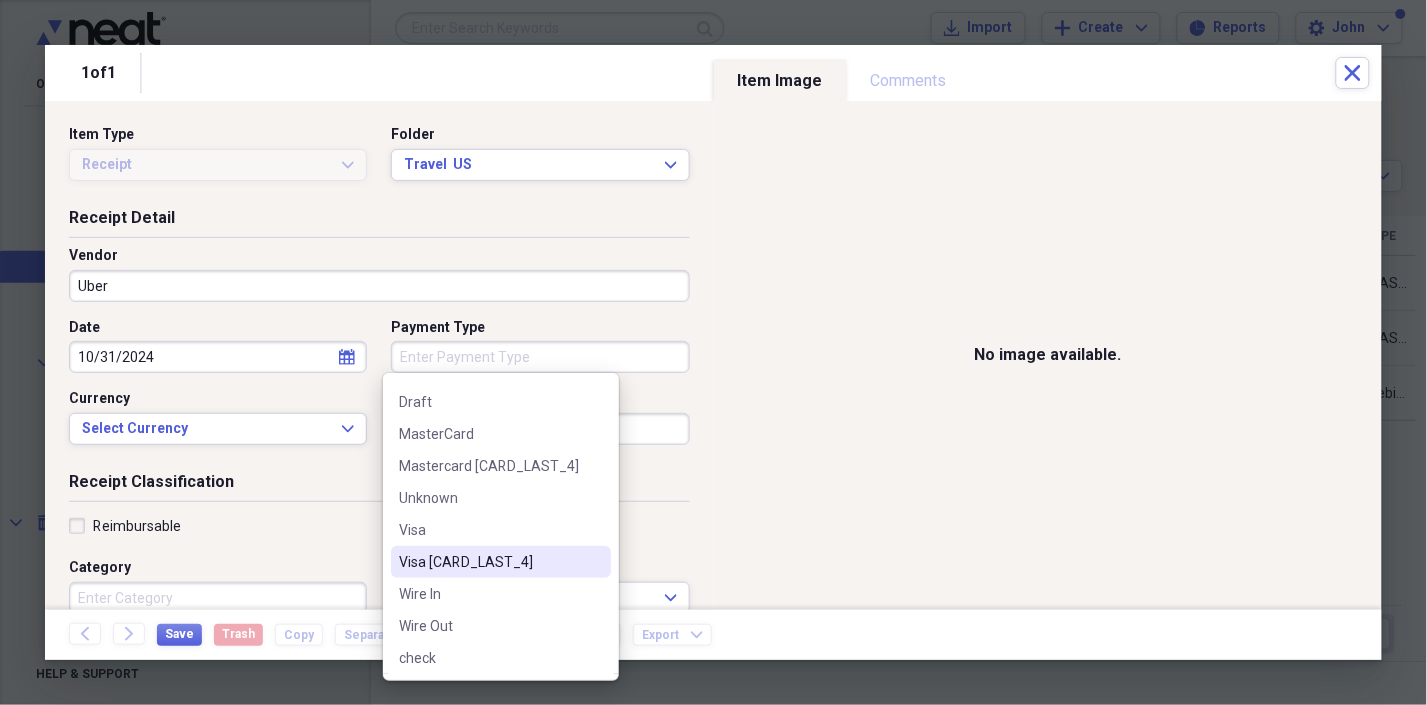 click on "Visa [CARD_LAST_4]" at bounding box center [489, 562] 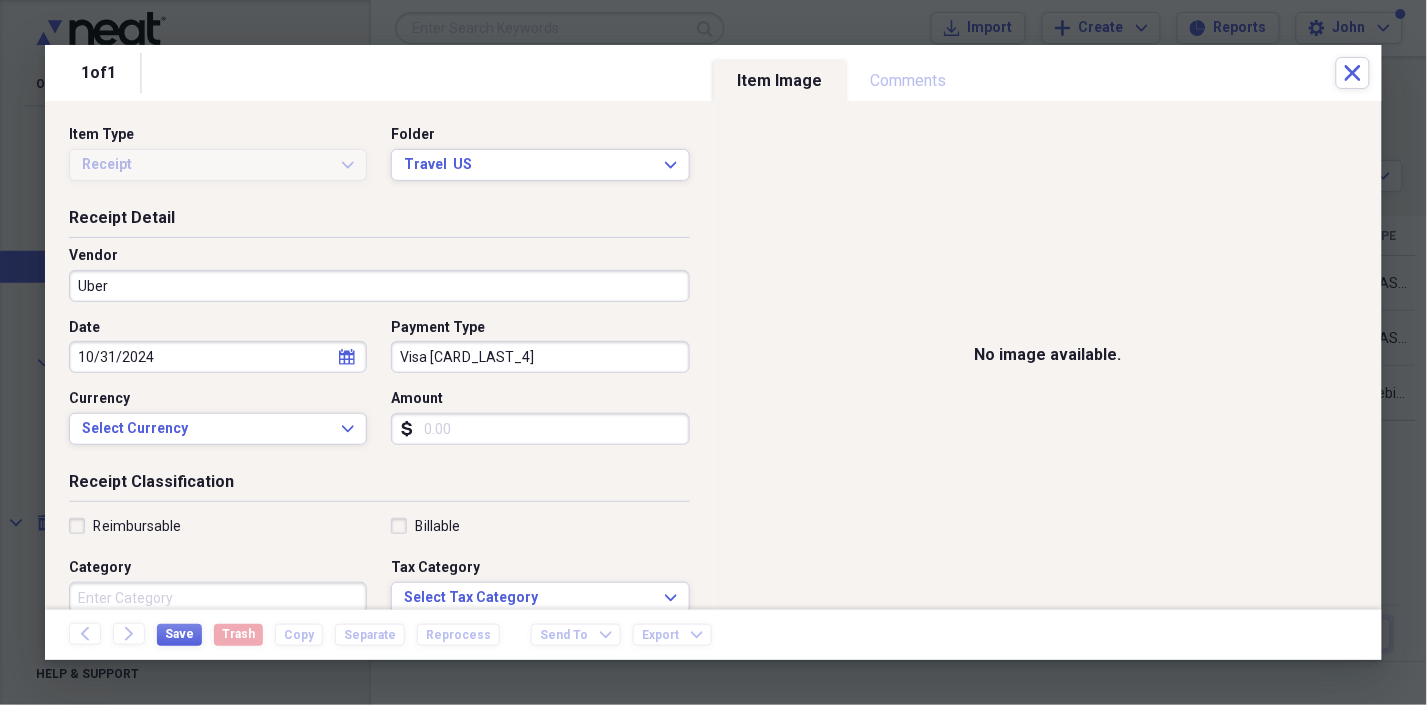 click on "Amount" at bounding box center (540, 429) 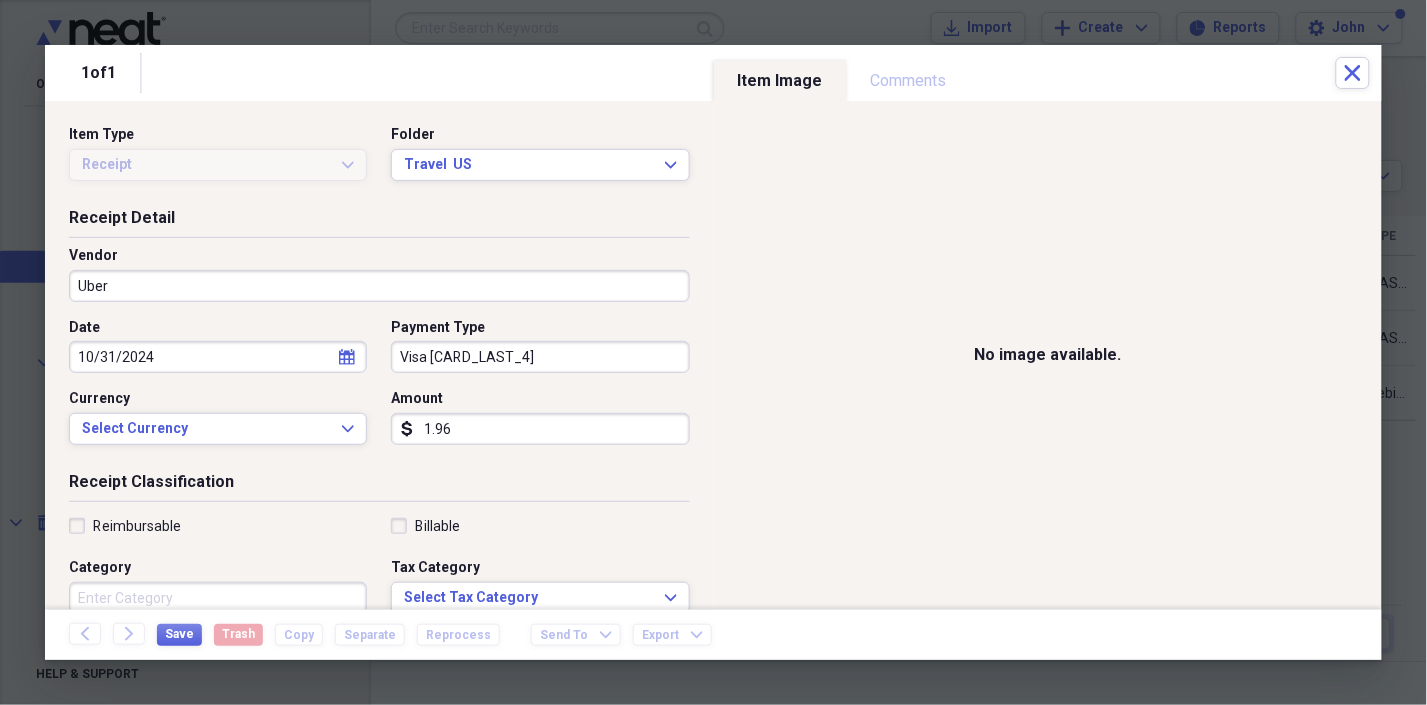 type on "1.96" 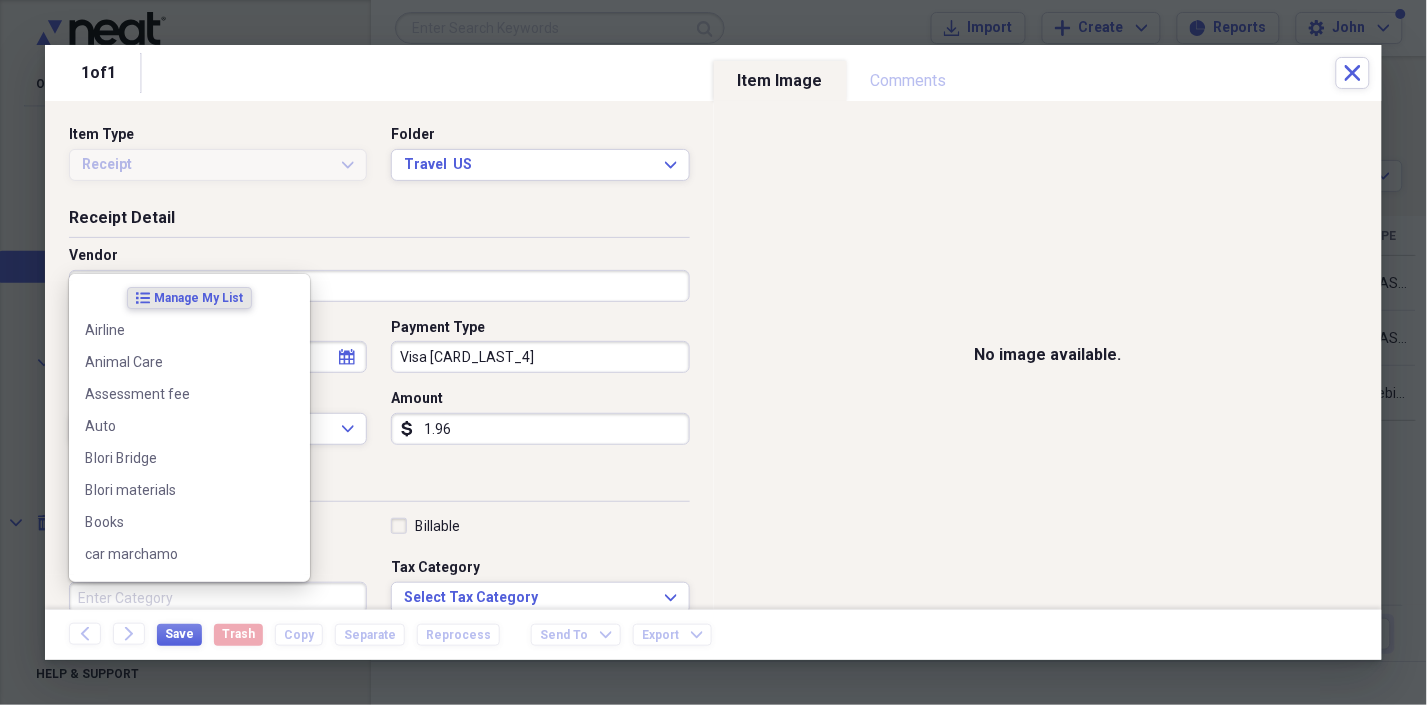 click on "Category" at bounding box center (218, 598) 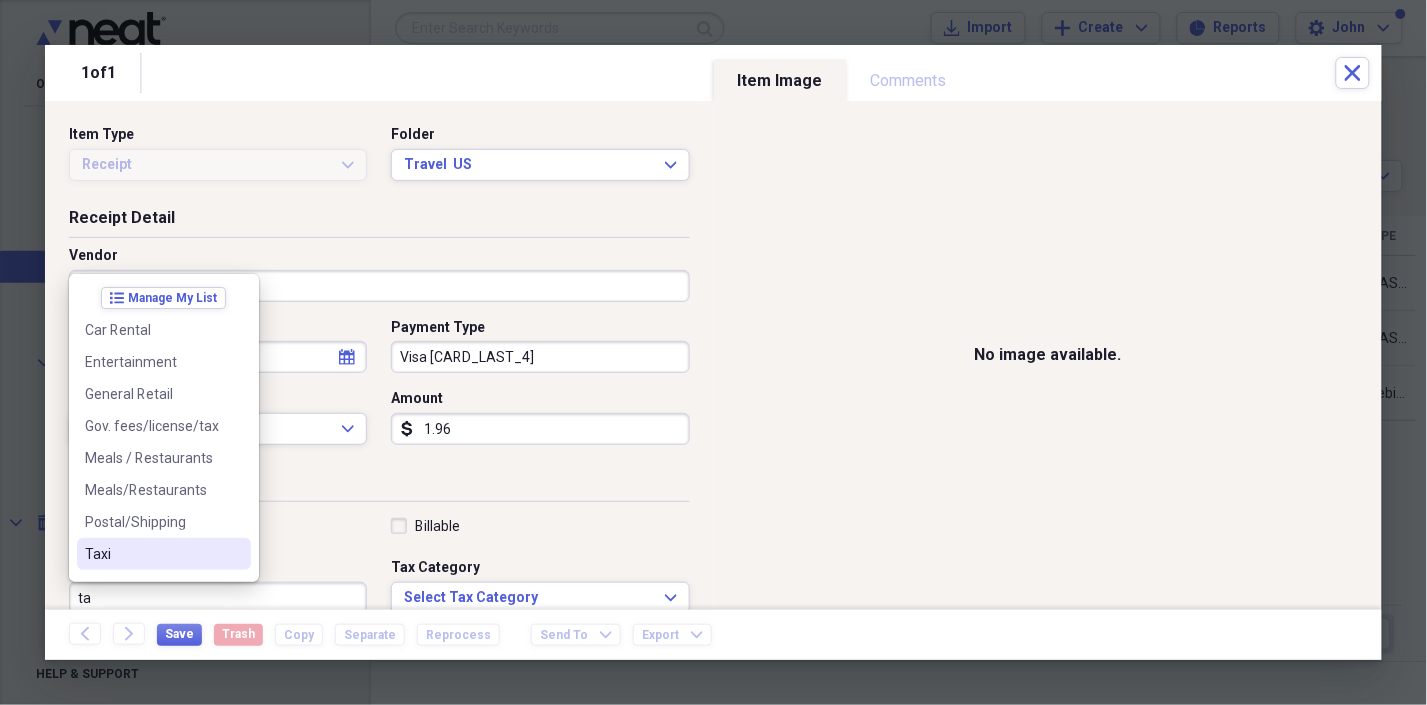 click on "Taxi" at bounding box center (164, 554) 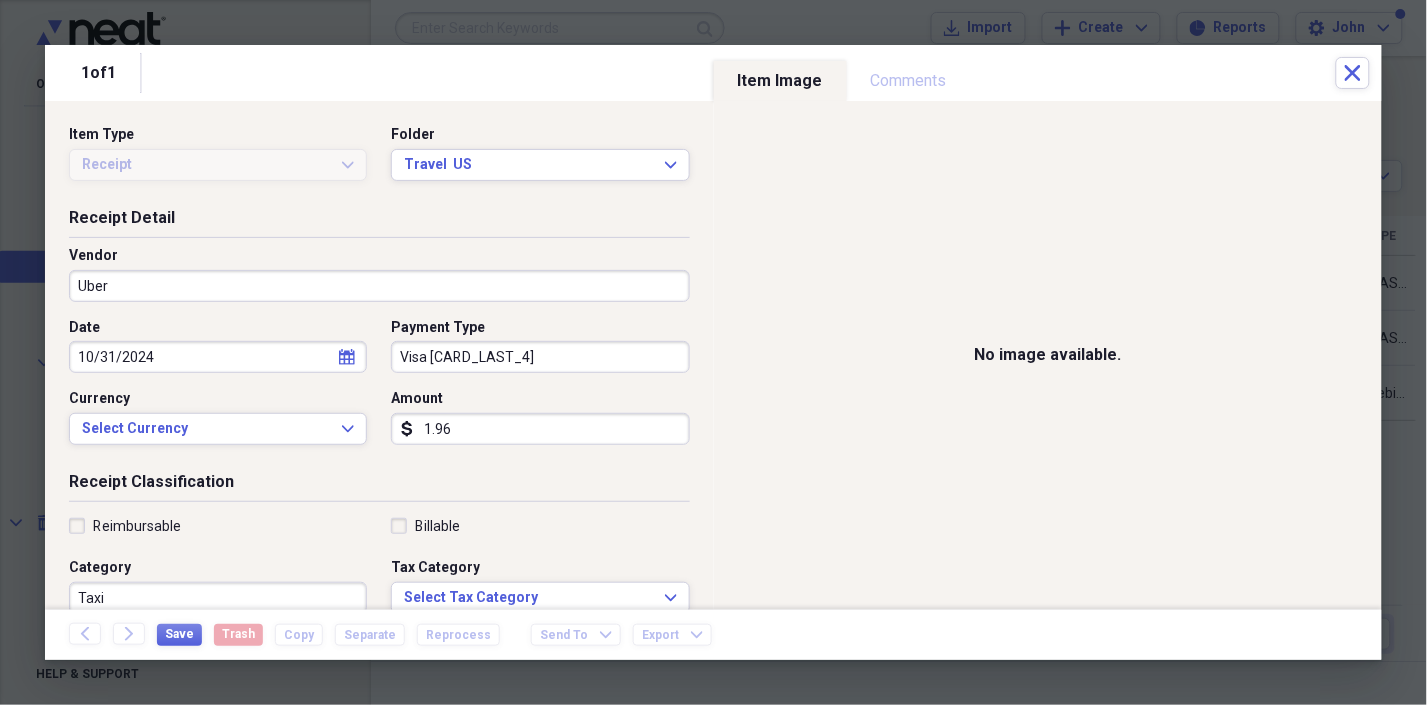 scroll, scrollTop: 3, scrollLeft: 0, axis: vertical 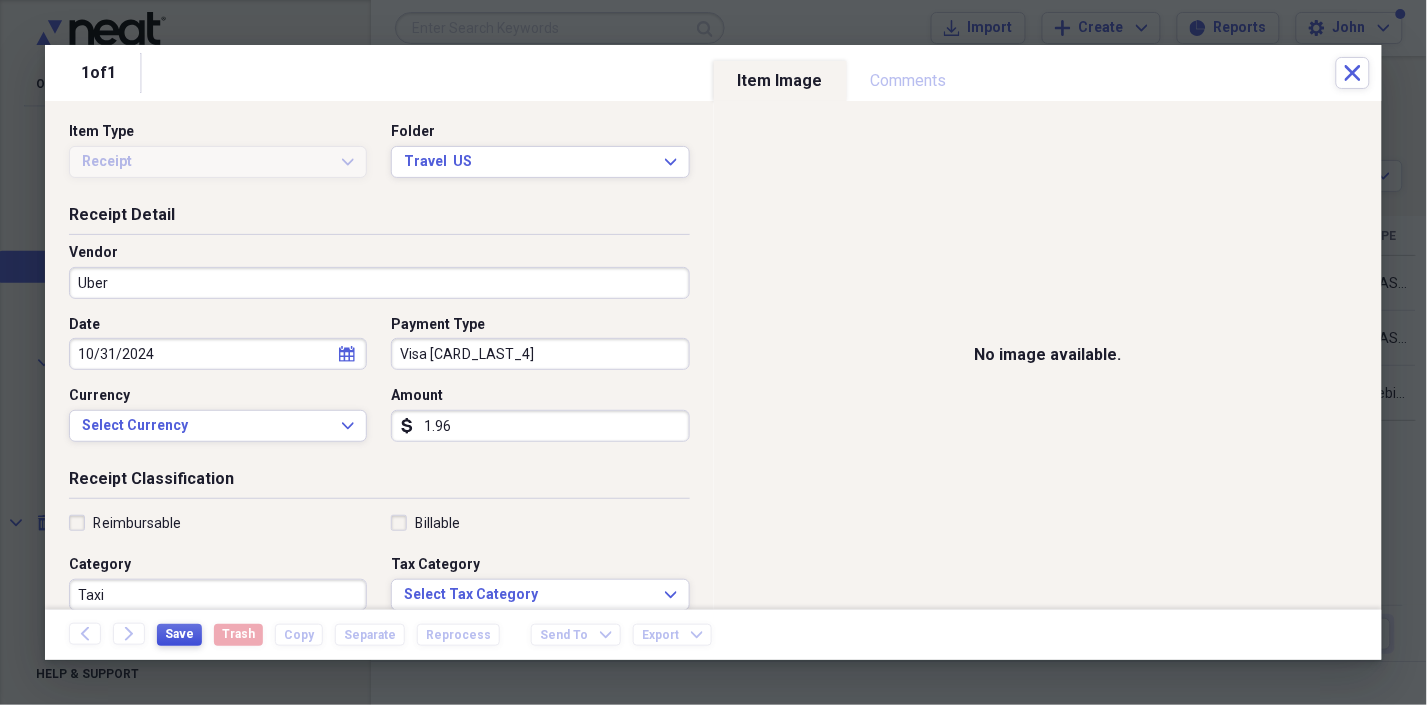 click on "Save" at bounding box center [179, 634] 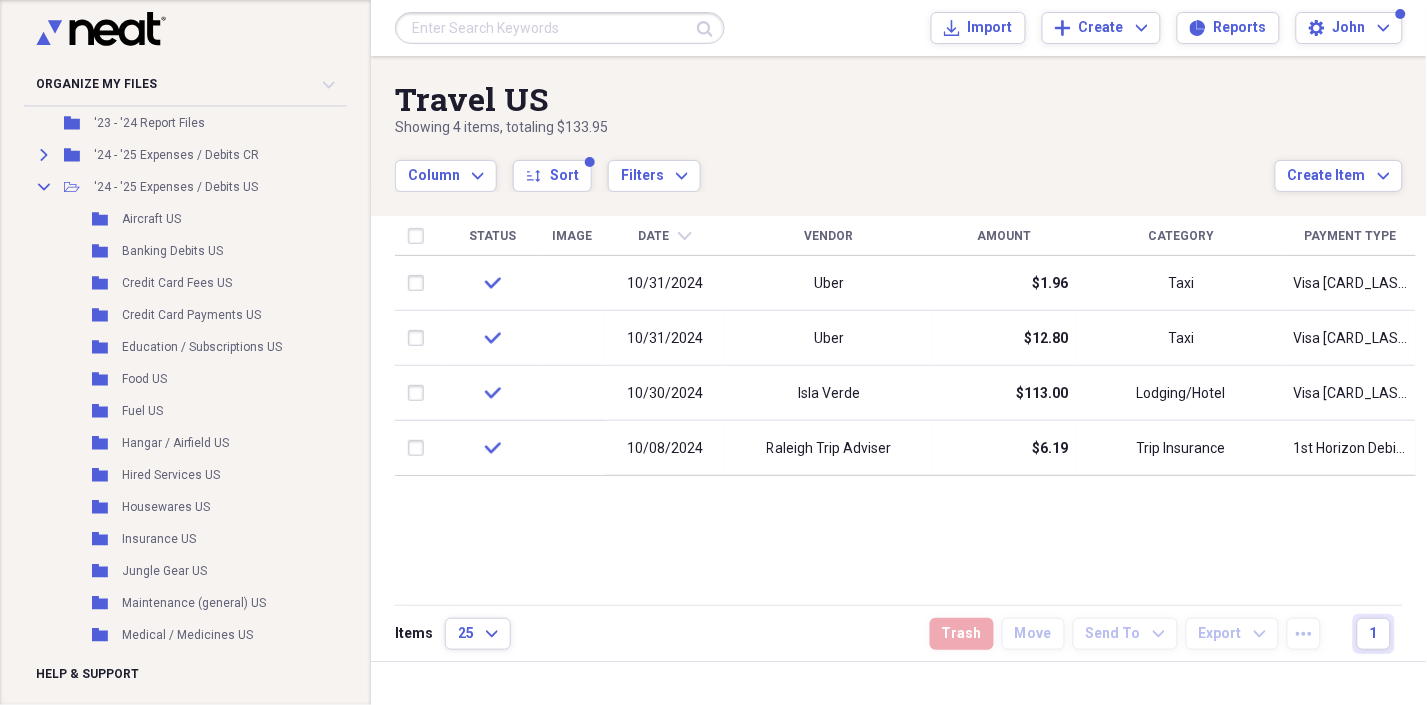 scroll, scrollTop: 265, scrollLeft: 0, axis: vertical 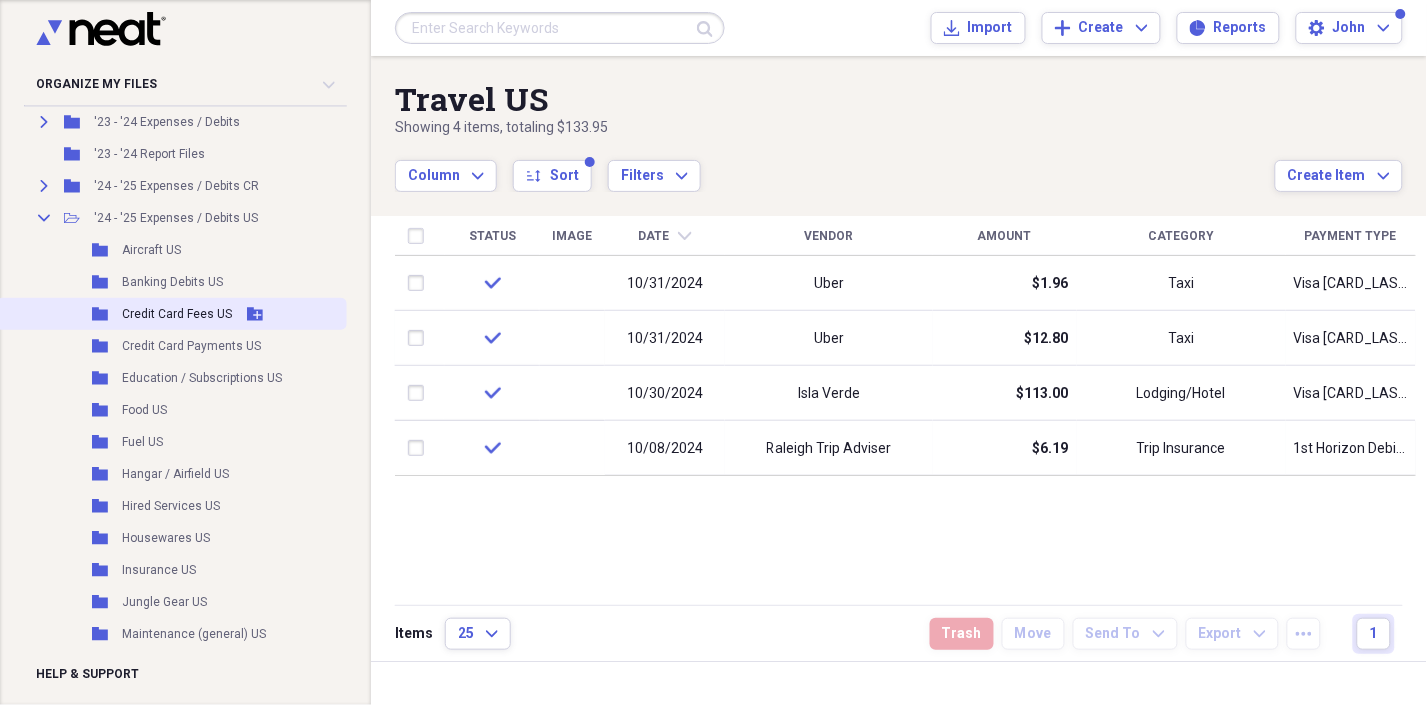 click on "Credit Card Fees  US" at bounding box center (177, 314) 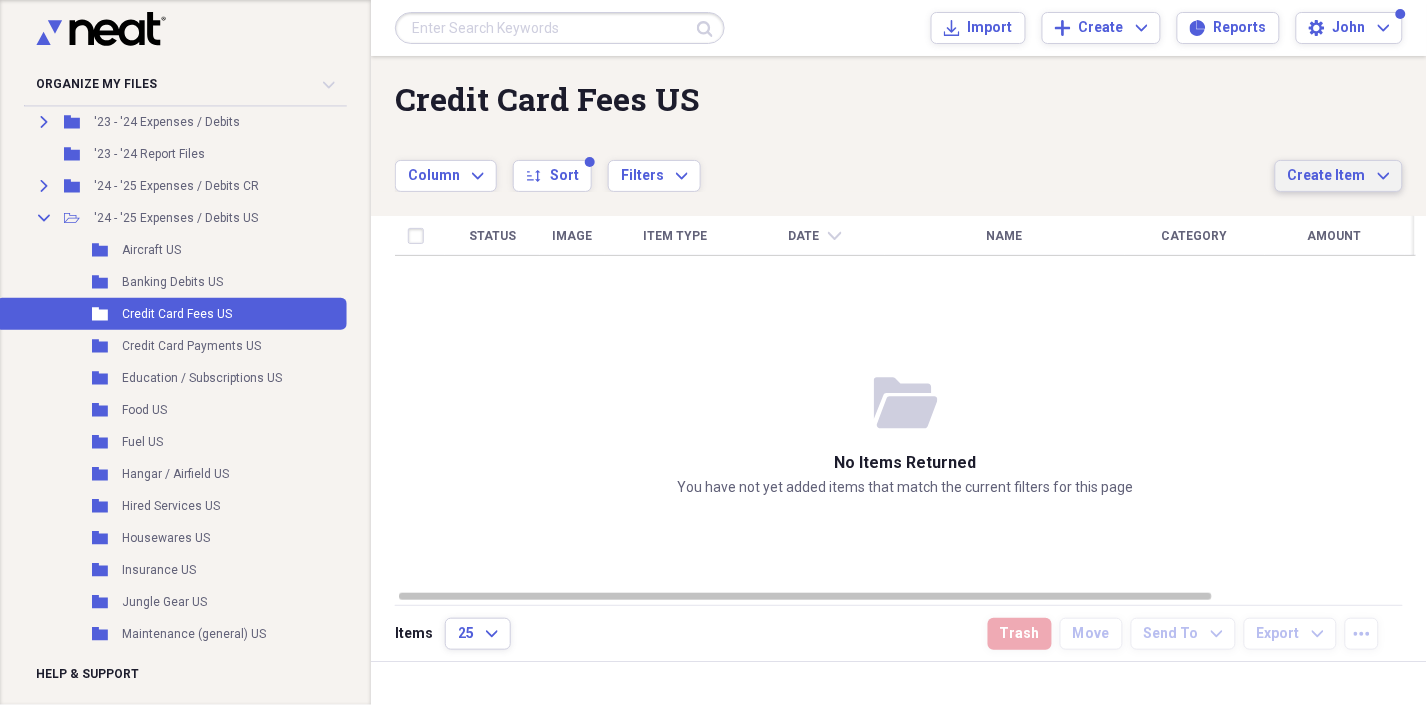 click on "Expand" 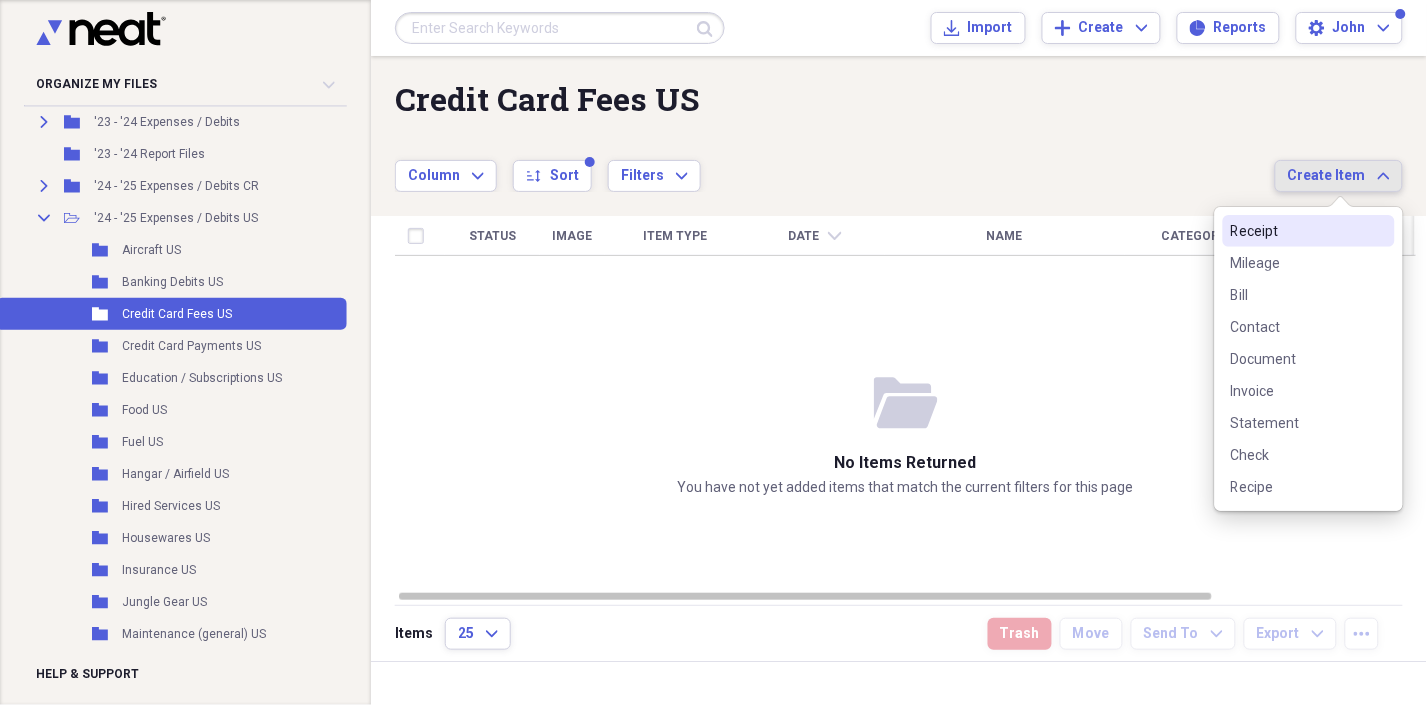 click on "Receipt" at bounding box center (1297, 231) 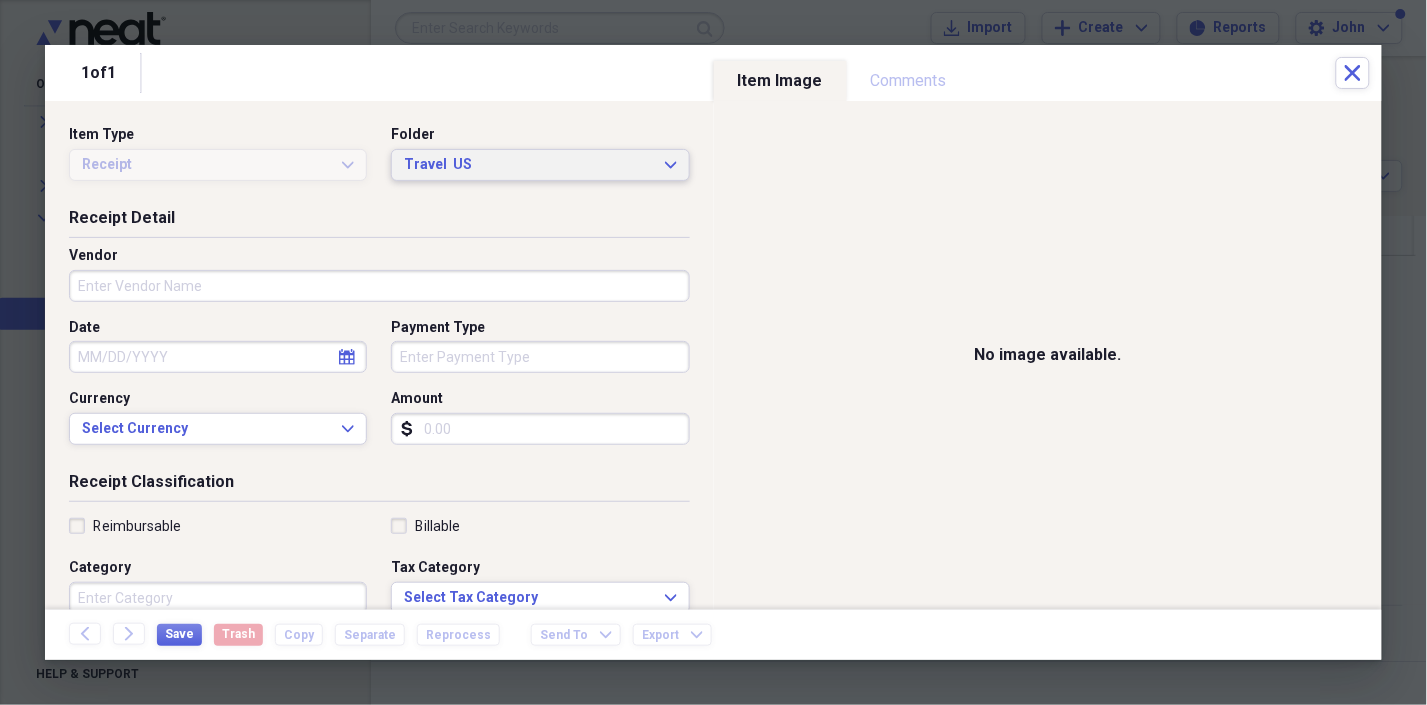 click on "Travel  US Expand" at bounding box center [540, 165] 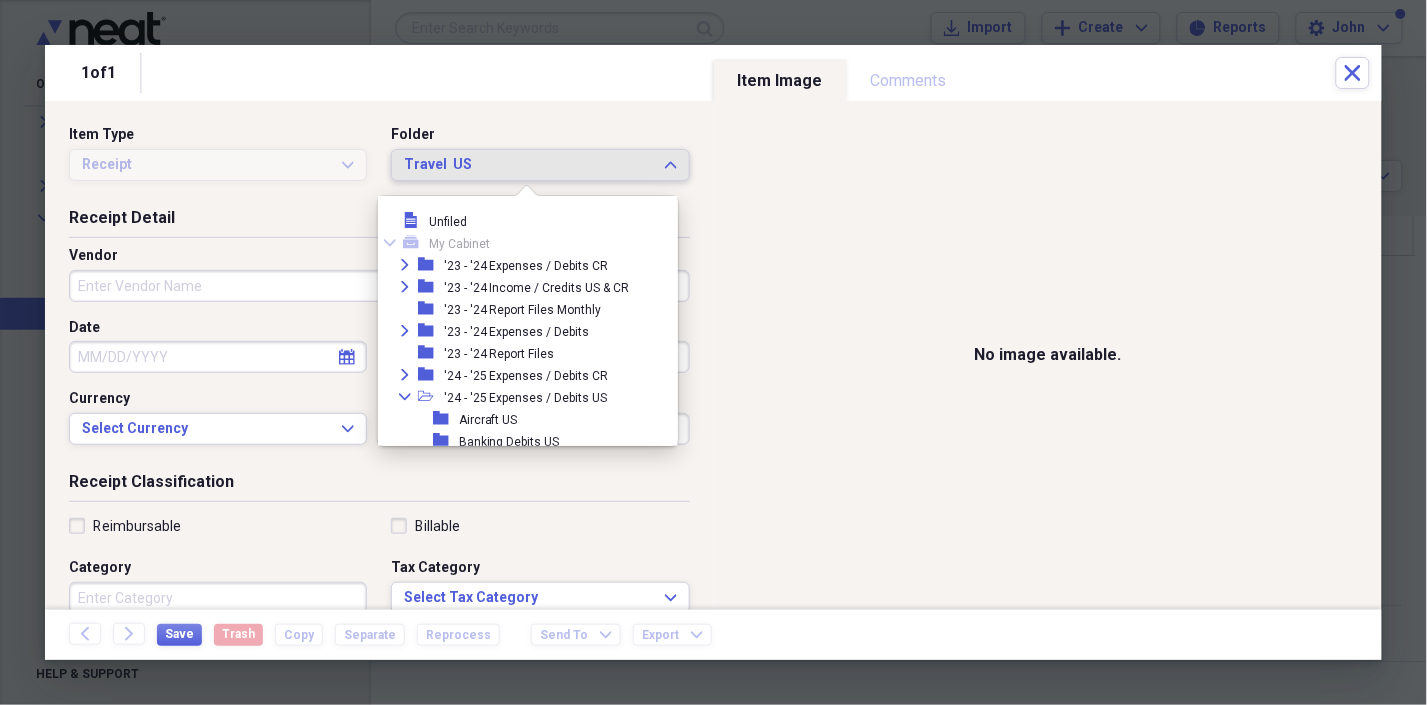 scroll, scrollTop: 538, scrollLeft: 0, axis: vertical 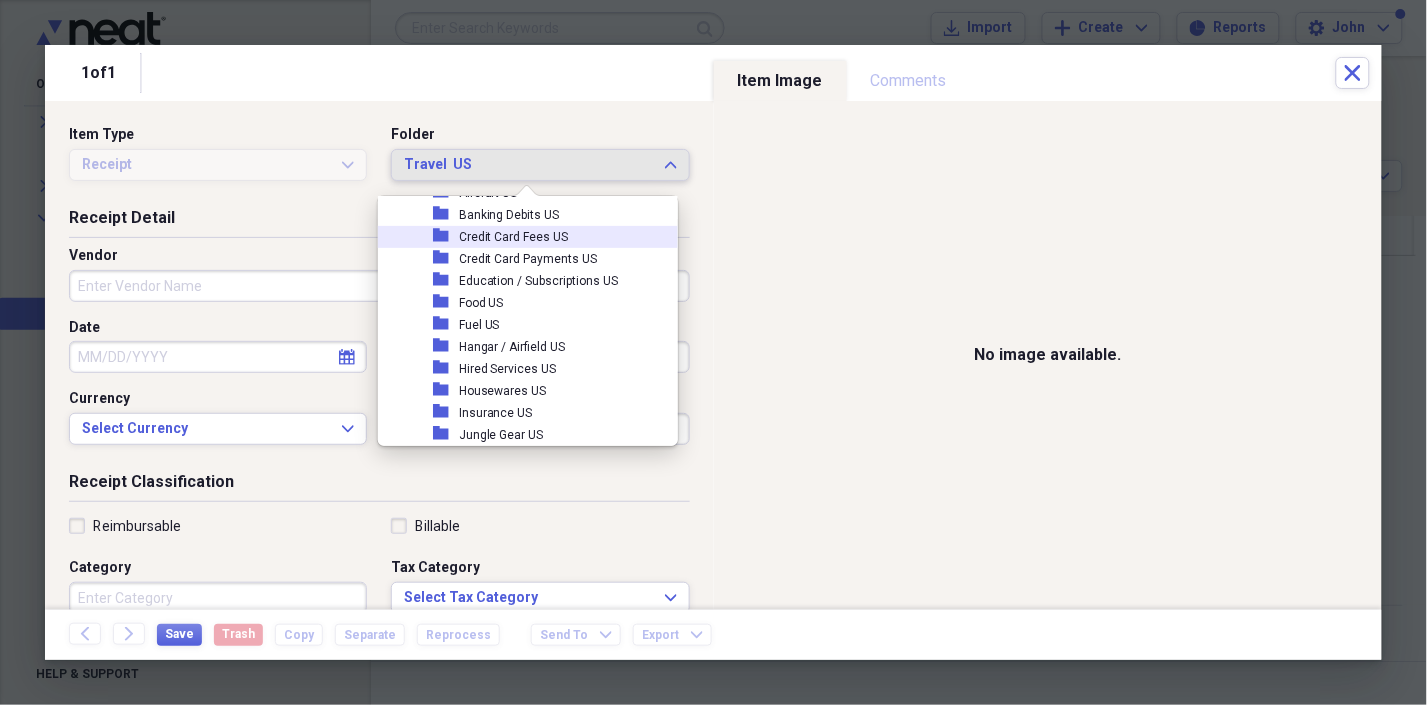 click on "Credit Card Fees  US" at bounding box center [520, 237] 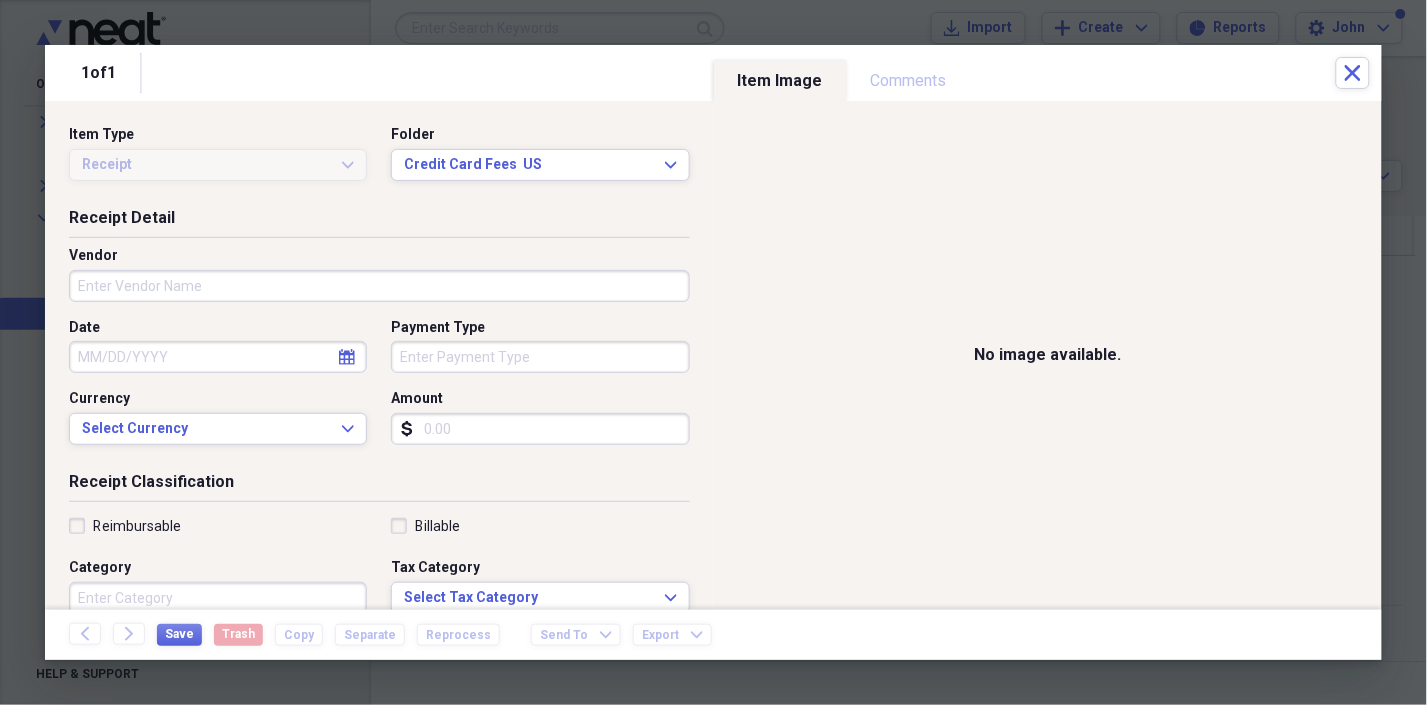 click on "Vendor" at bounding box center (379, 286) 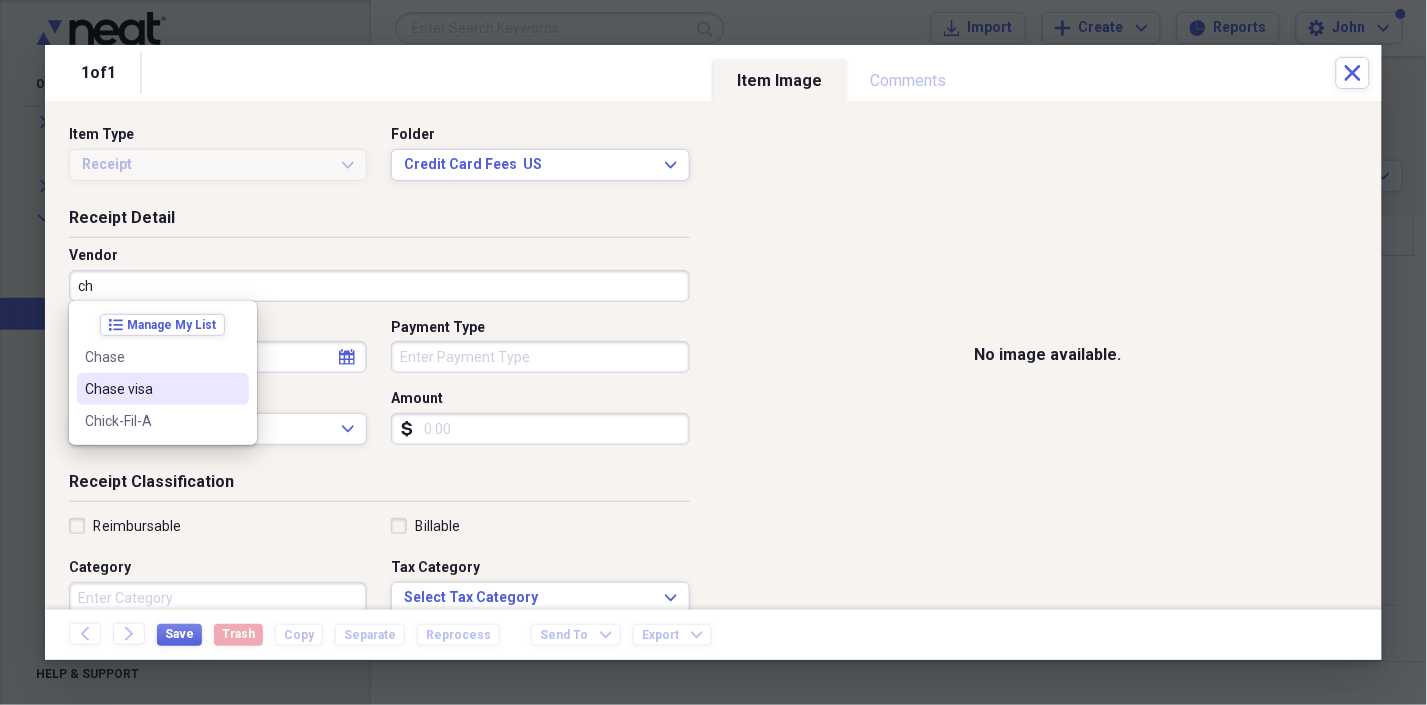 click on "Chase visa" at bounding box center (151, 389) 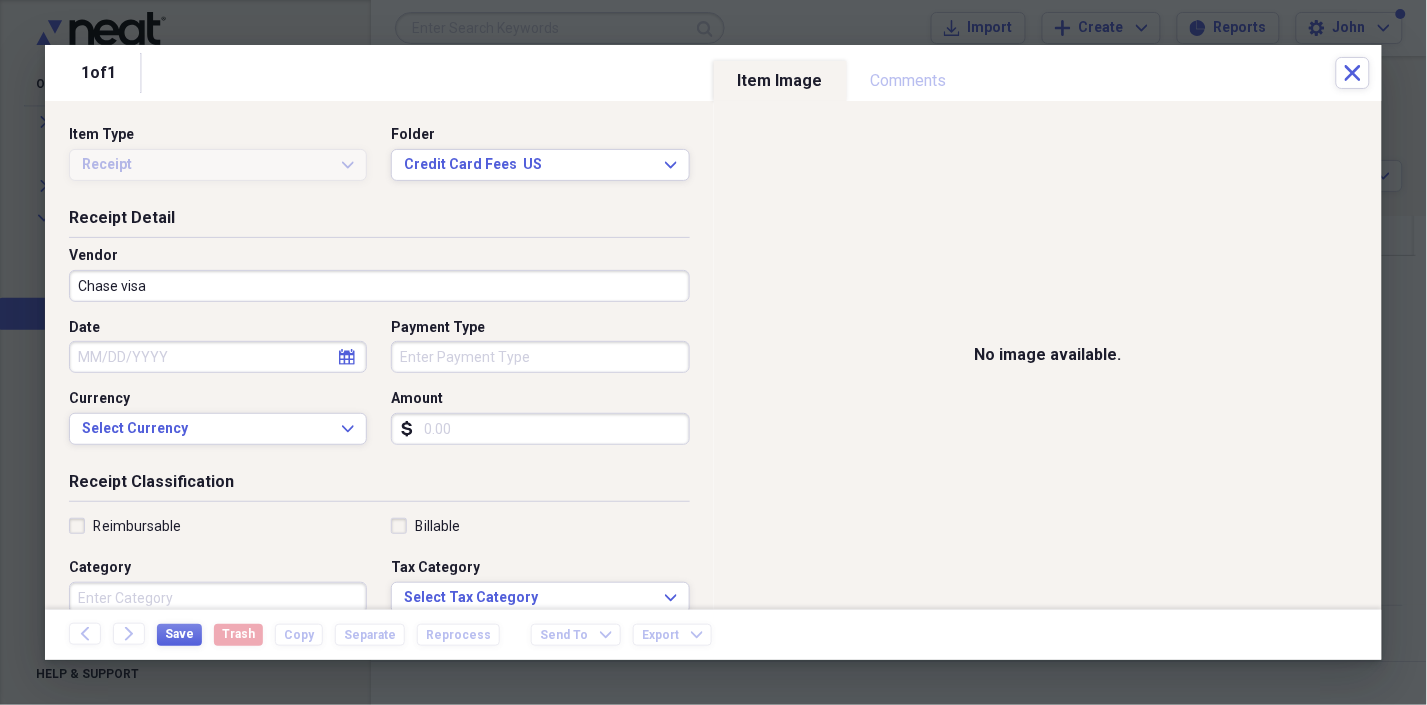select on "7" 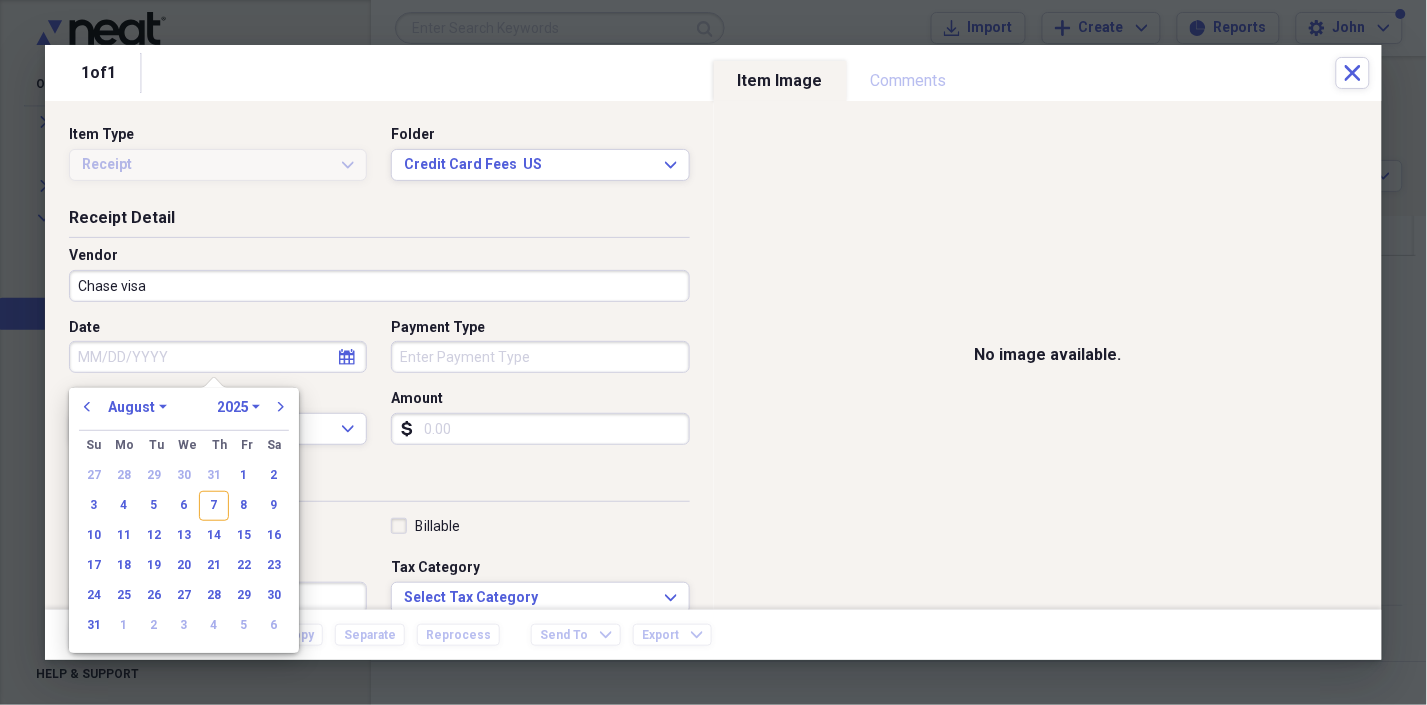 click on "Date" at bounding box center [218, 357] 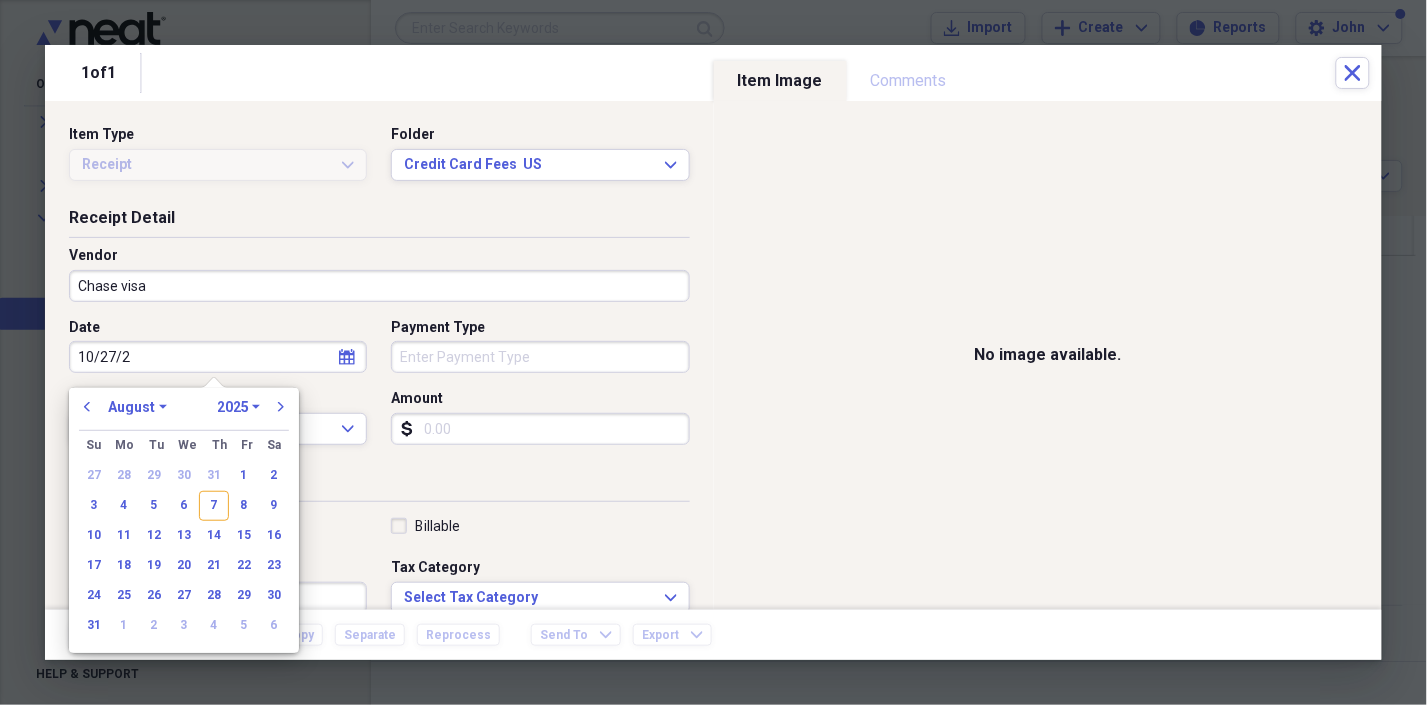 type on "[DATE]" 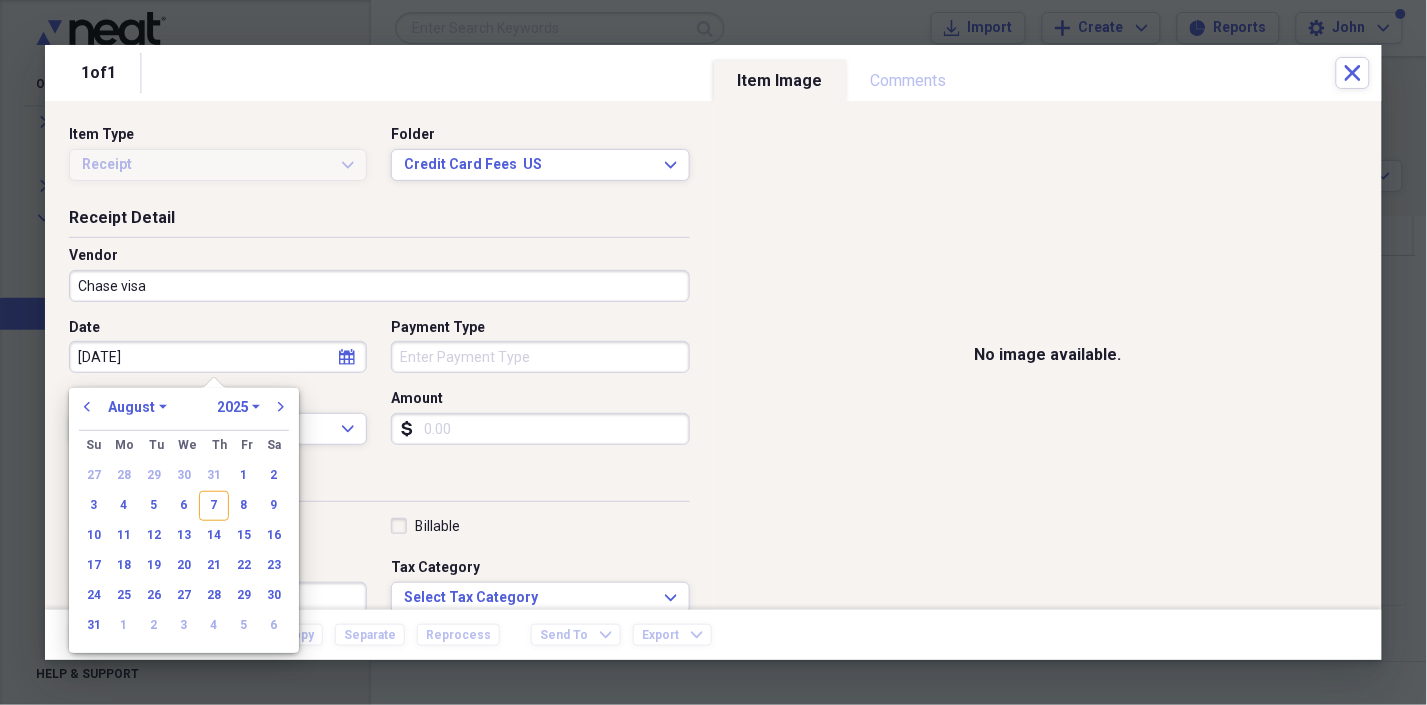 select on "9" 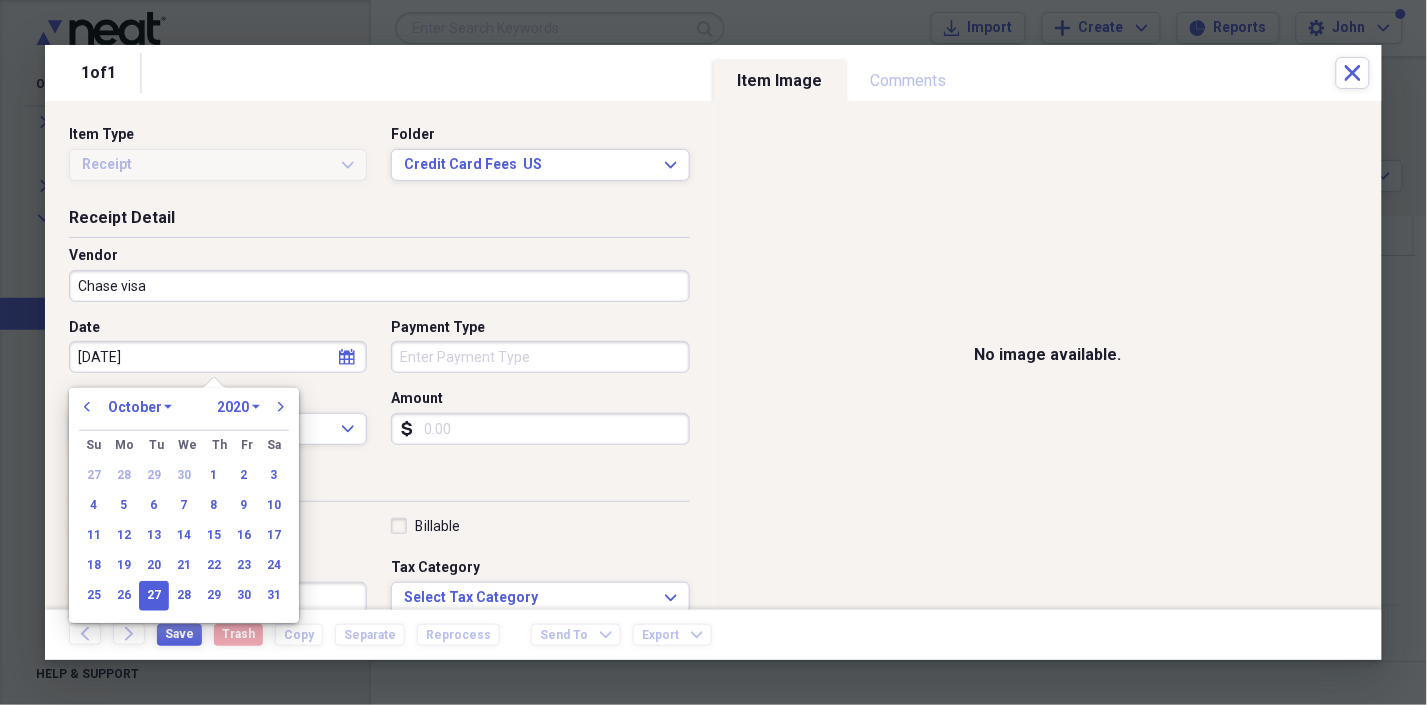 type on "10/27/2024" 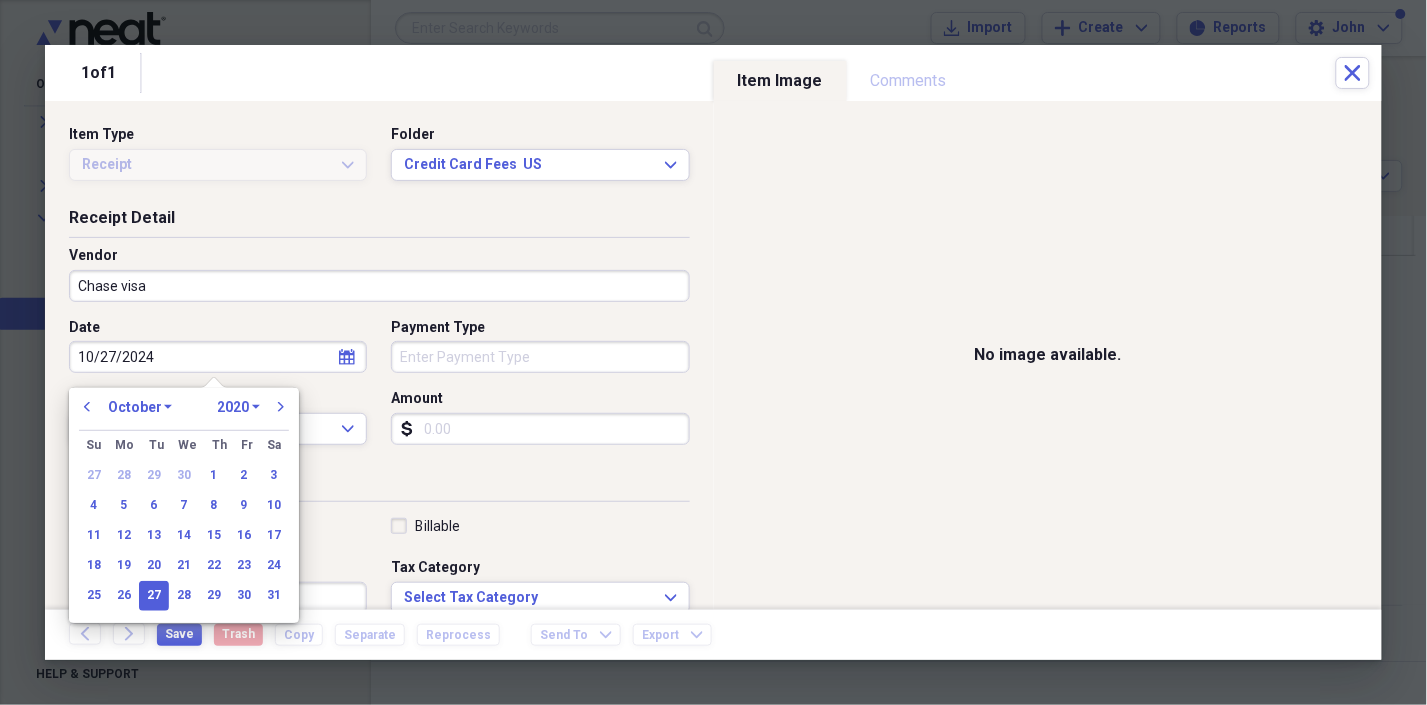 select on "2024" 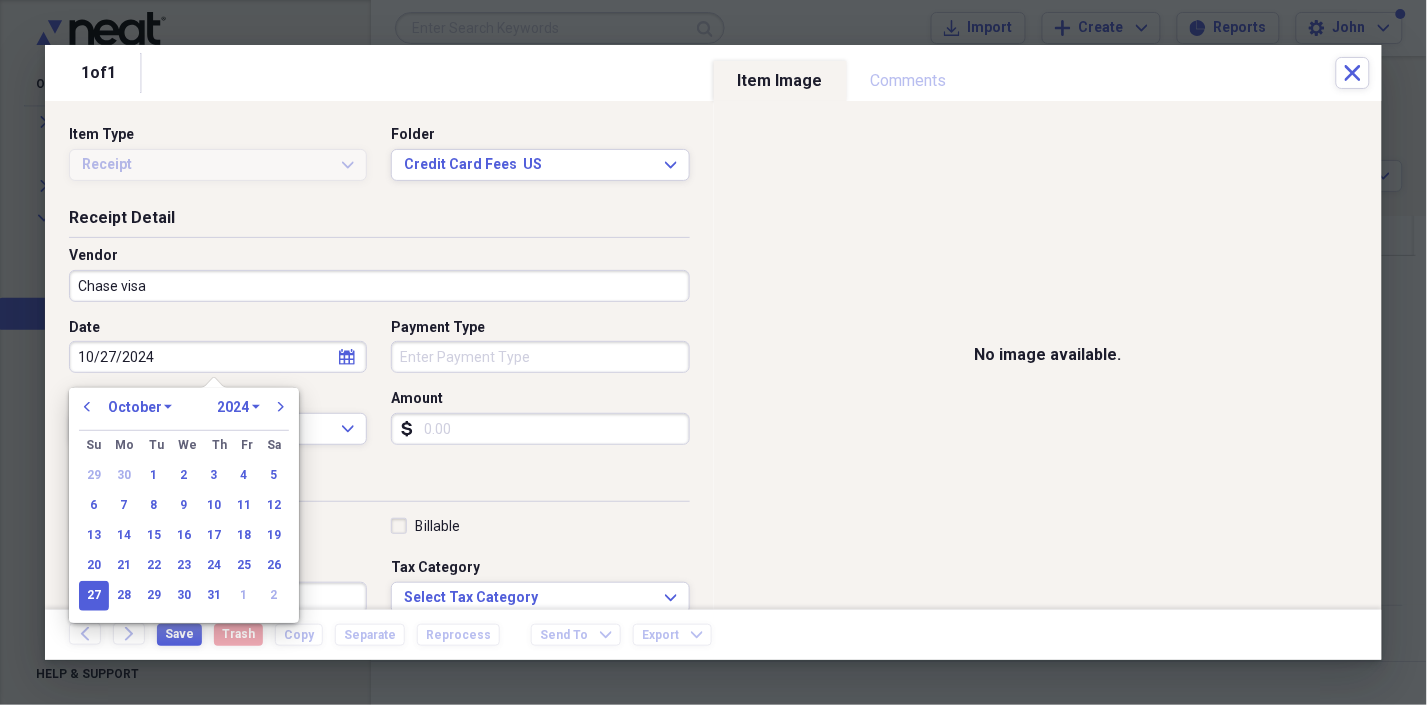 type on "10/27/2024" 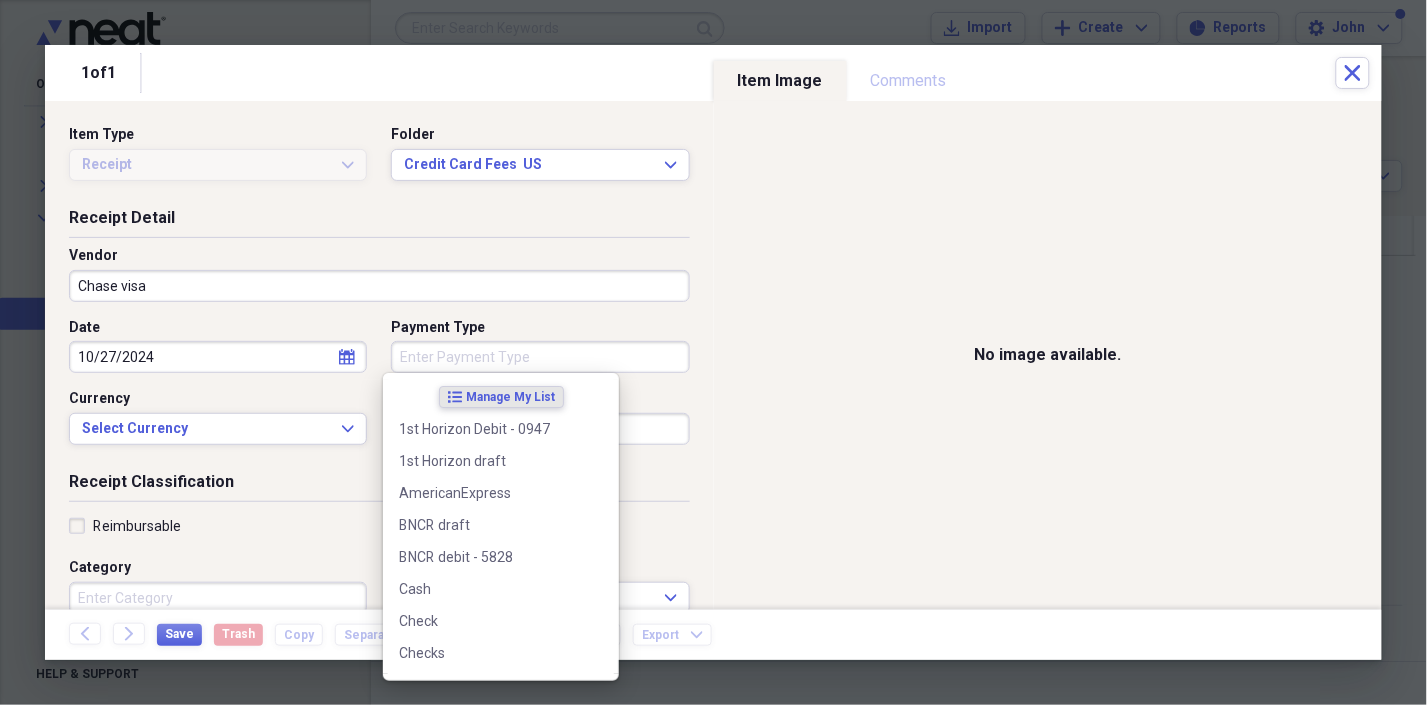 click on "Payment Type" at bounding box center (540, 357) 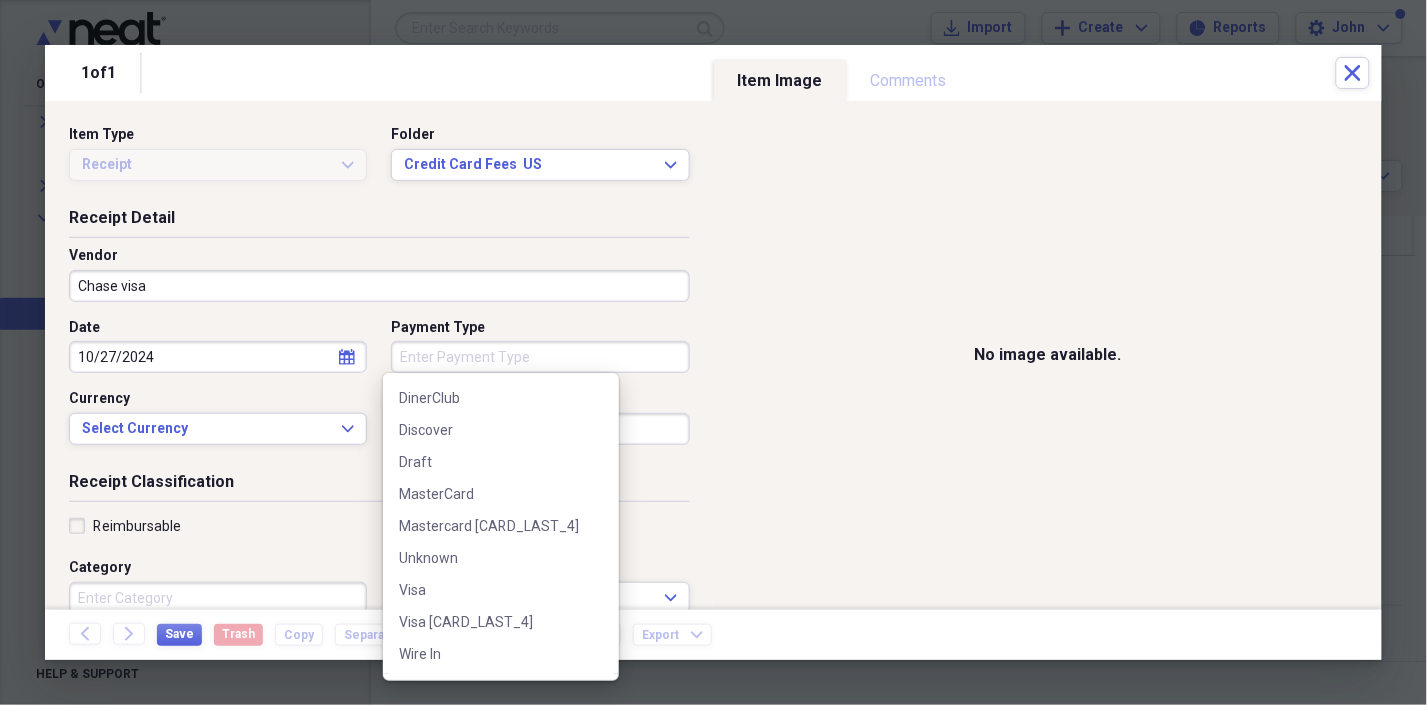 scroll, scrollTop: 390, scrollLeft: 0, axis: vertical 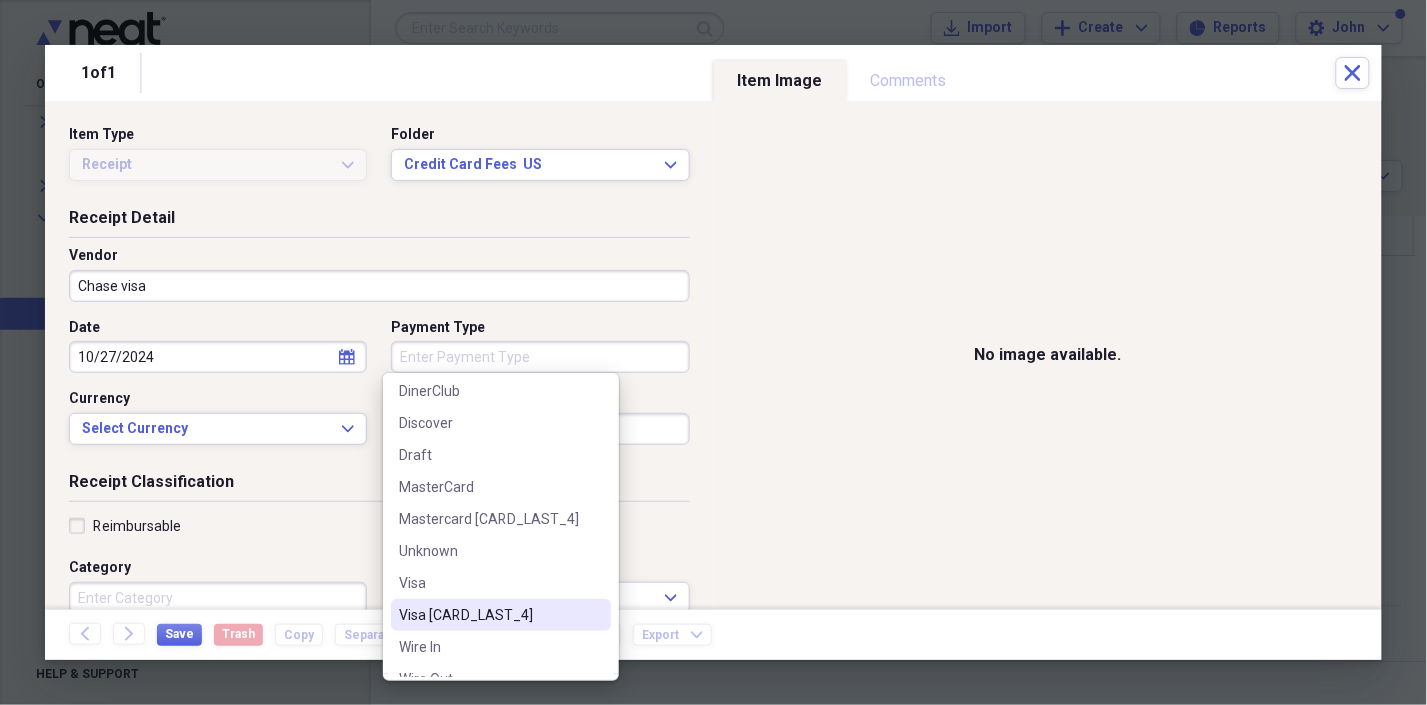 click on "Visa [CARD_LAST_4]" at bounding box center (489, 615) 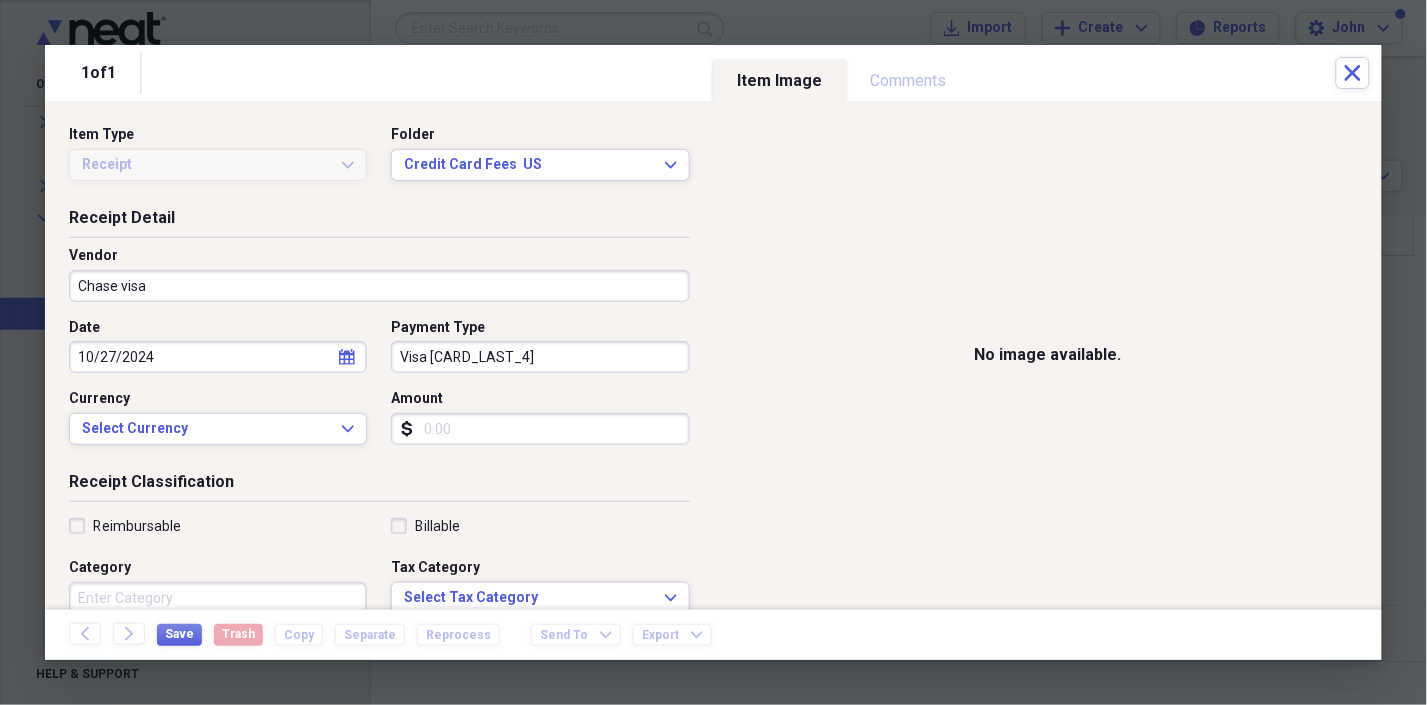 click on "Amount" at bounding box center (540, 429) 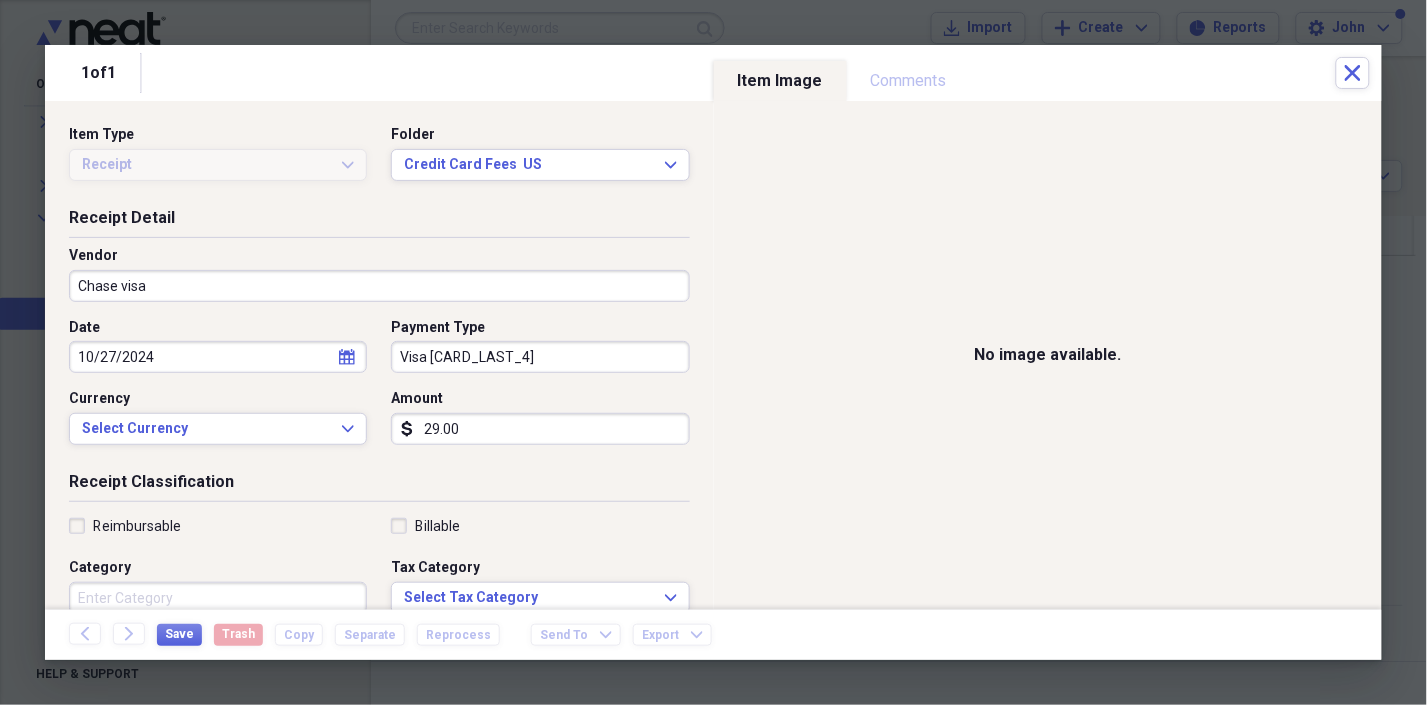 type on "29.00" 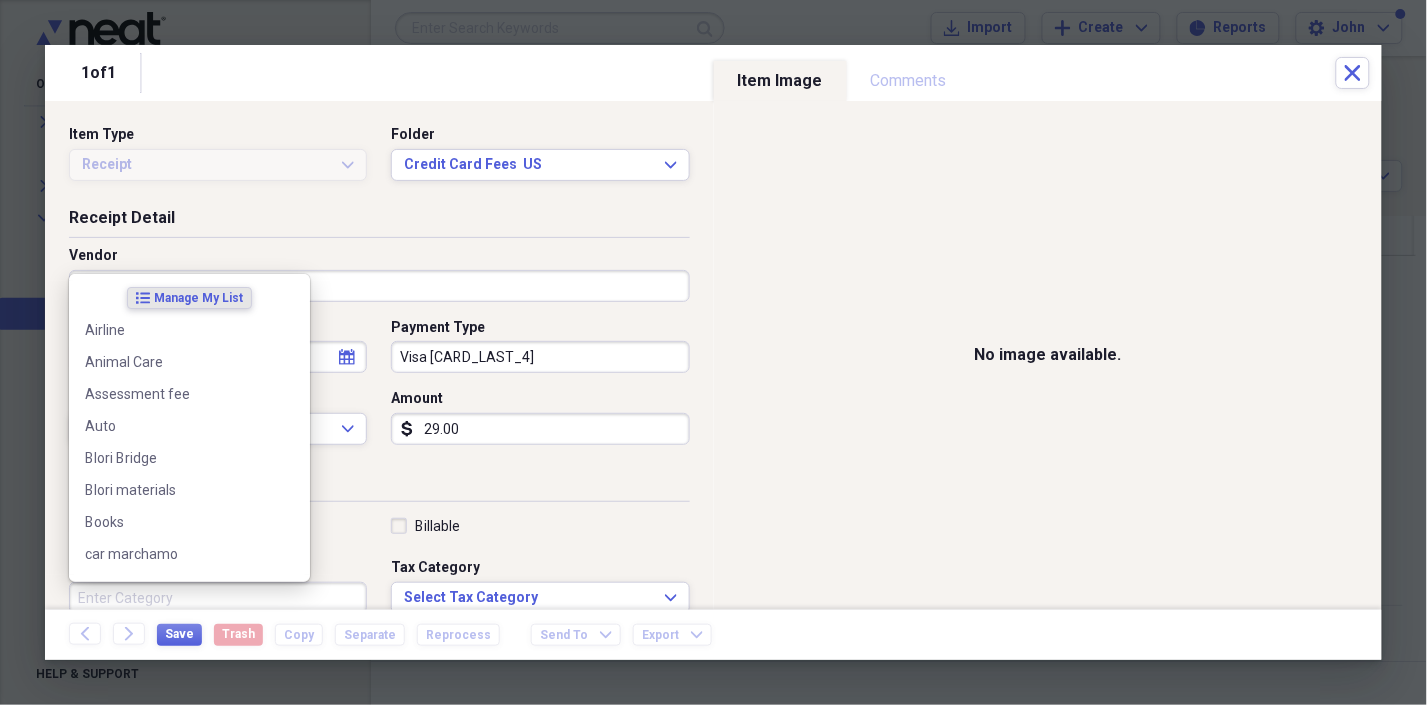 click on "Category" at bounding box center [218, 598] 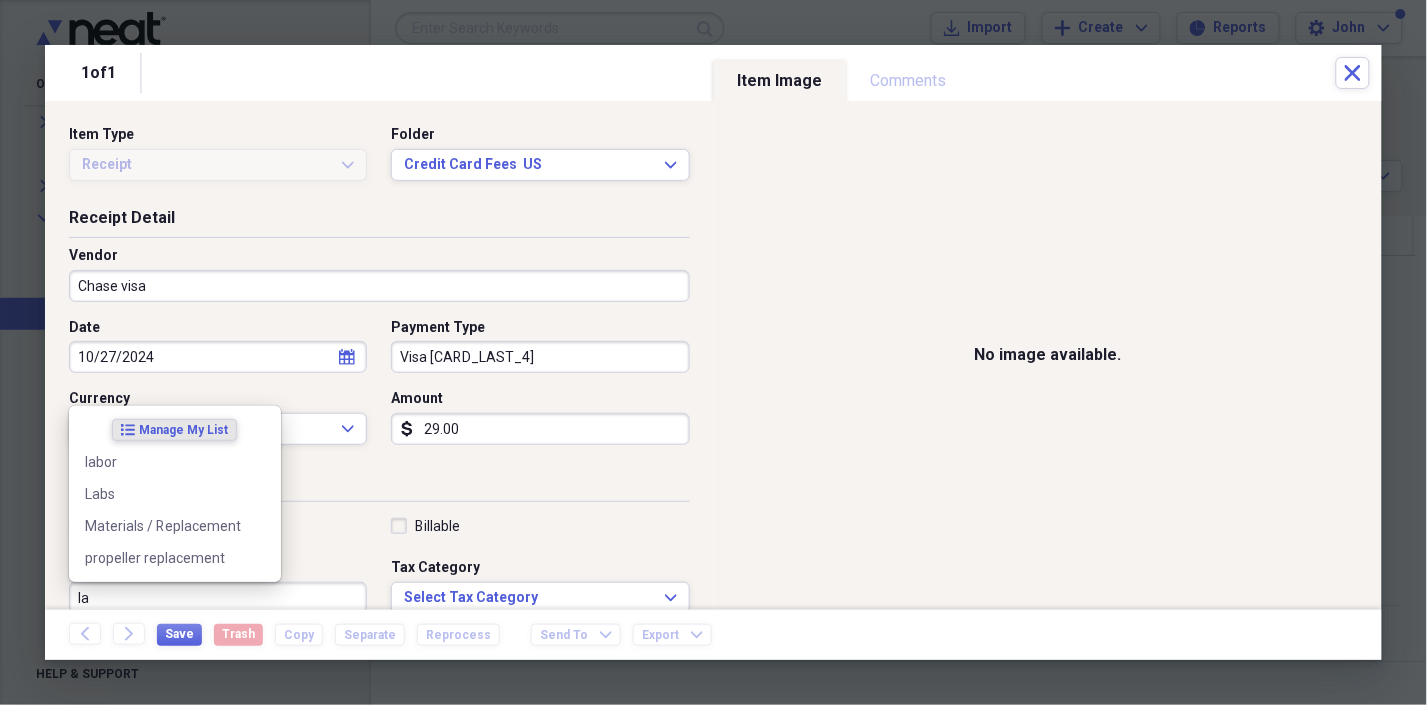 type on "l" 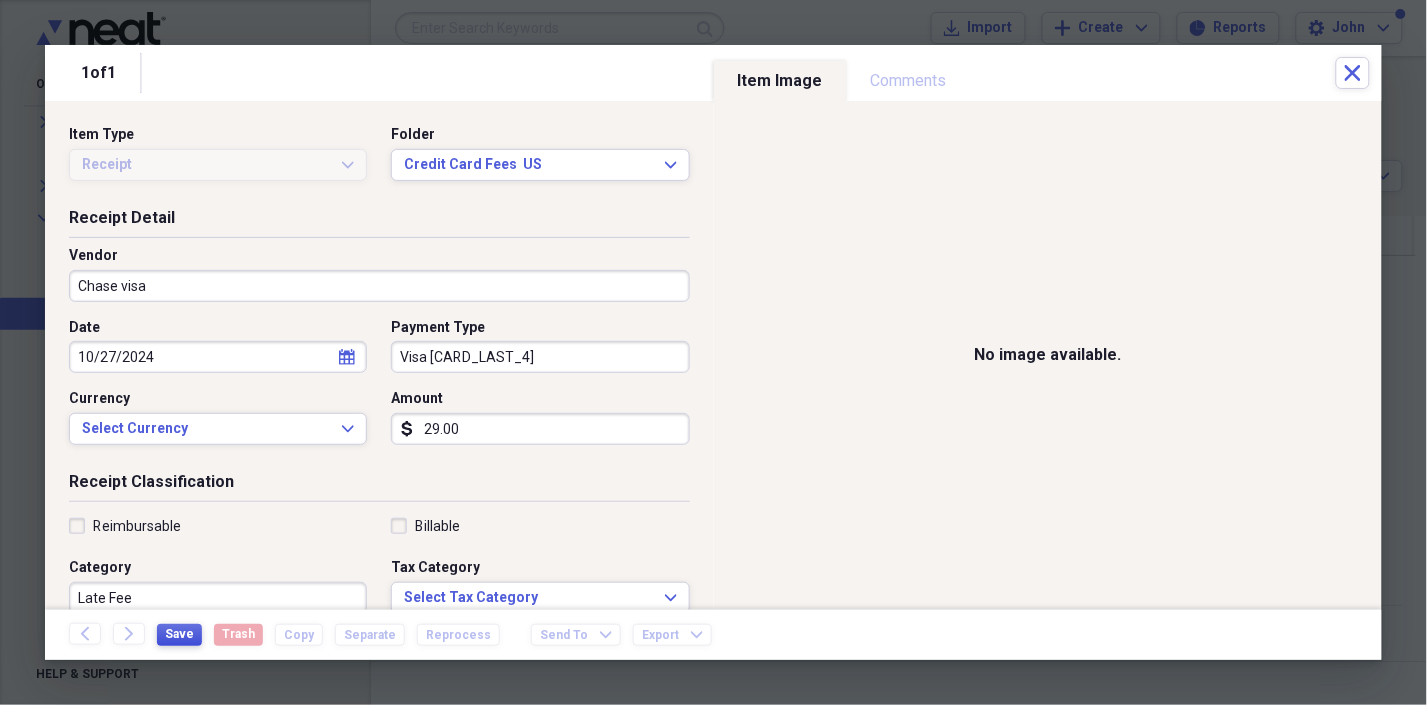 type on "Late Fee" 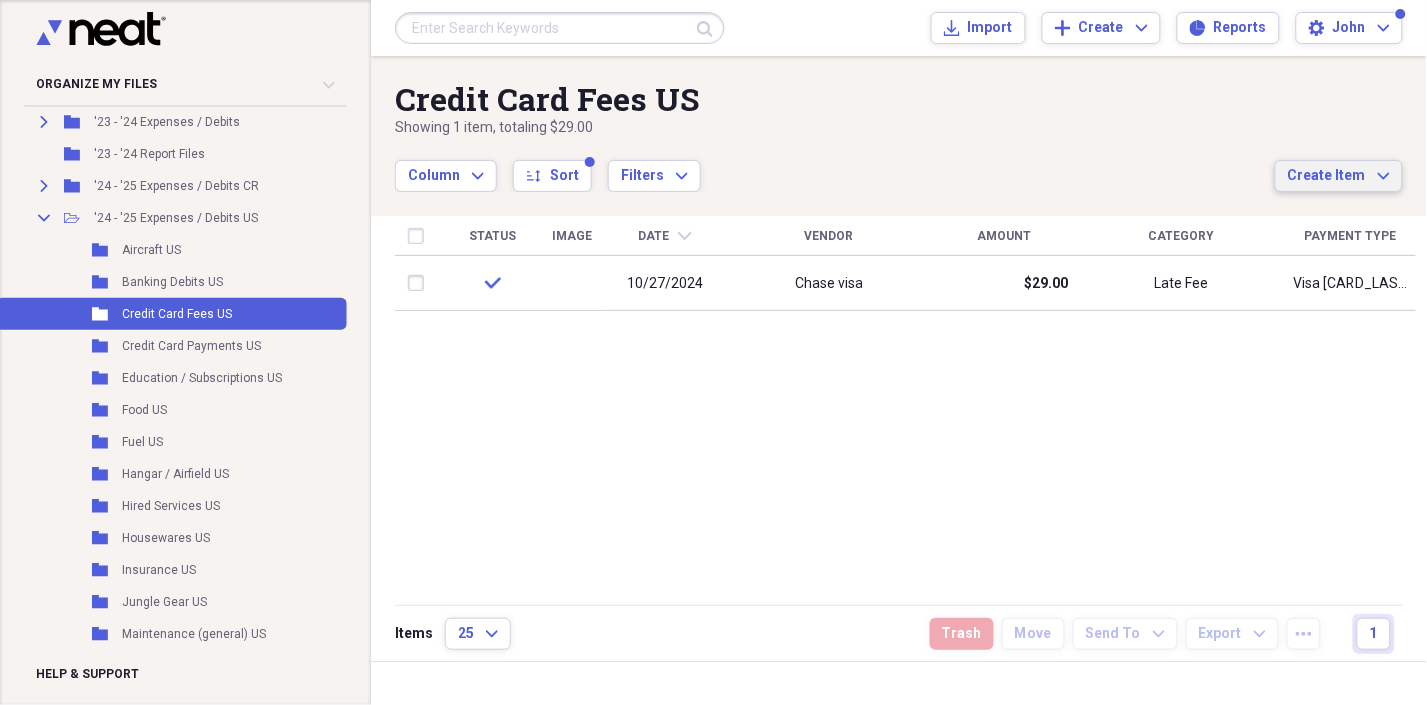 click on "Create Item Expand" at bounding box center [1339, 176] 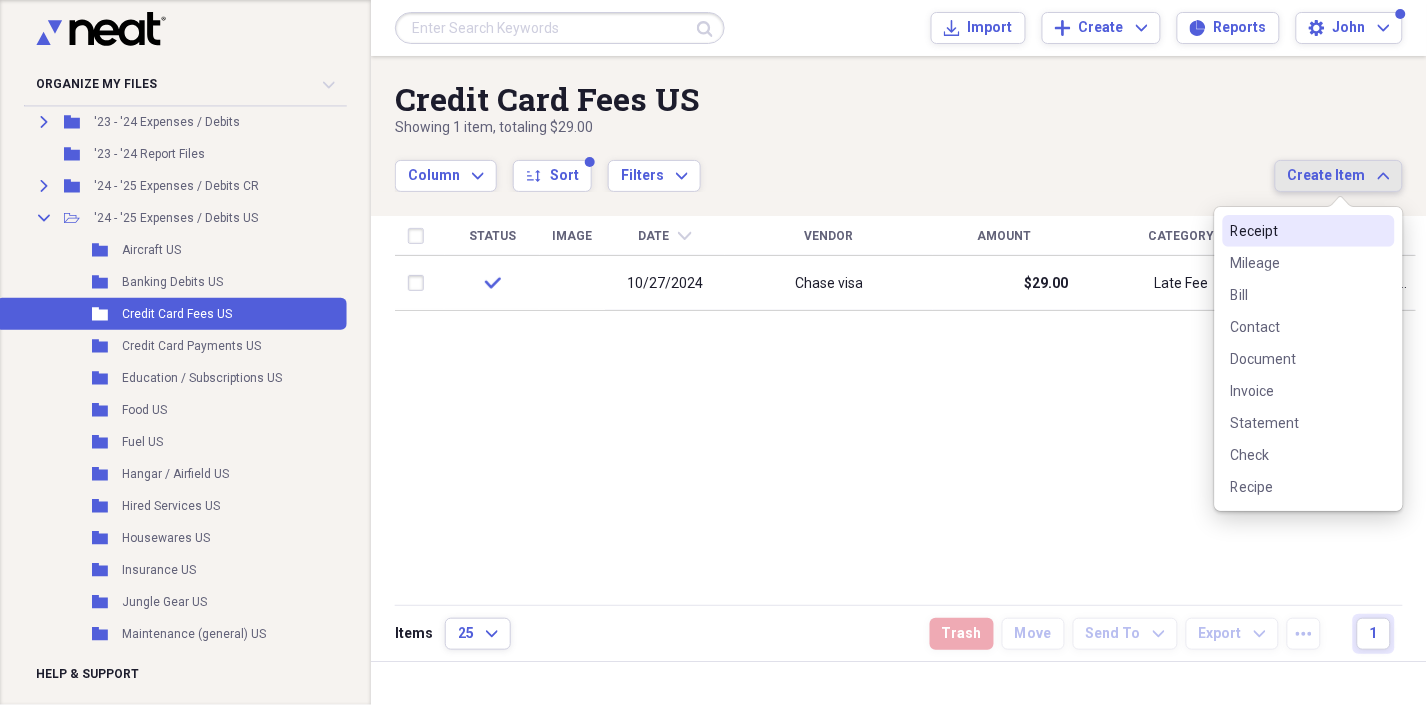 click on "Receipt" at bounding box center (1297, 231) 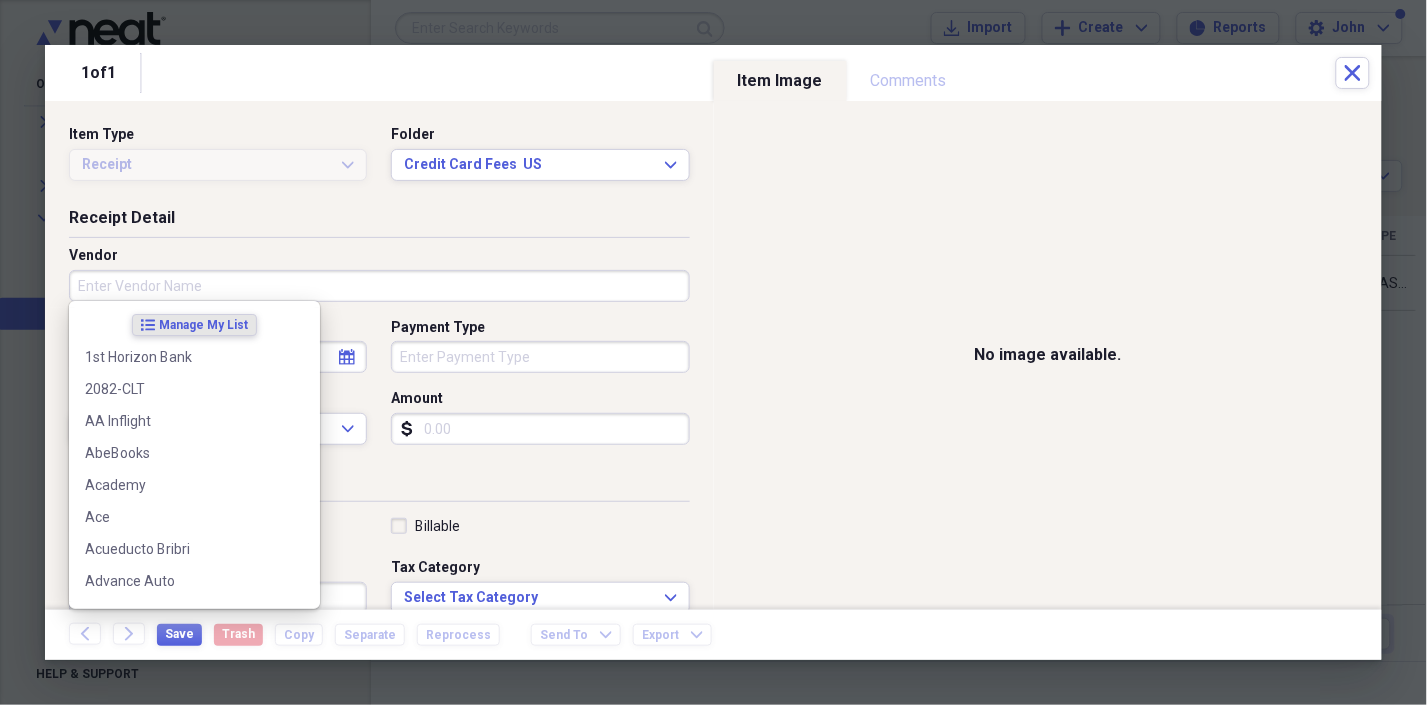 click on "Vendor" at bounding box center (379, 286) 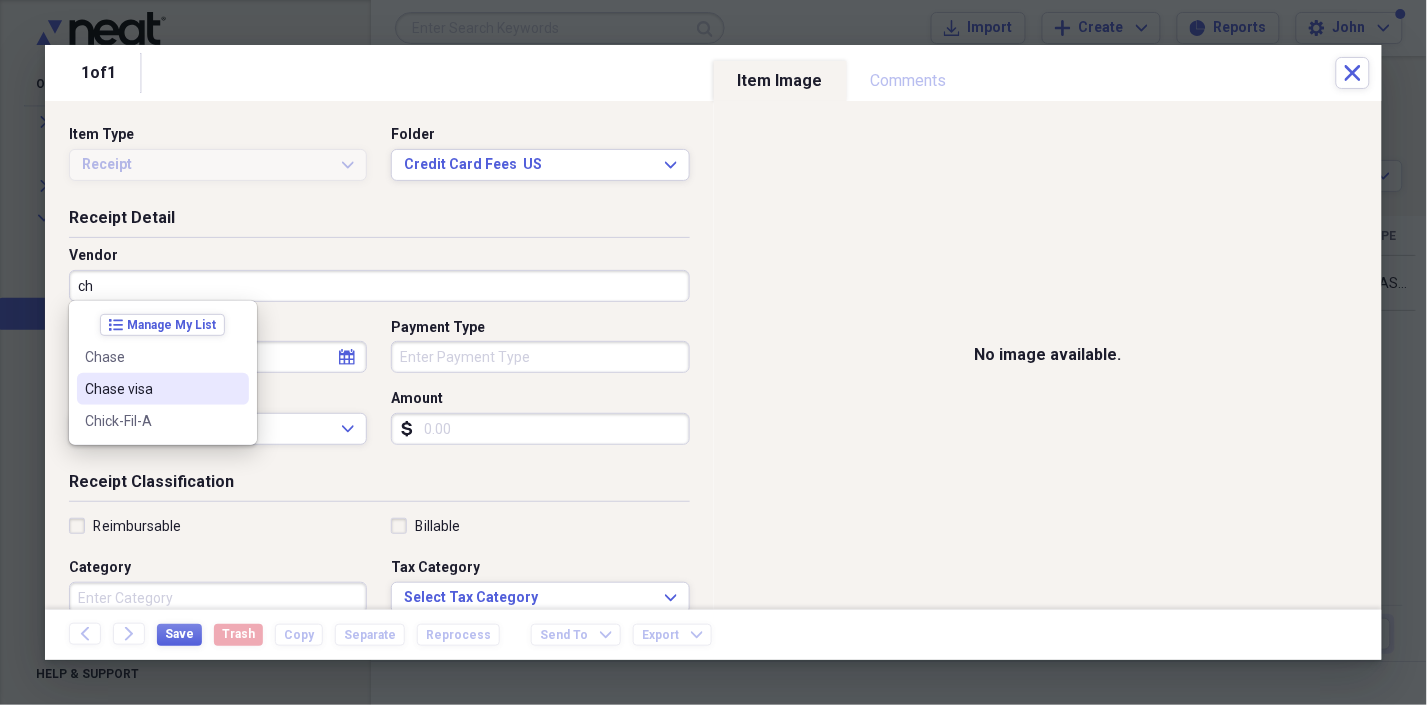 click on "Chase visa" at bounding box center [163, 389] 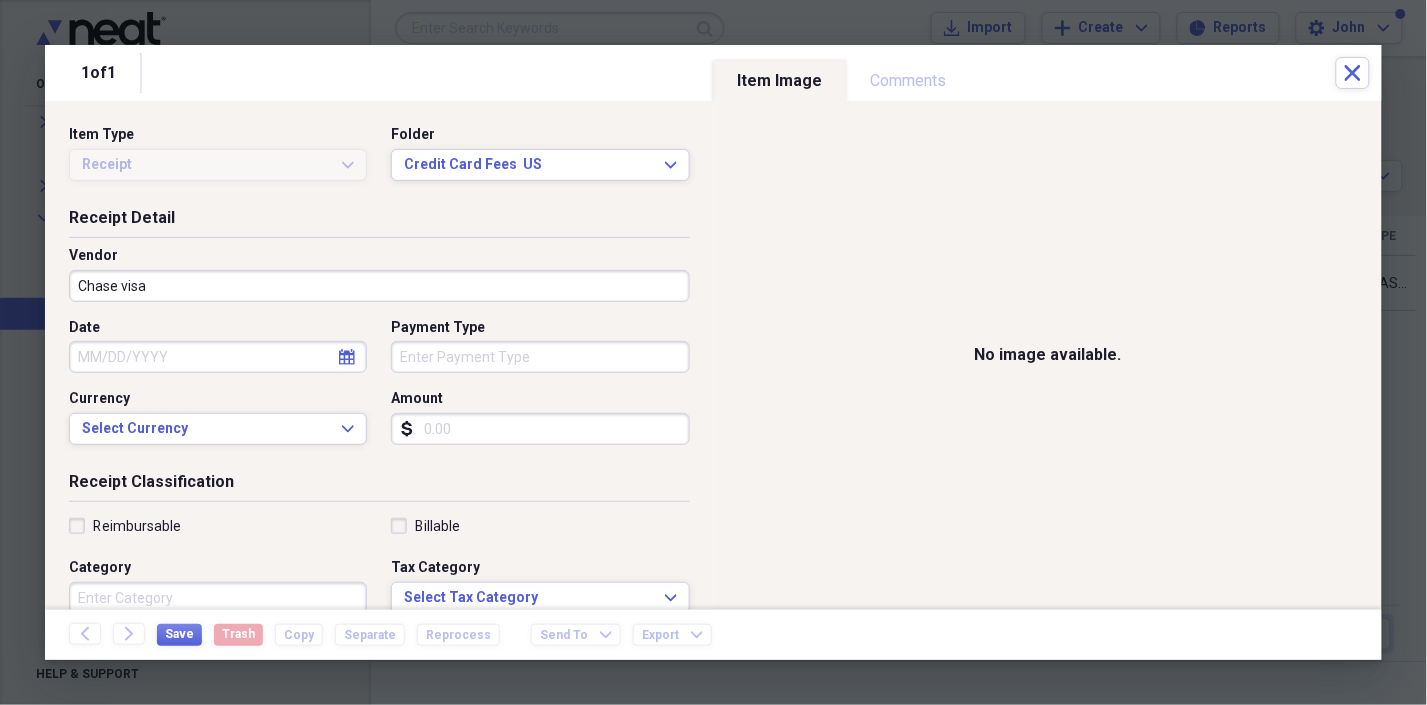 select on "7" 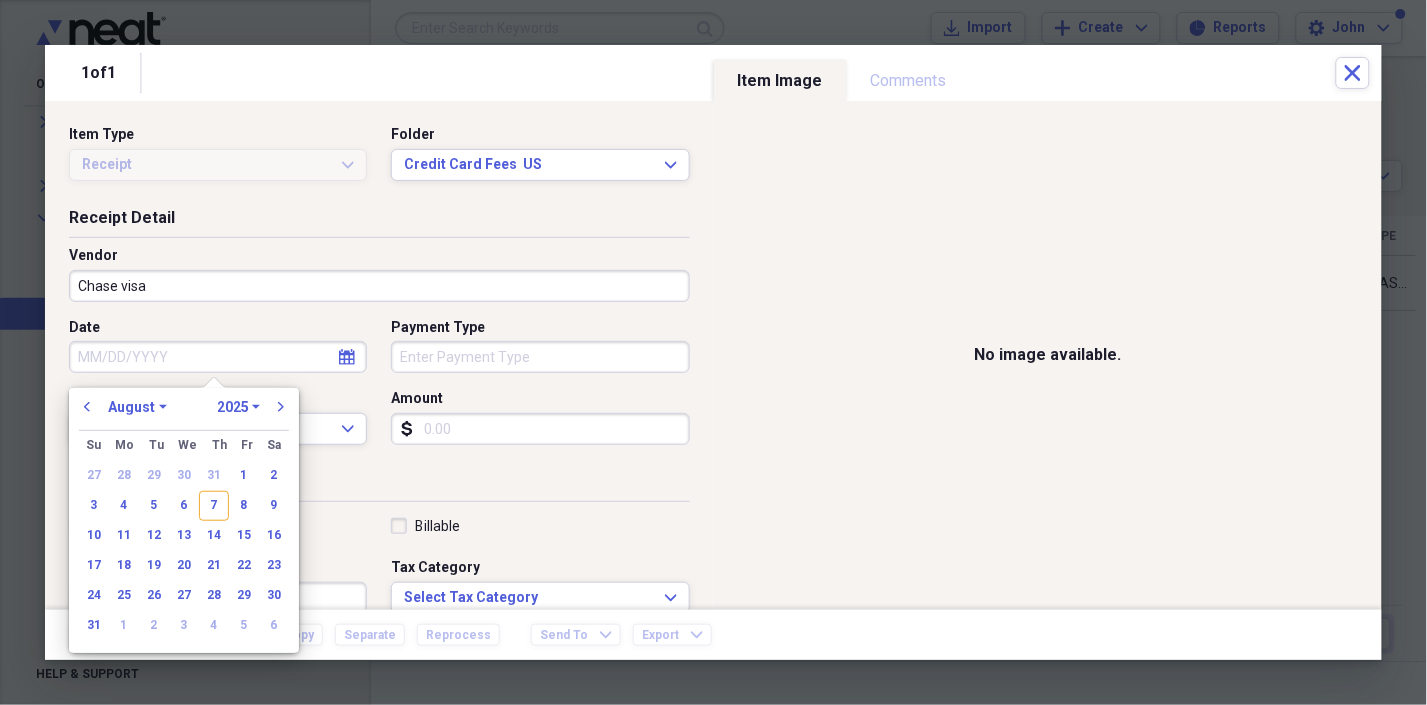 click on "Date" at bounding box center (218, 357) 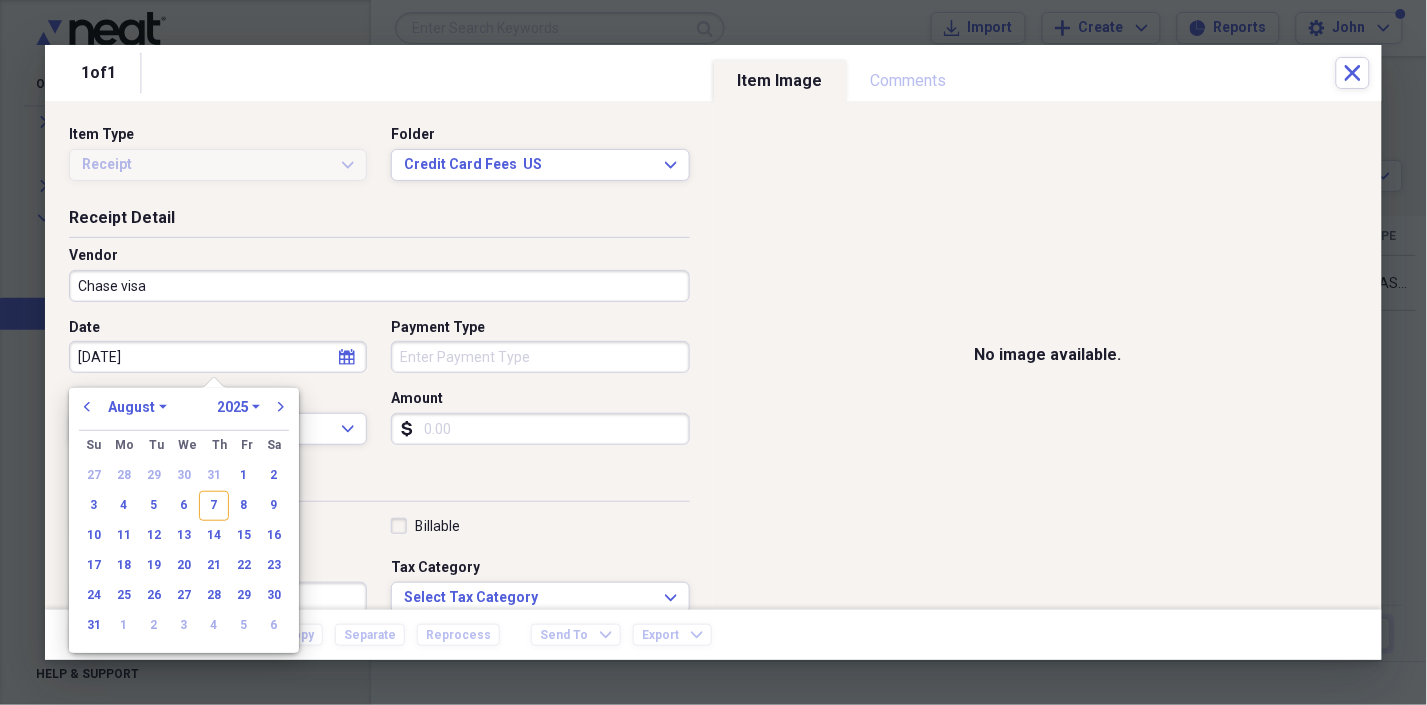 type on "[DATE]" 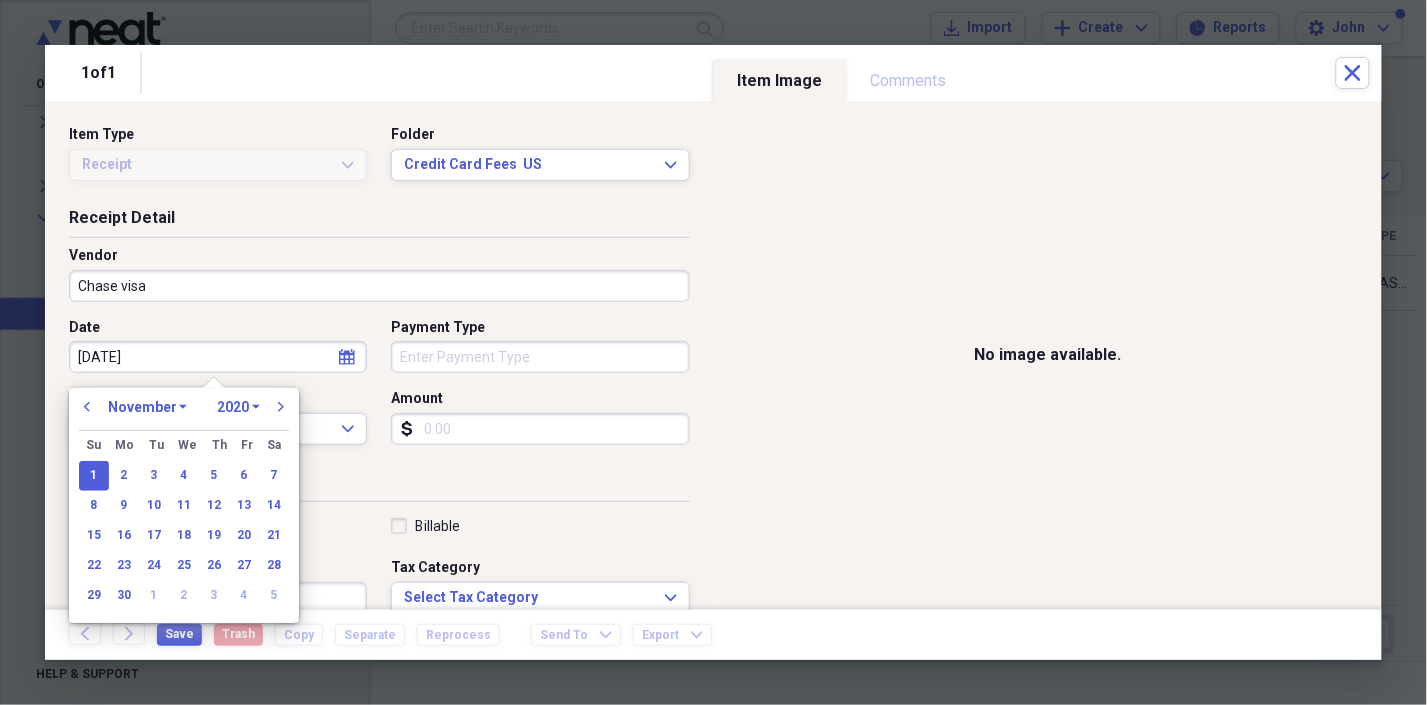 type on "11/01/2024" 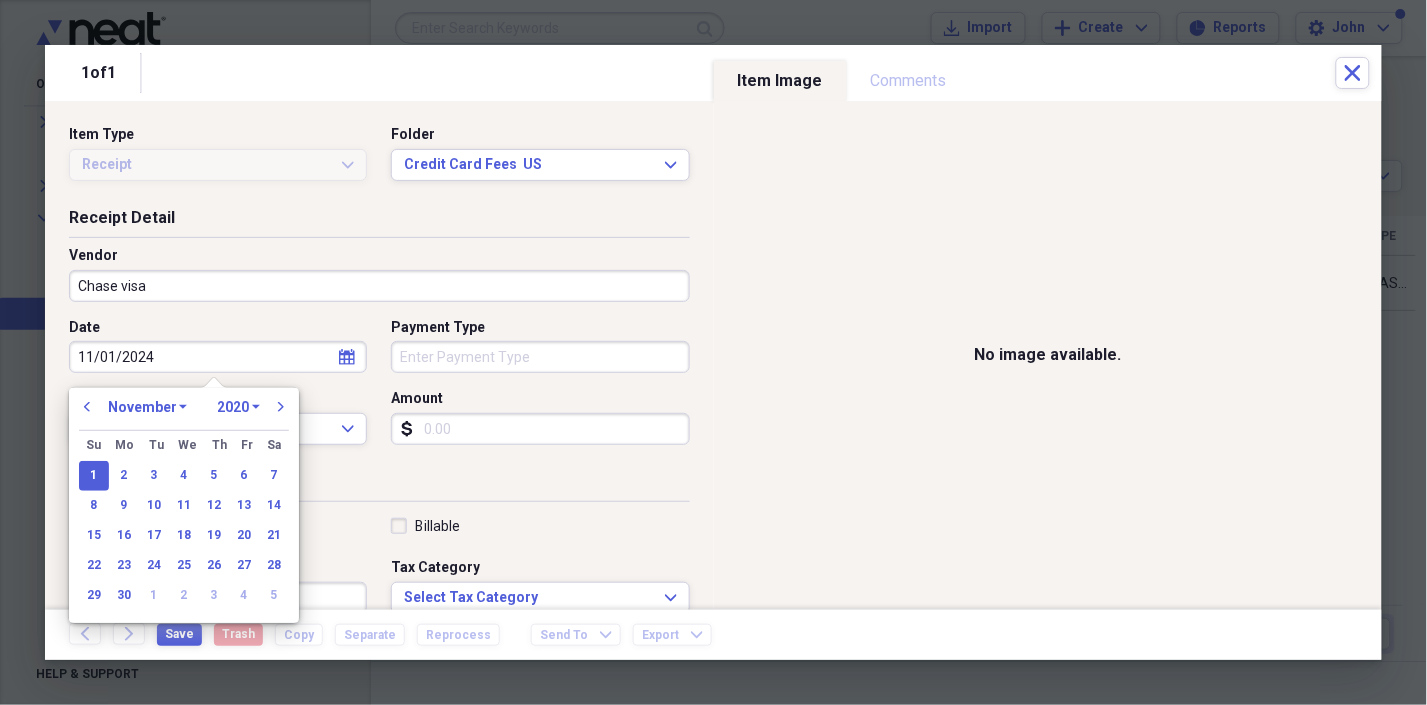 select on "2024" 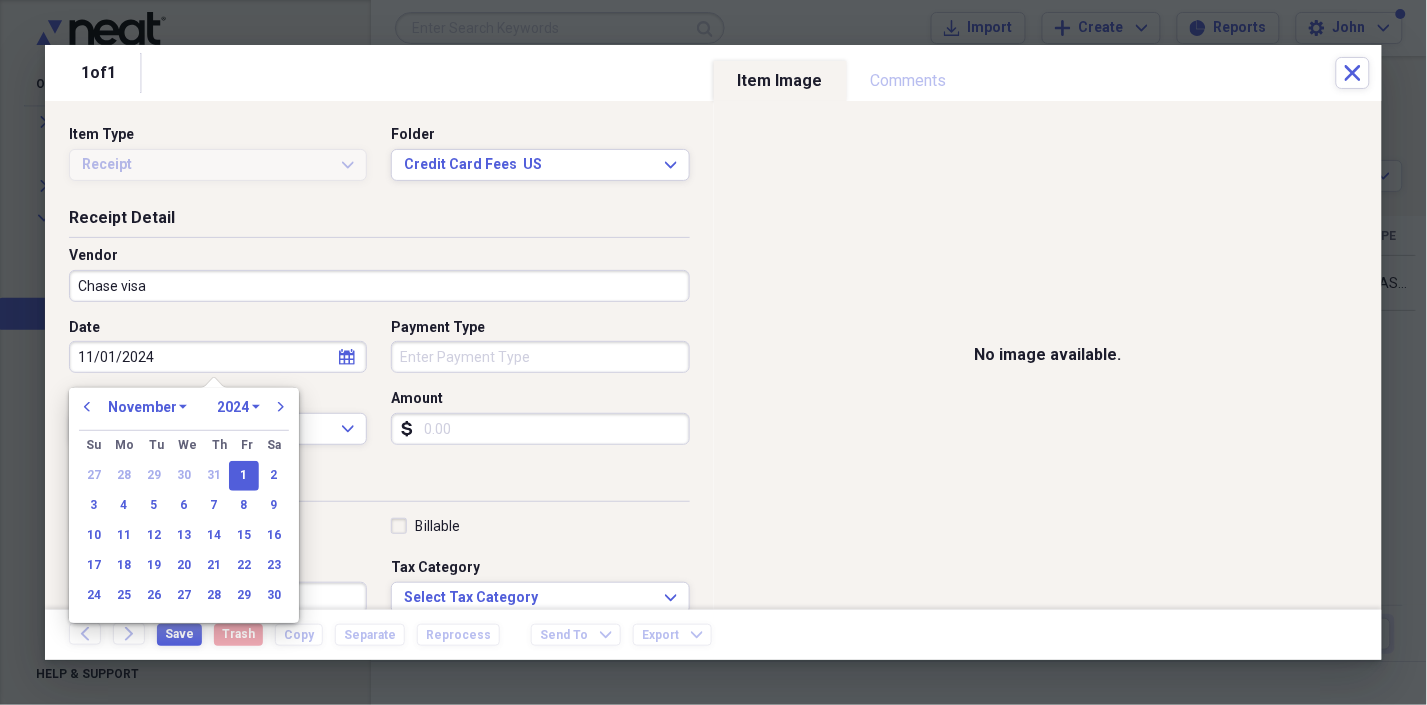 type on "11/01/2024" 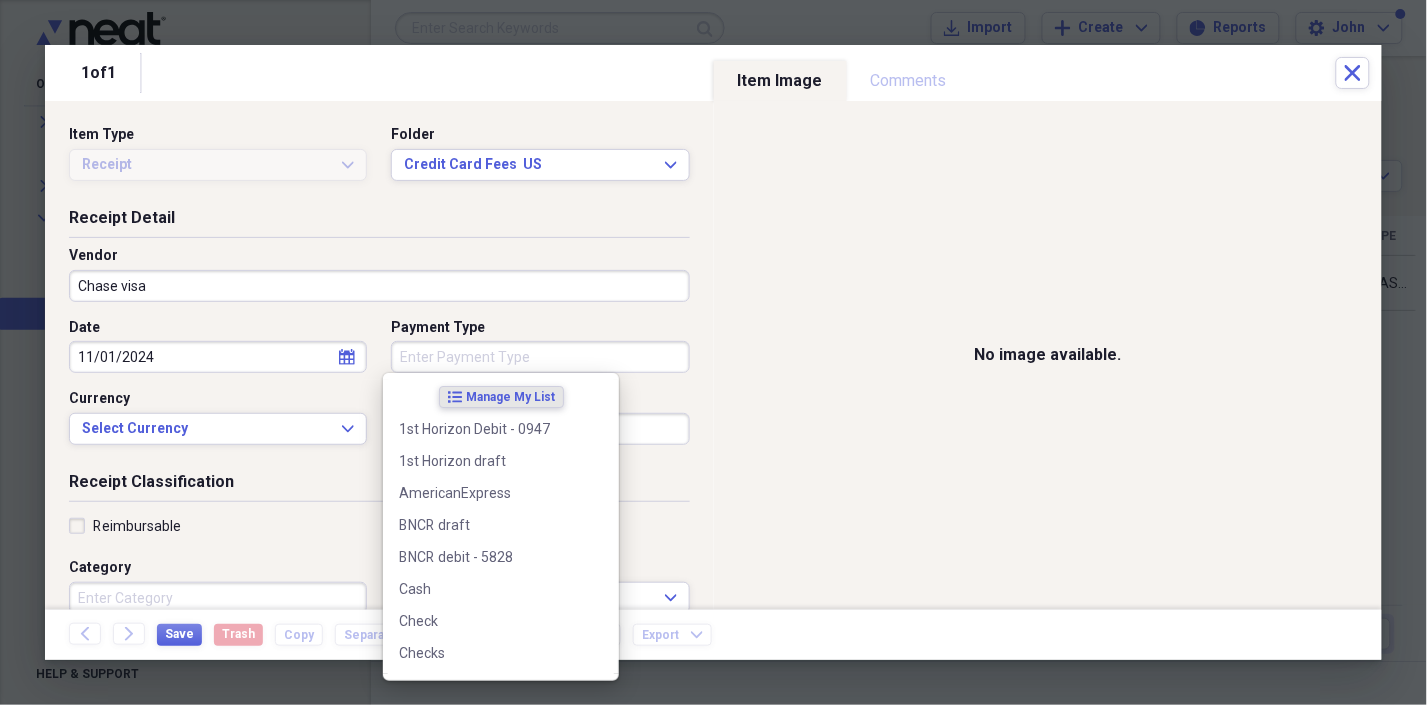 click on "Payment Type" at bounding box center [540, 357] 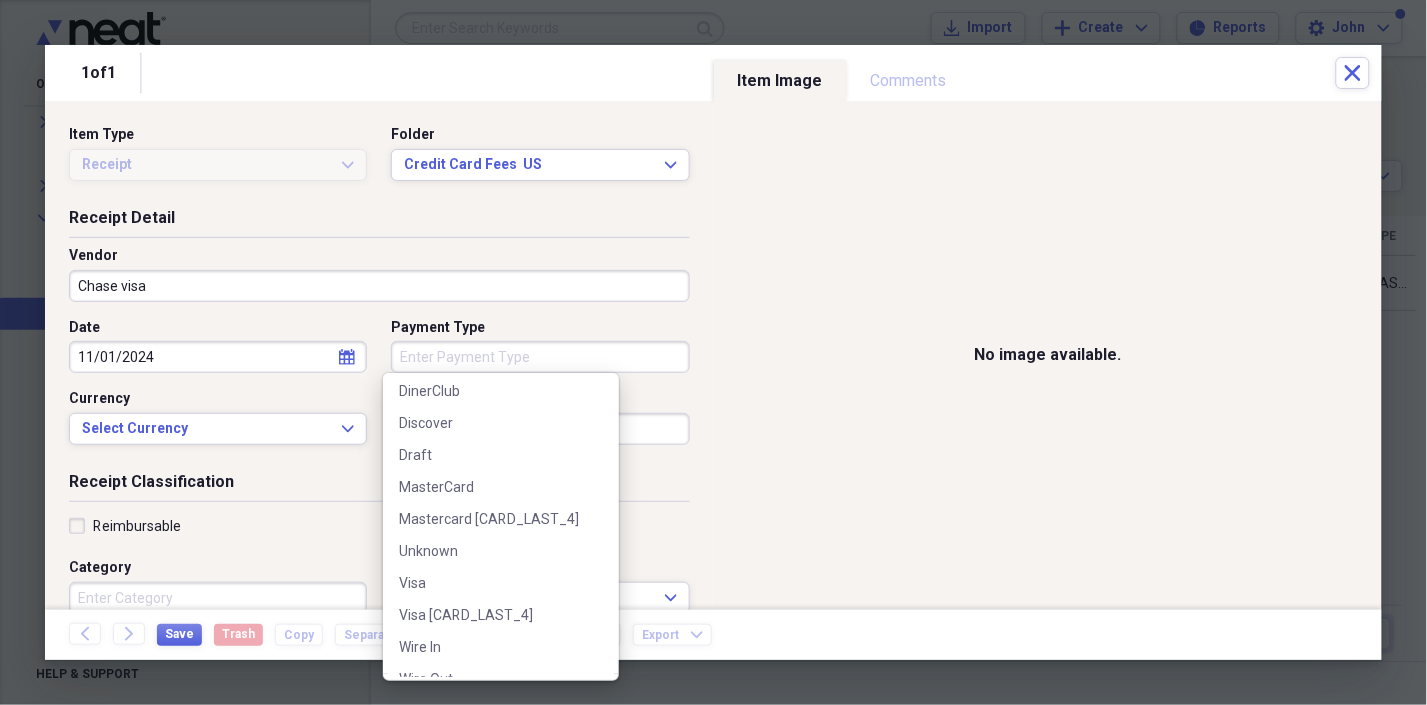 scroll, scrollTop: 400, scrollLeft: 0, axis: vertical 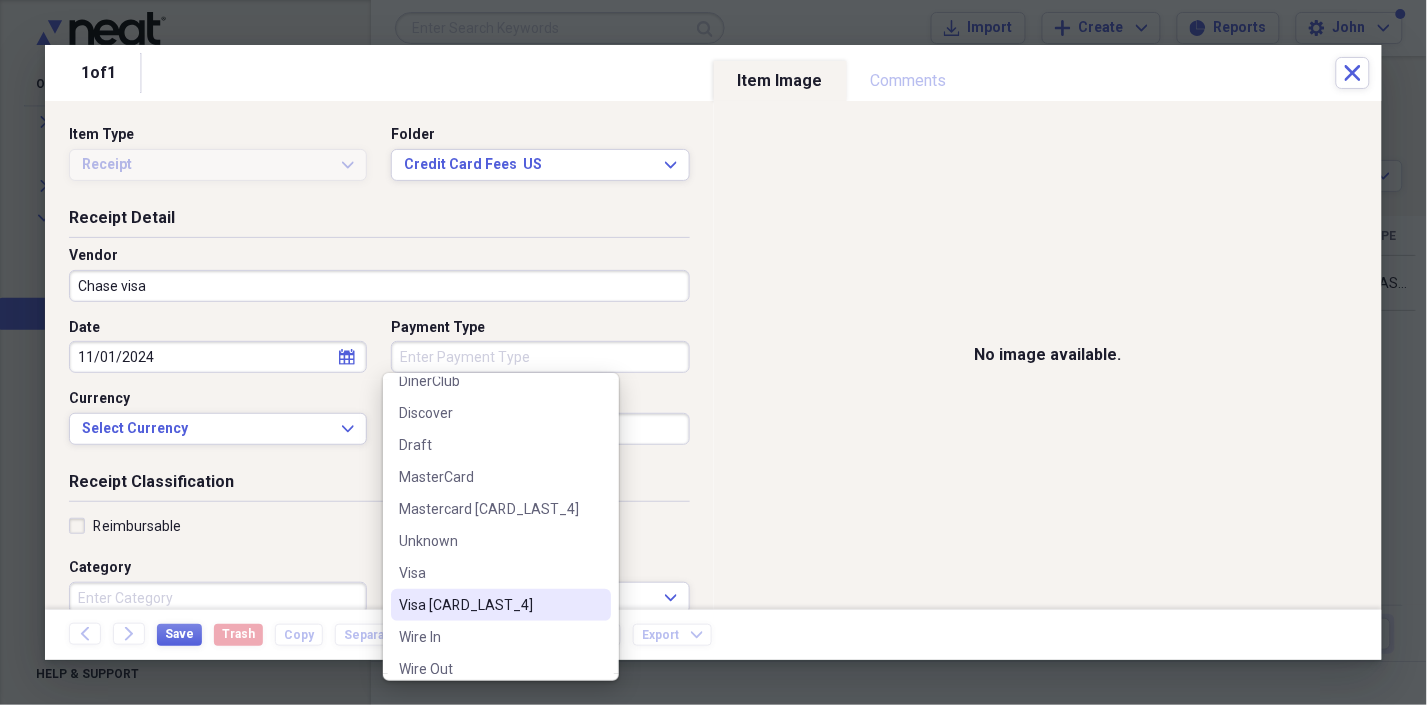 click on "Visa [CARD_LAST_4]" at bounding box center (489, 605) 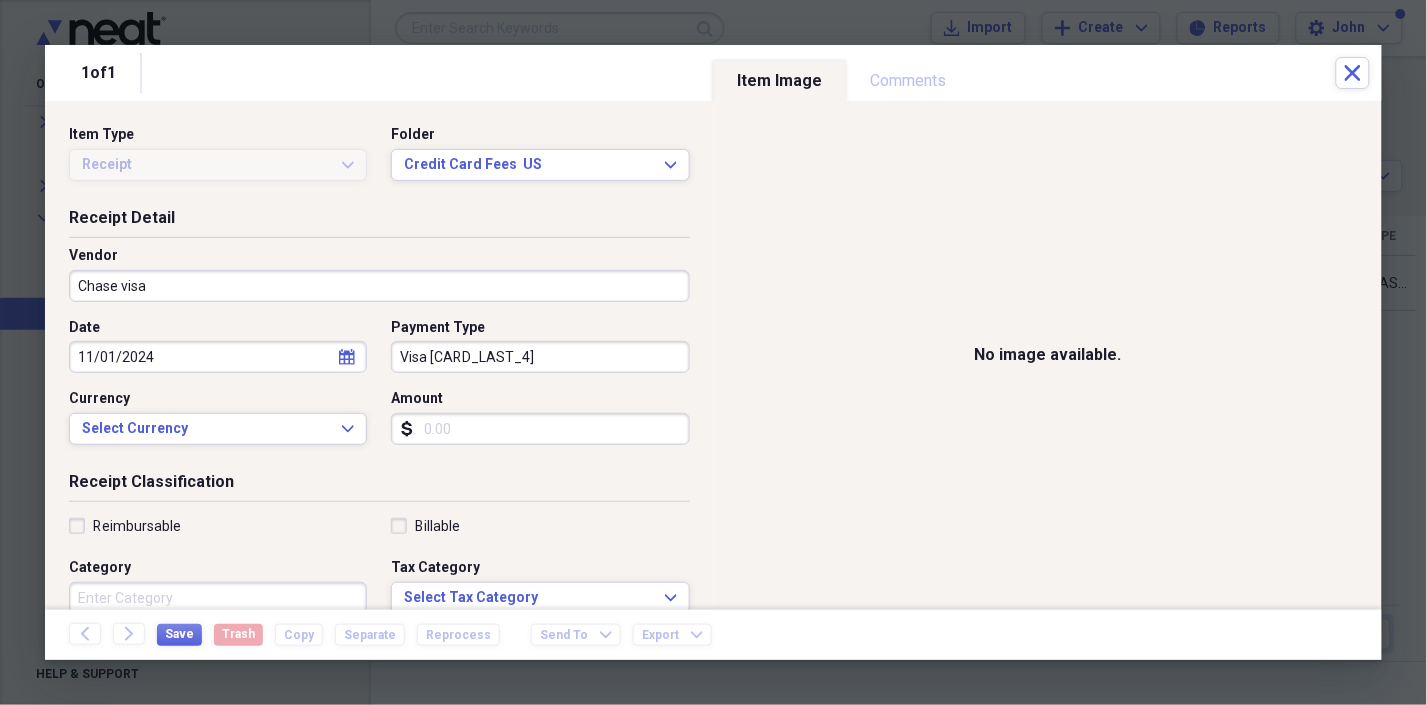 click on "Amount" at bounding box center [540, 429] 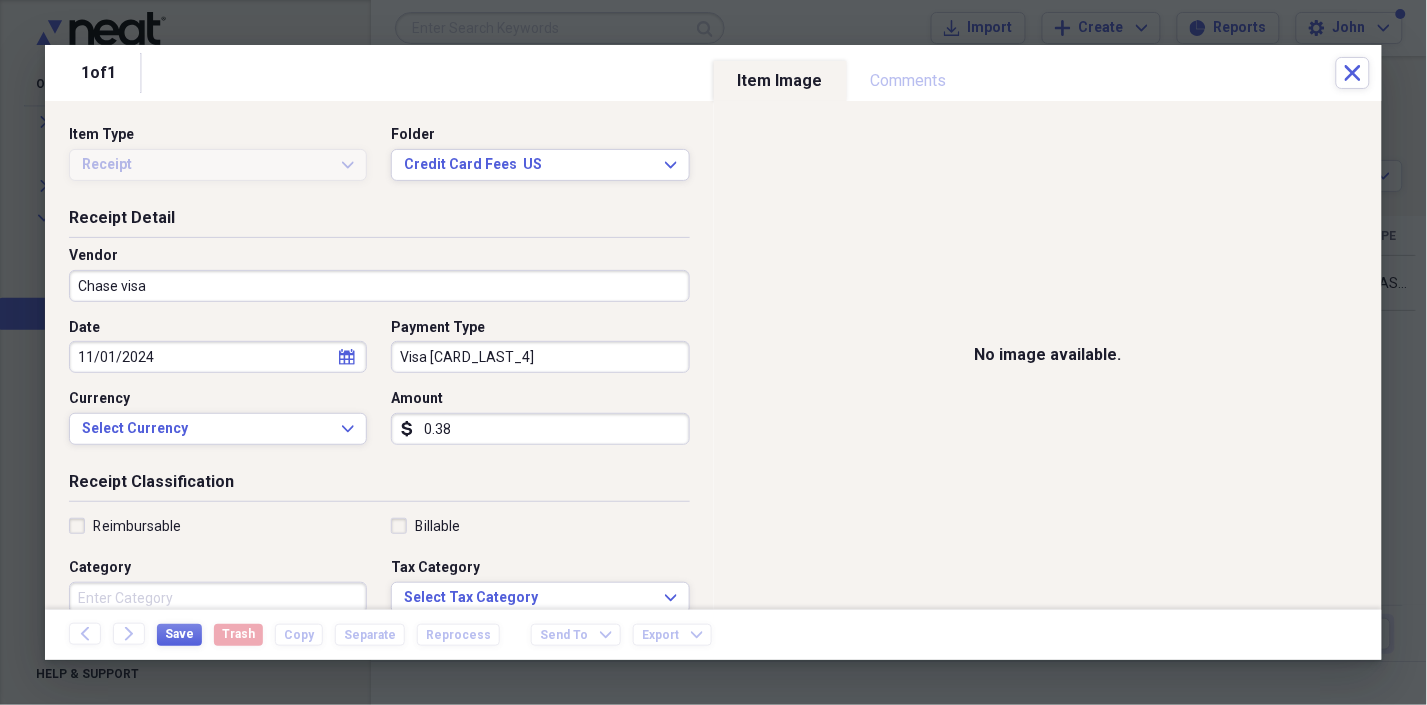 type on "0.38" 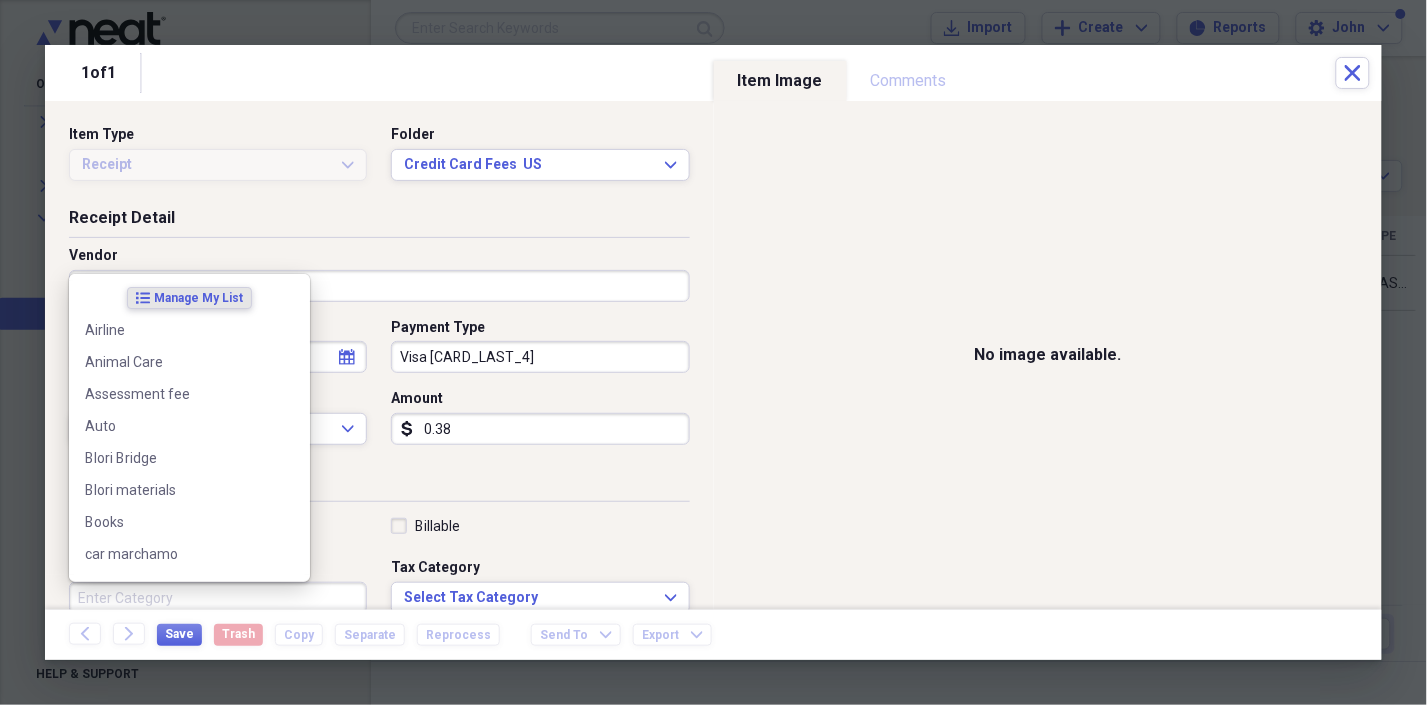 click on "Category" at bounding box center (218, 598) 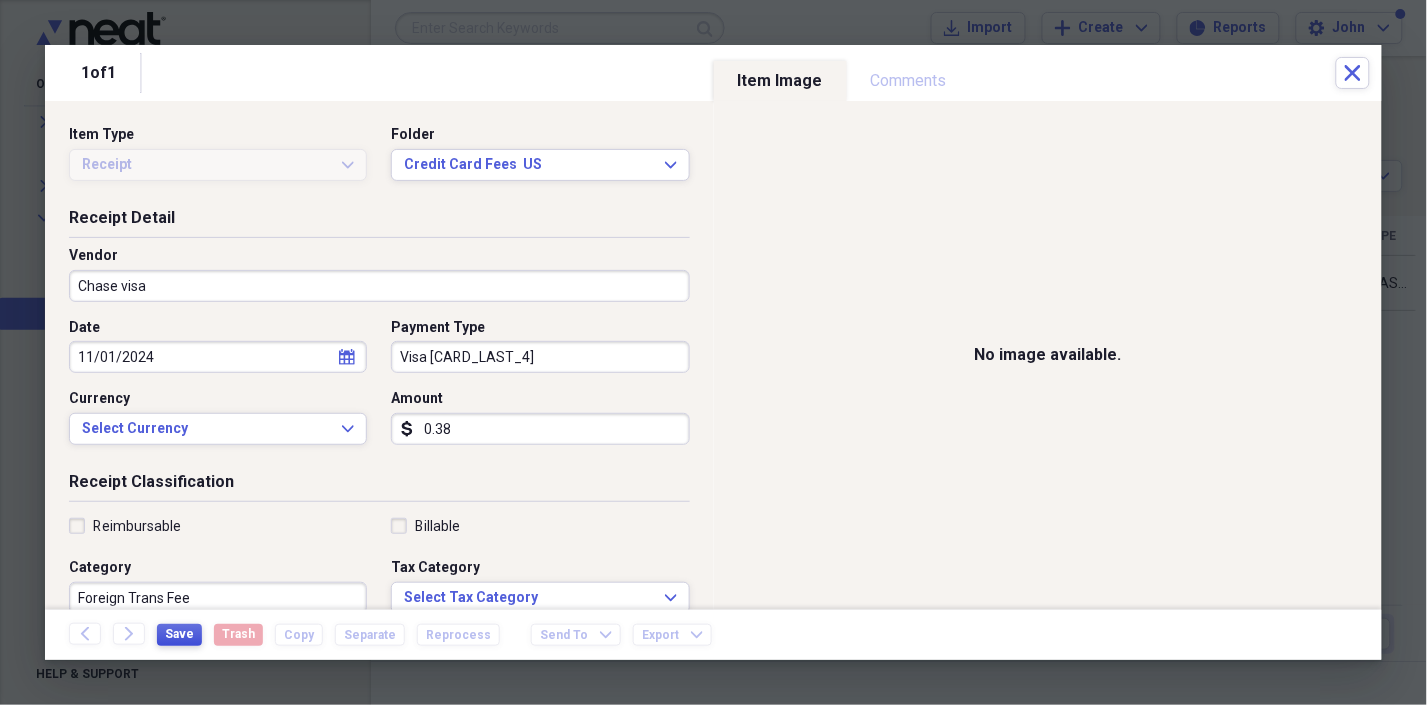 type on "Foreign Trans Fee" 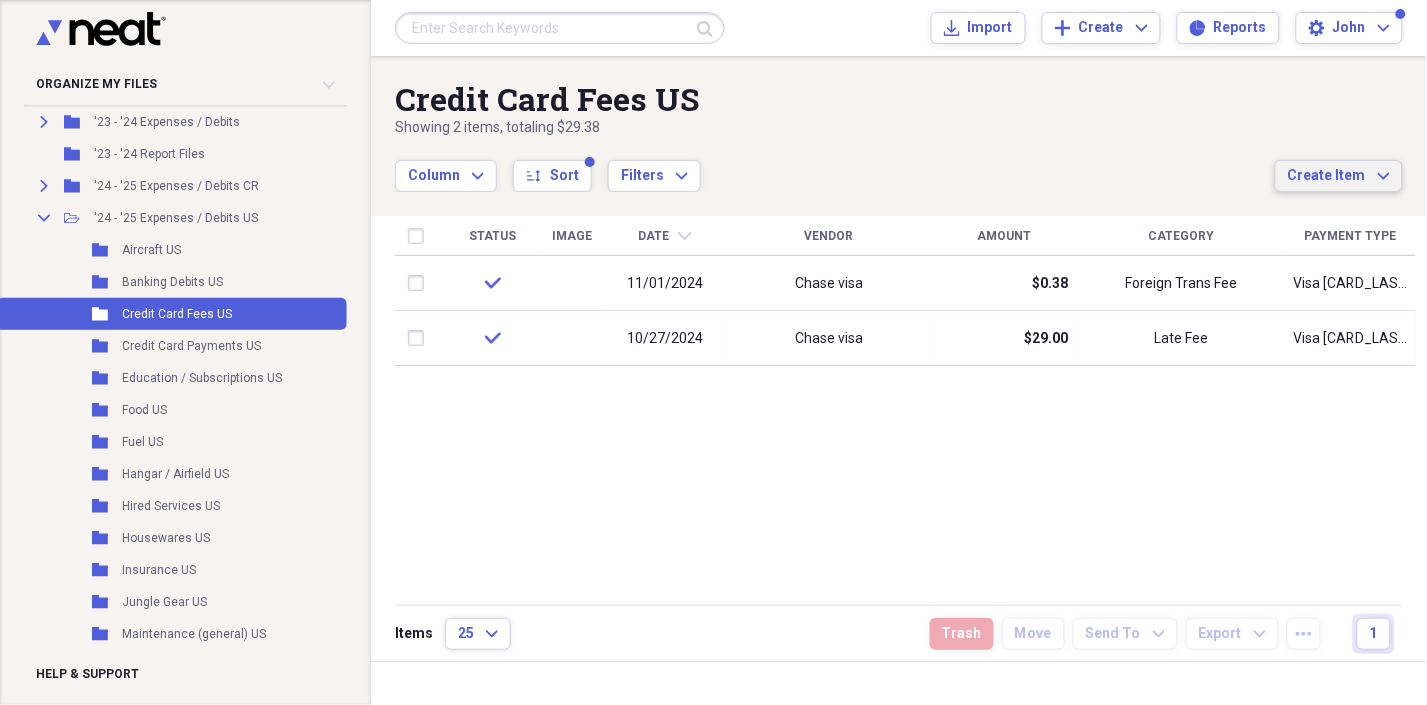 click on "Create Item Expand" at bounding box center (1339, 176) 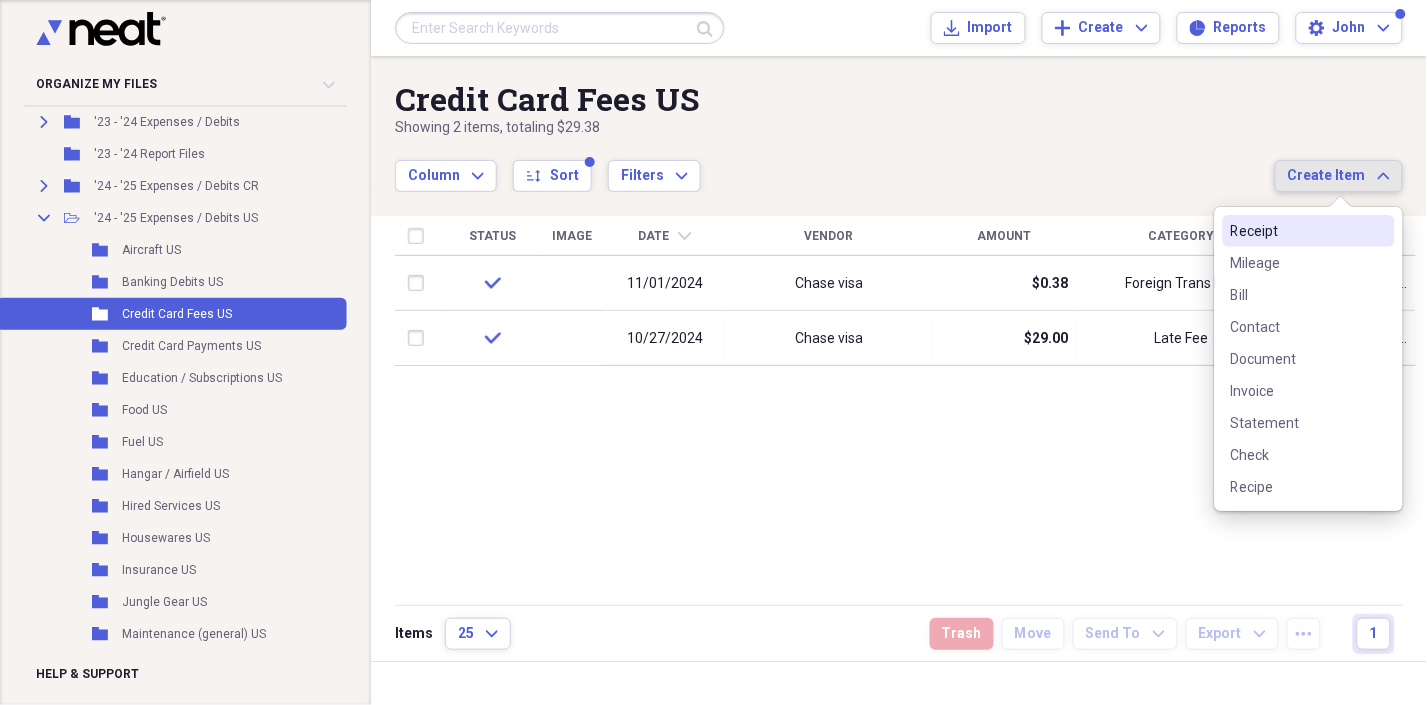 click on "Receipt" at bounding box center [1297, 231] 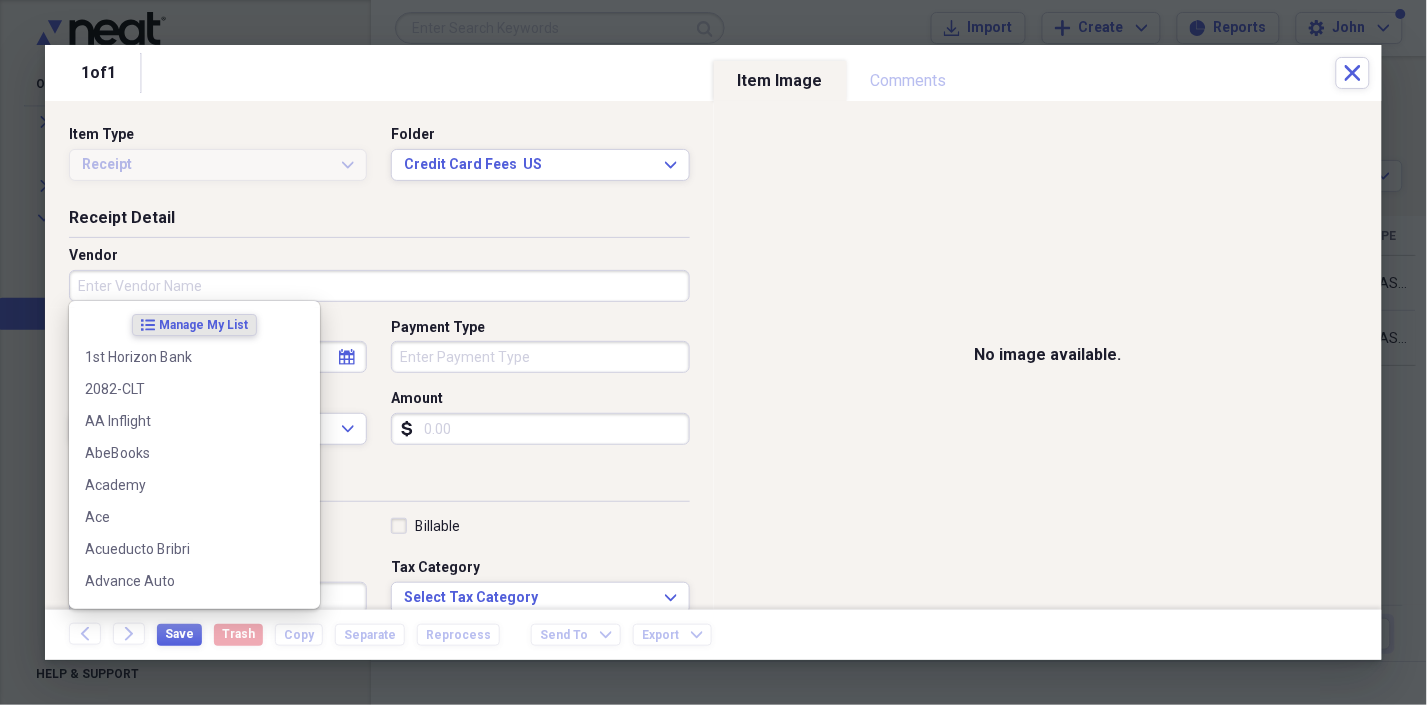 click on "Vendor" at bounding box center [379, 286] 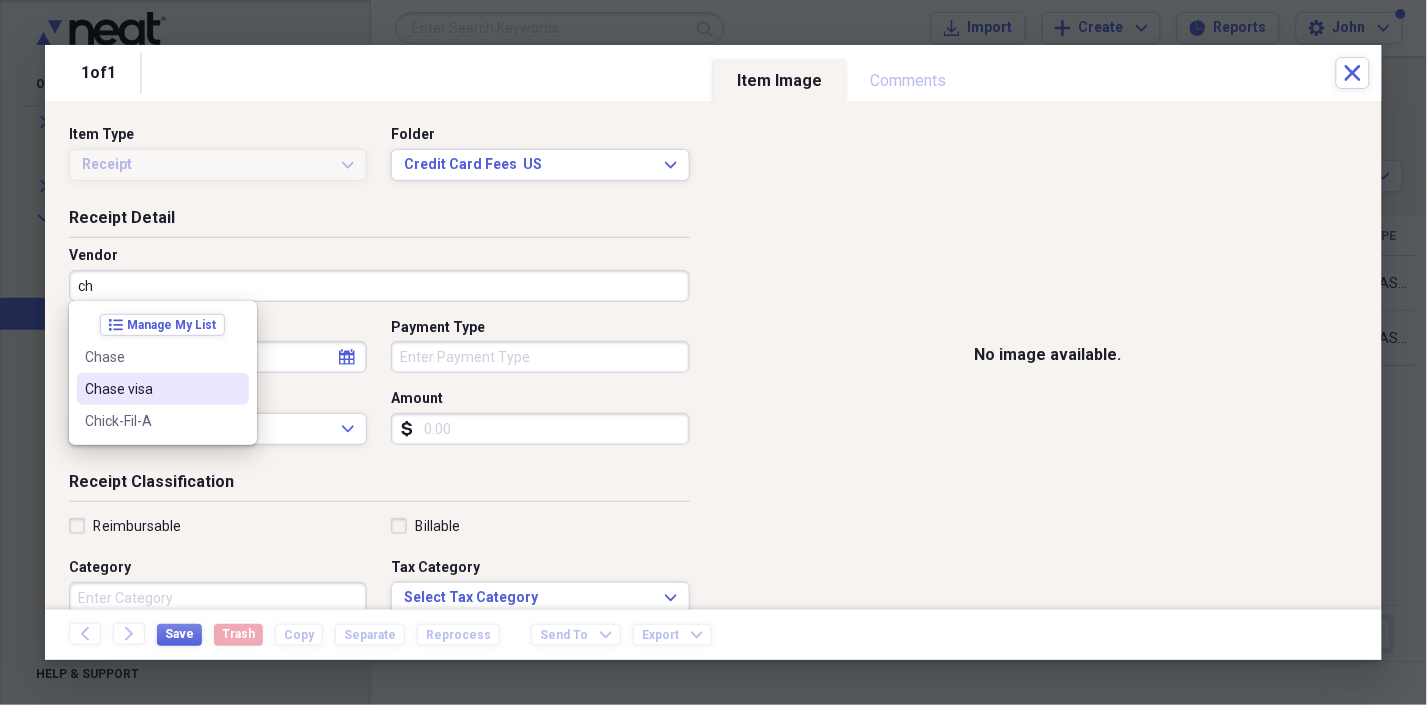 click on "Chase visa" at bounding box center [151, 389] 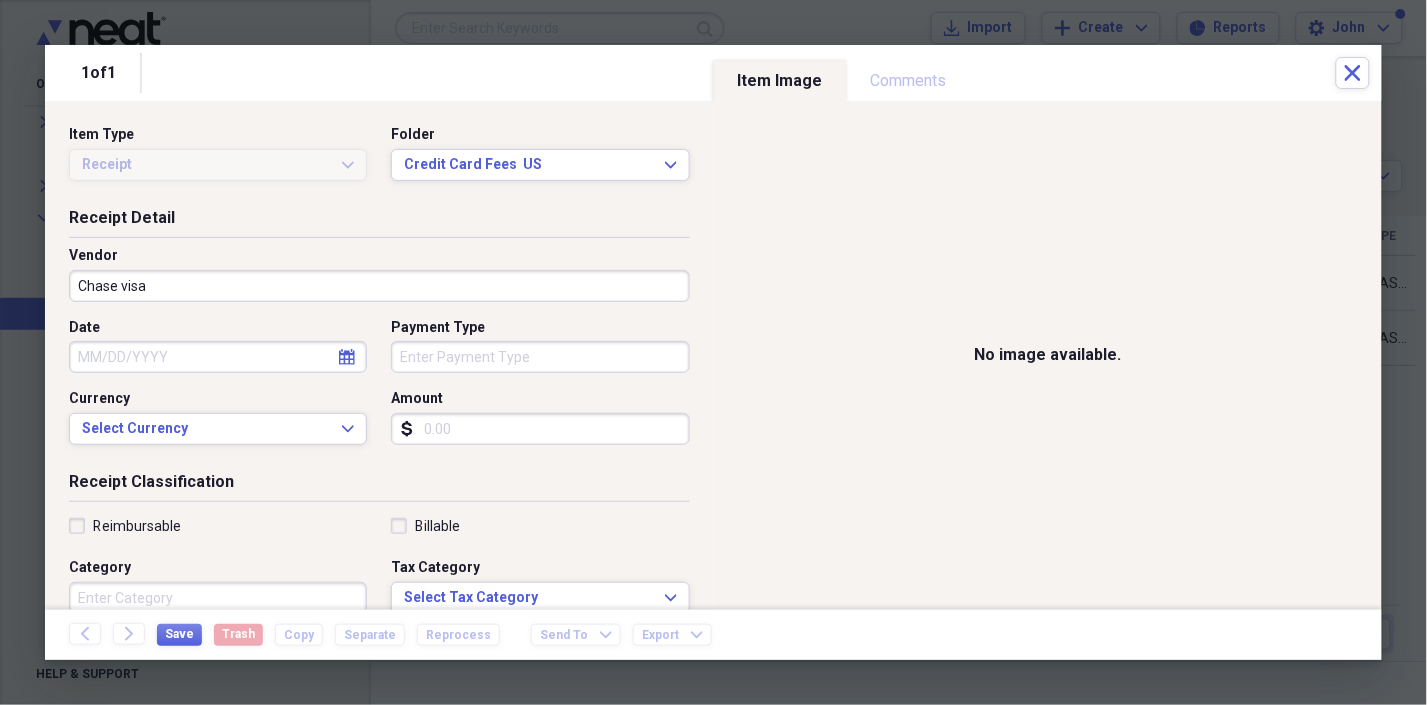 select on "7" 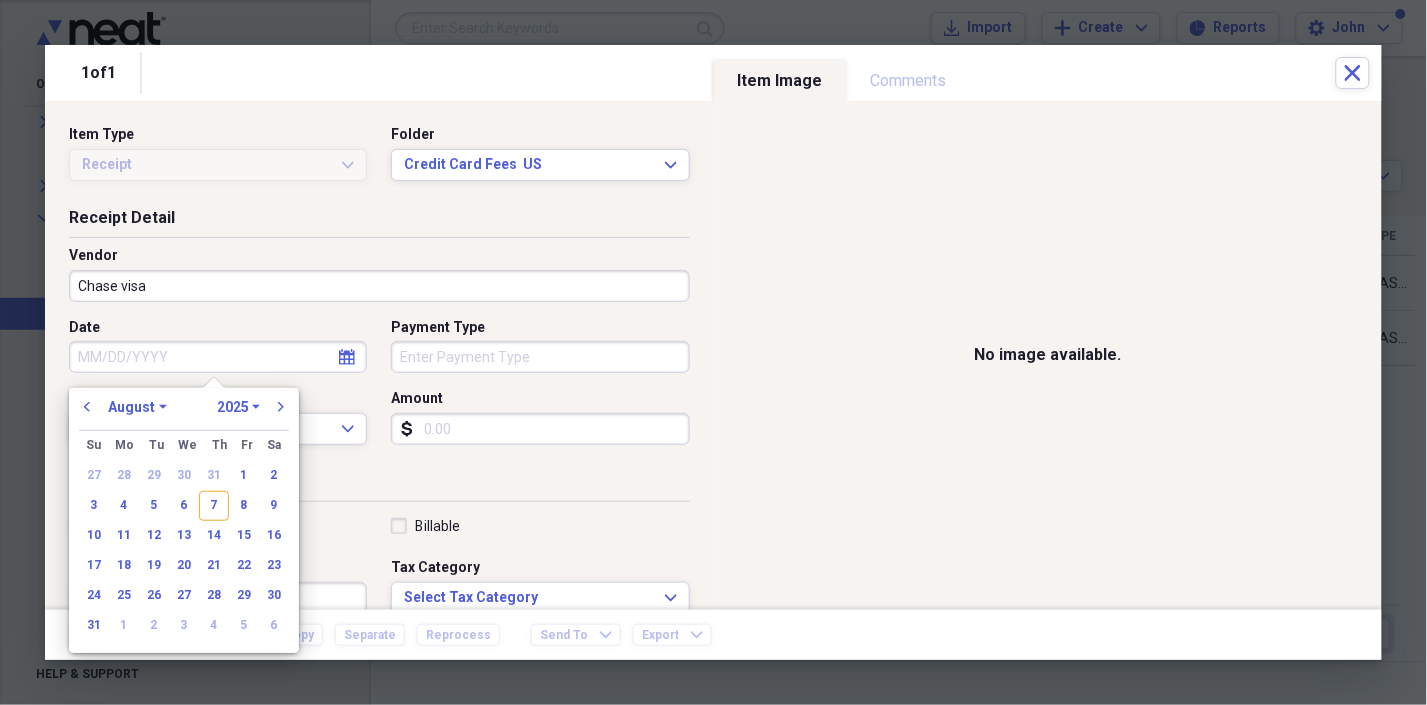 click on "Date" at bounding box center (218, 357) 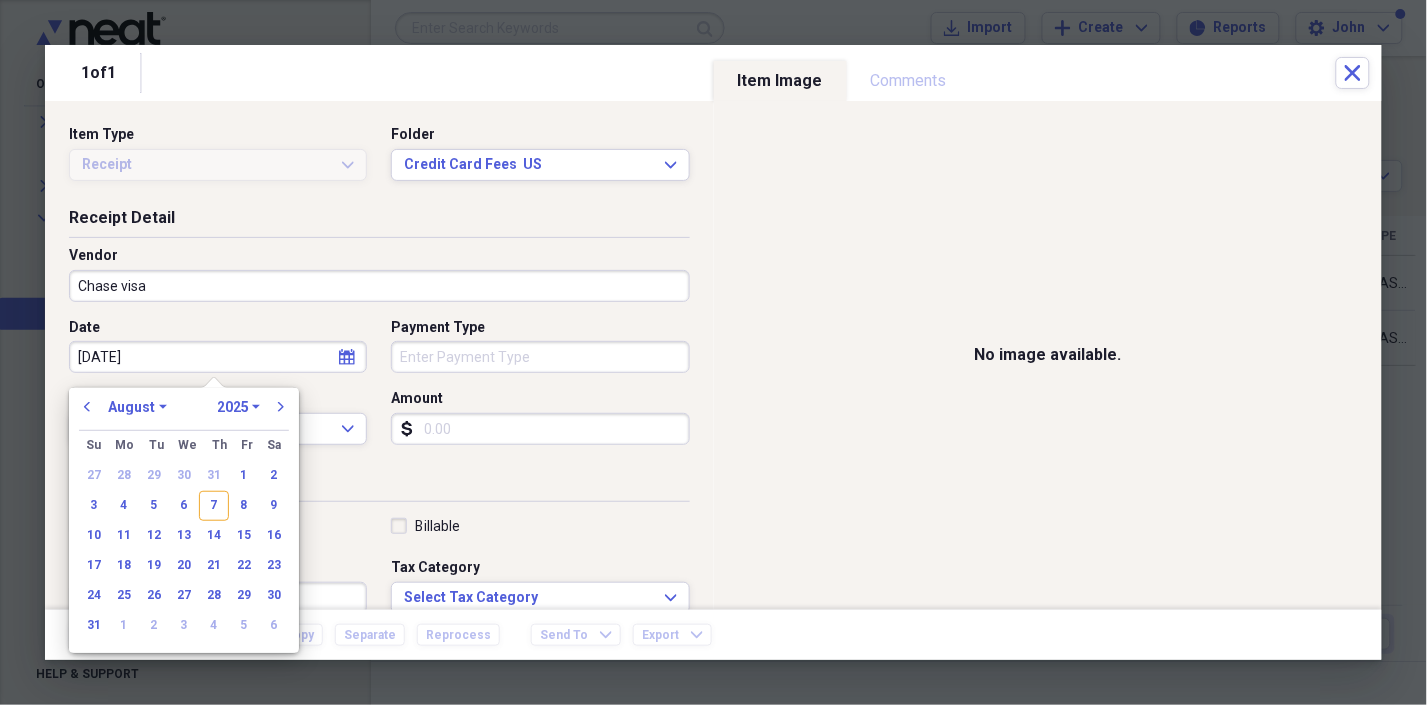 type on "[DATE]" 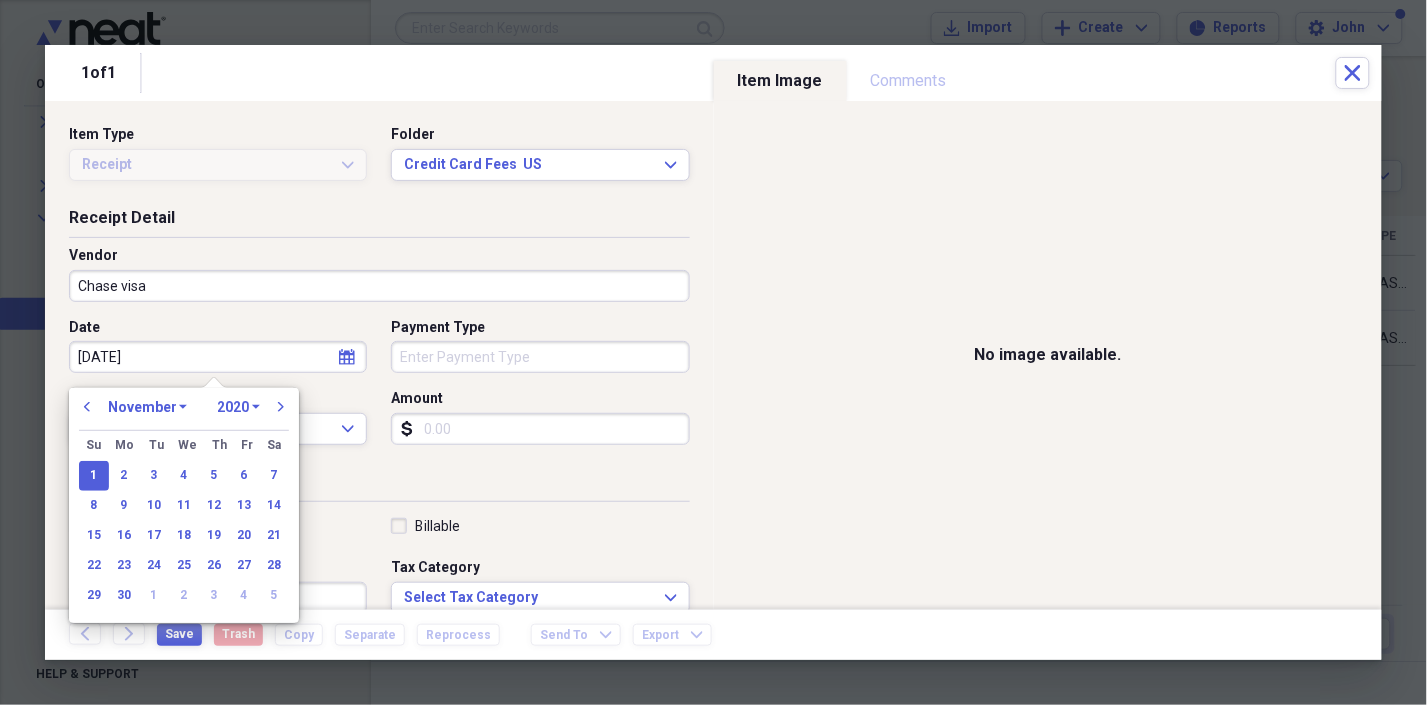 type on "11/01/2024" 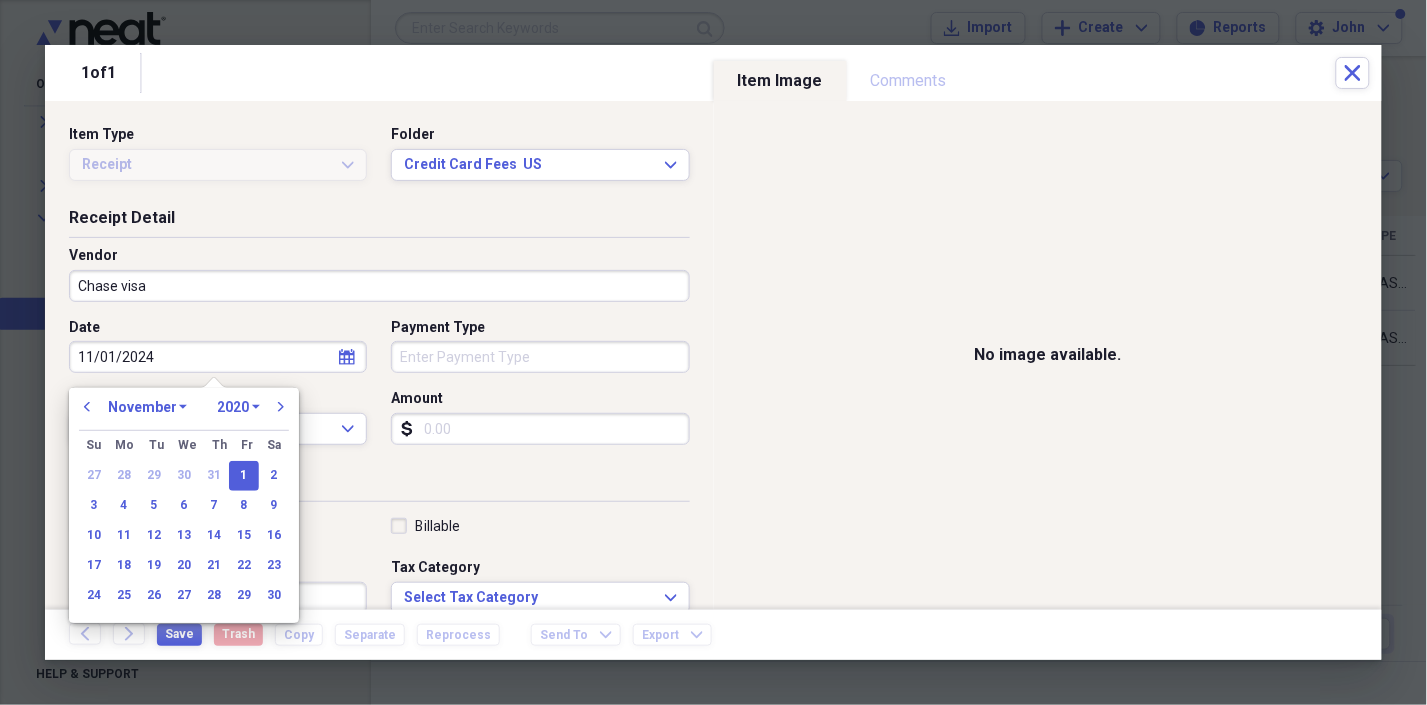 select on "2024" 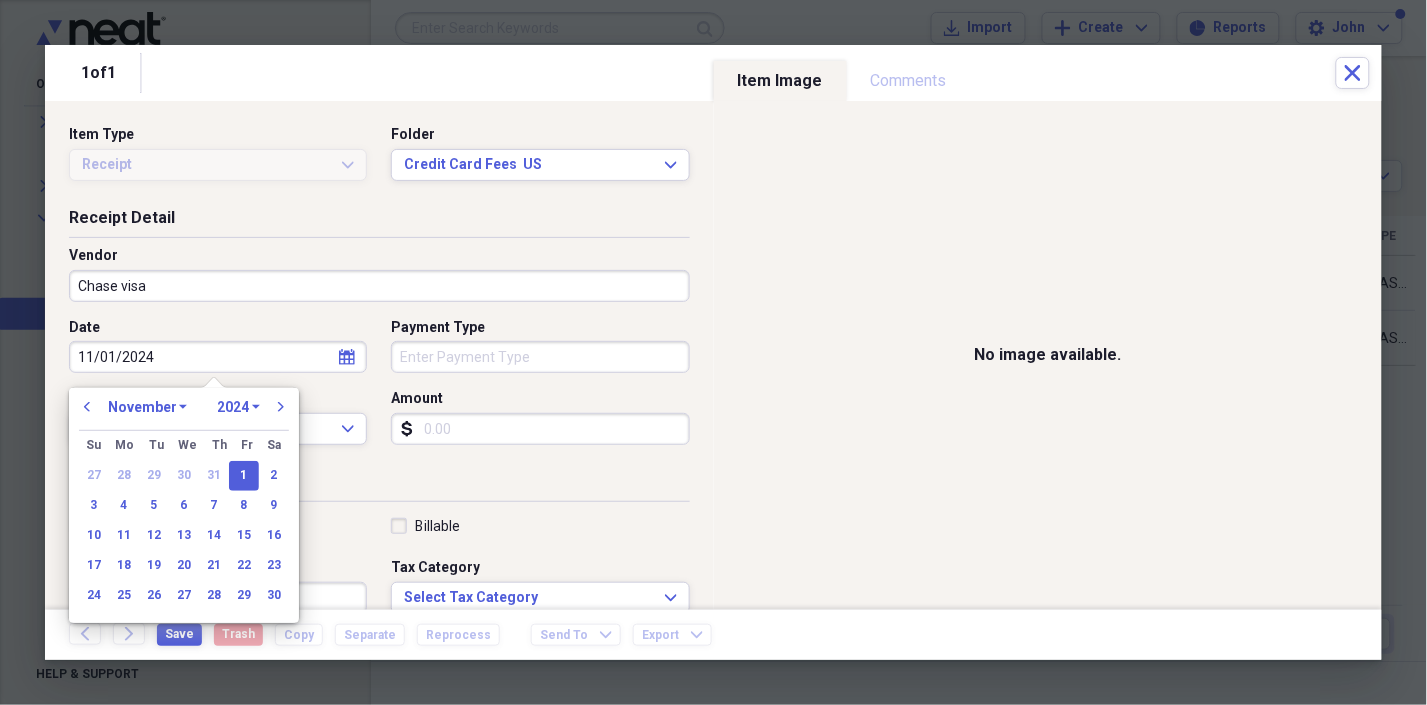 type on "11/01/2024" 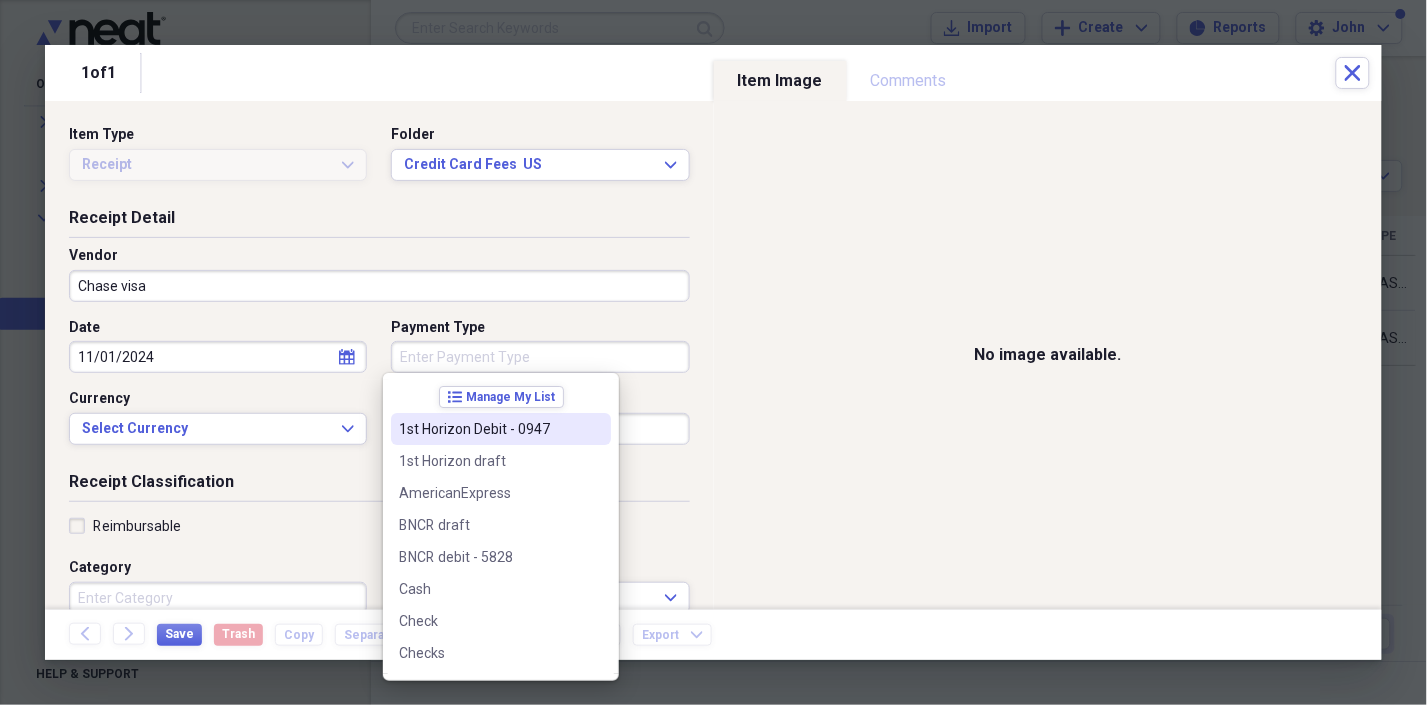 scroll, scrollTop: 443, scrollLeft: 0, axis: vertical 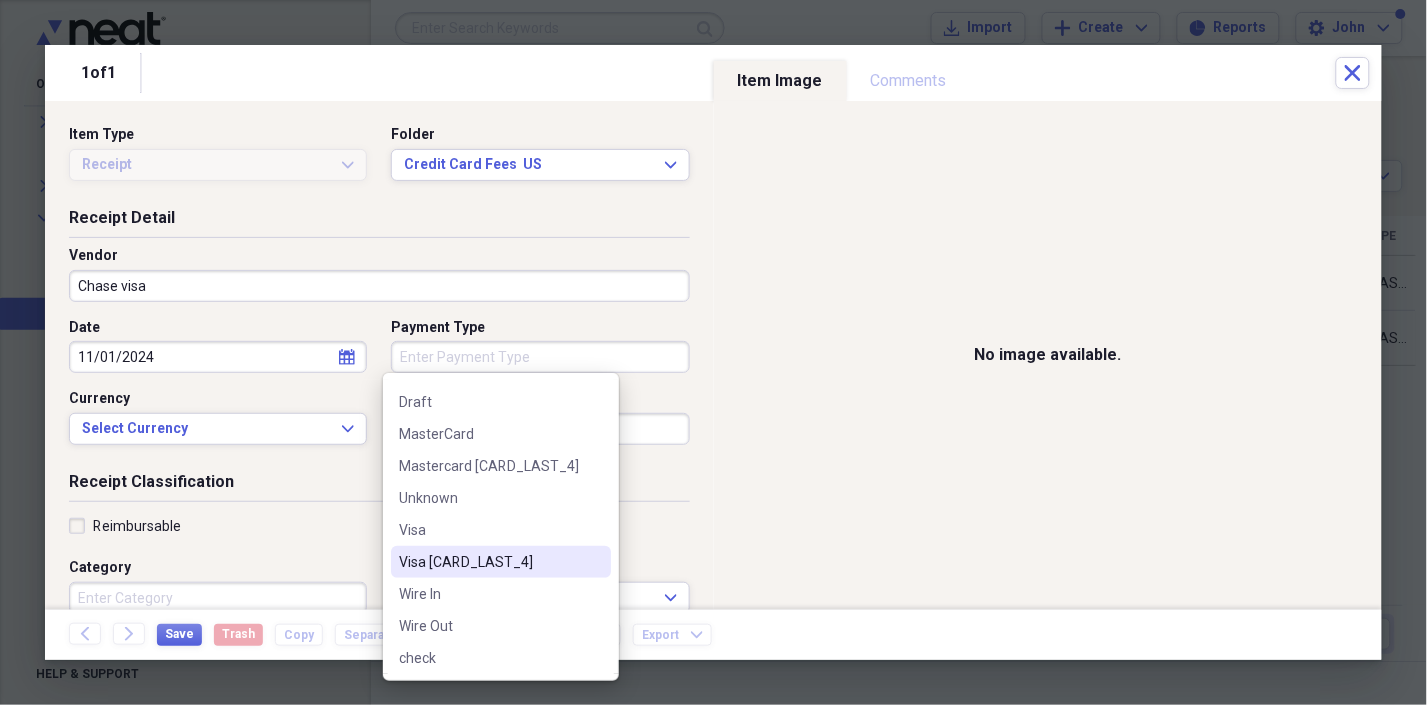 click on "Visa [CARD_LAST_4]" at bounding box center (489, 562) 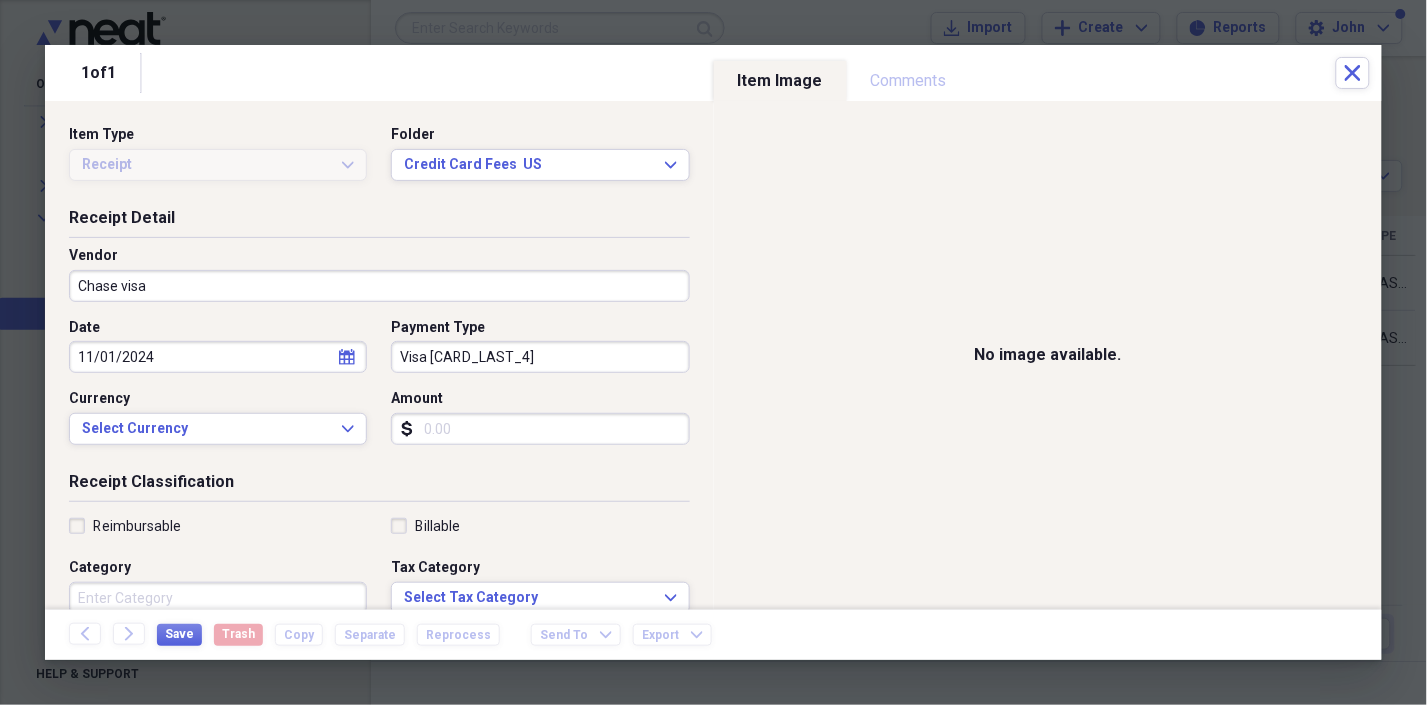 click on "Amount" at bounding box center (540, 429) 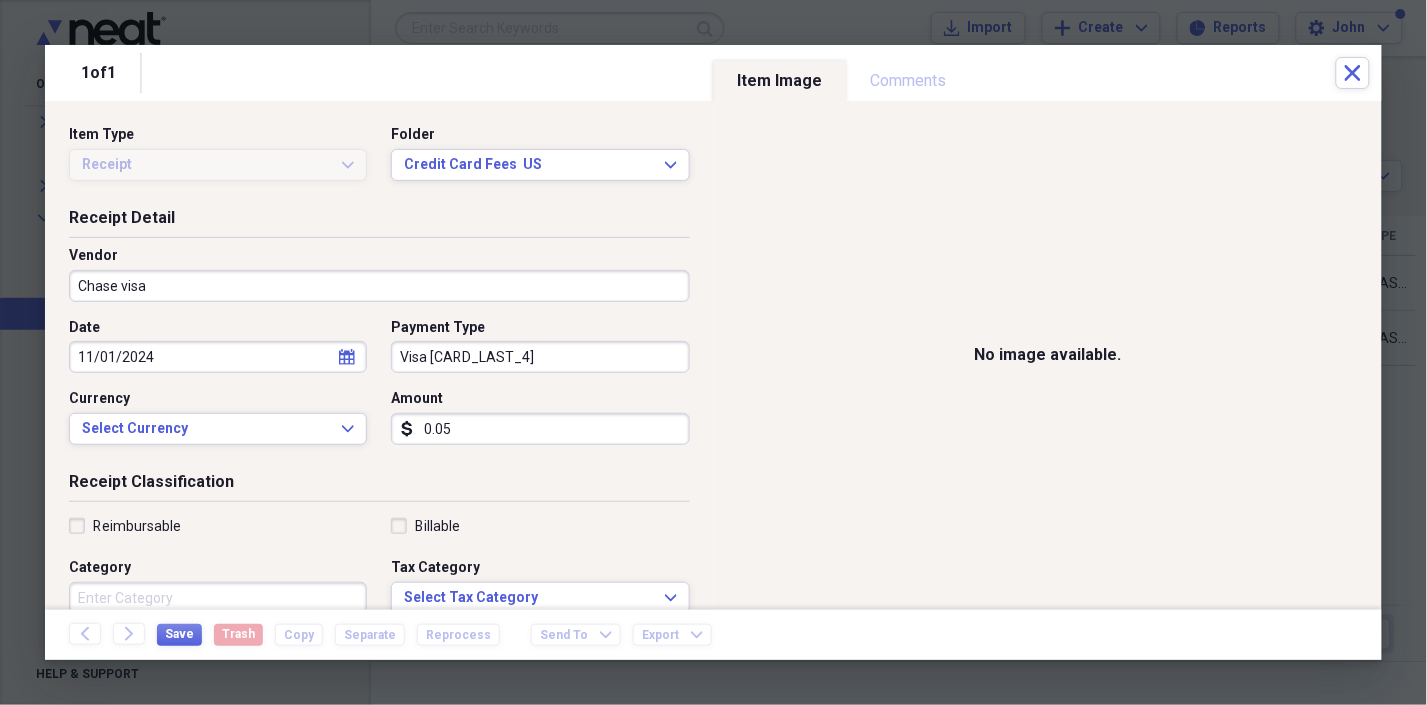 type on "0.05" 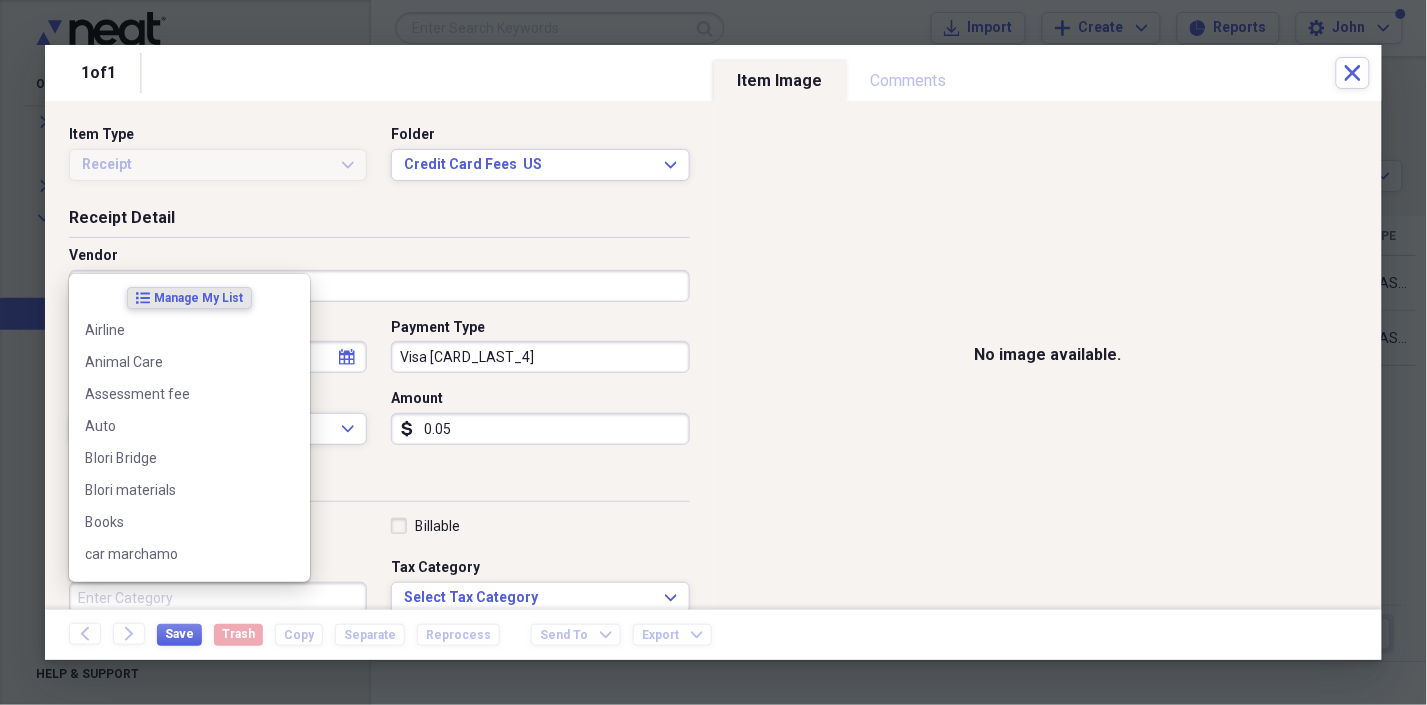click on "Category" at bounding box center (218, 598) 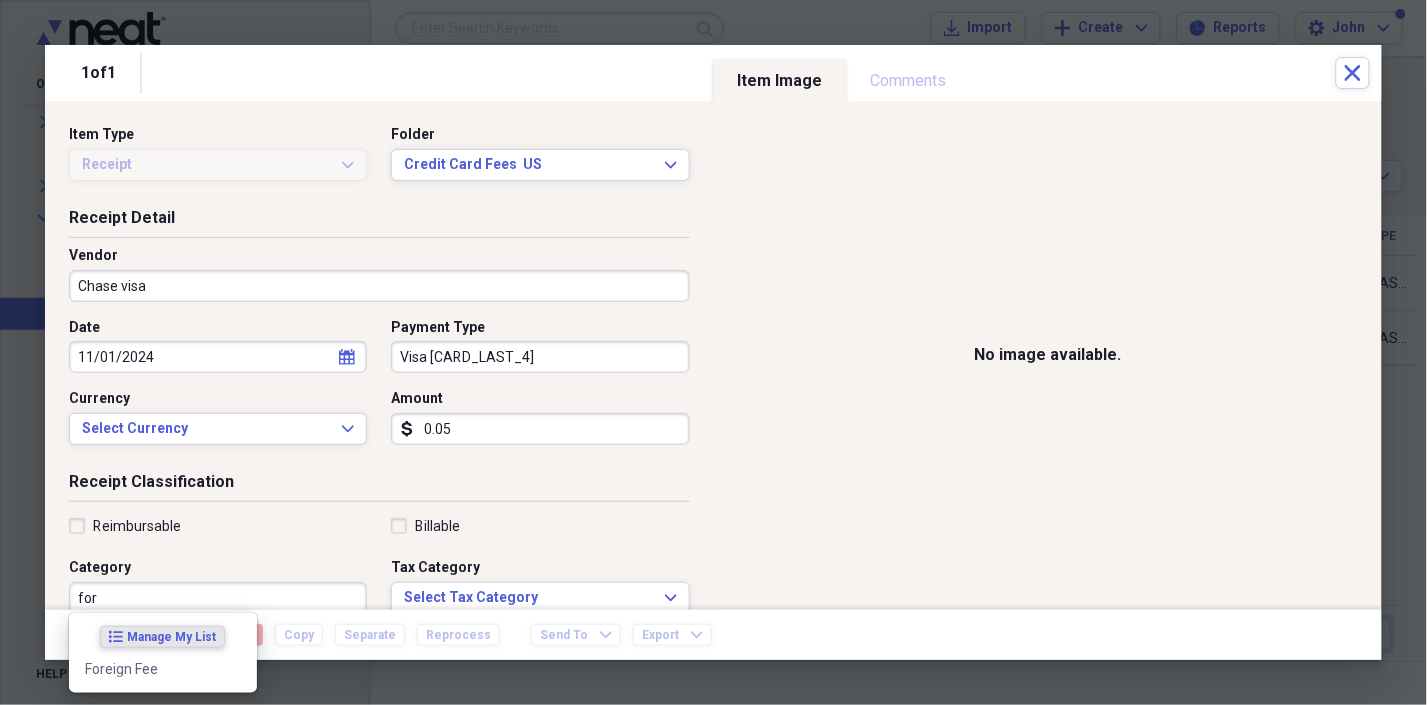 click on "Foreign Fee" at bounding box center (151, 669) 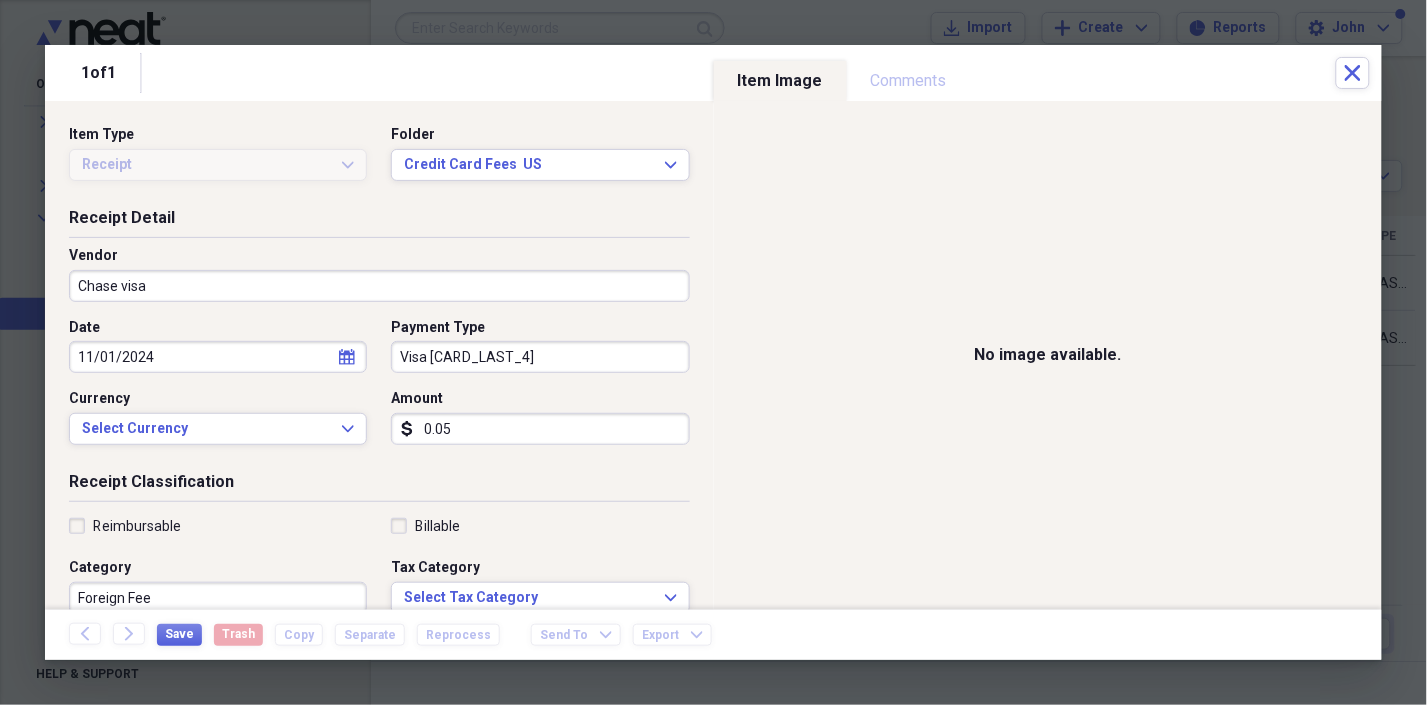 scroll, scrollTop: 3, scrollLeft: 0, axis: vertical 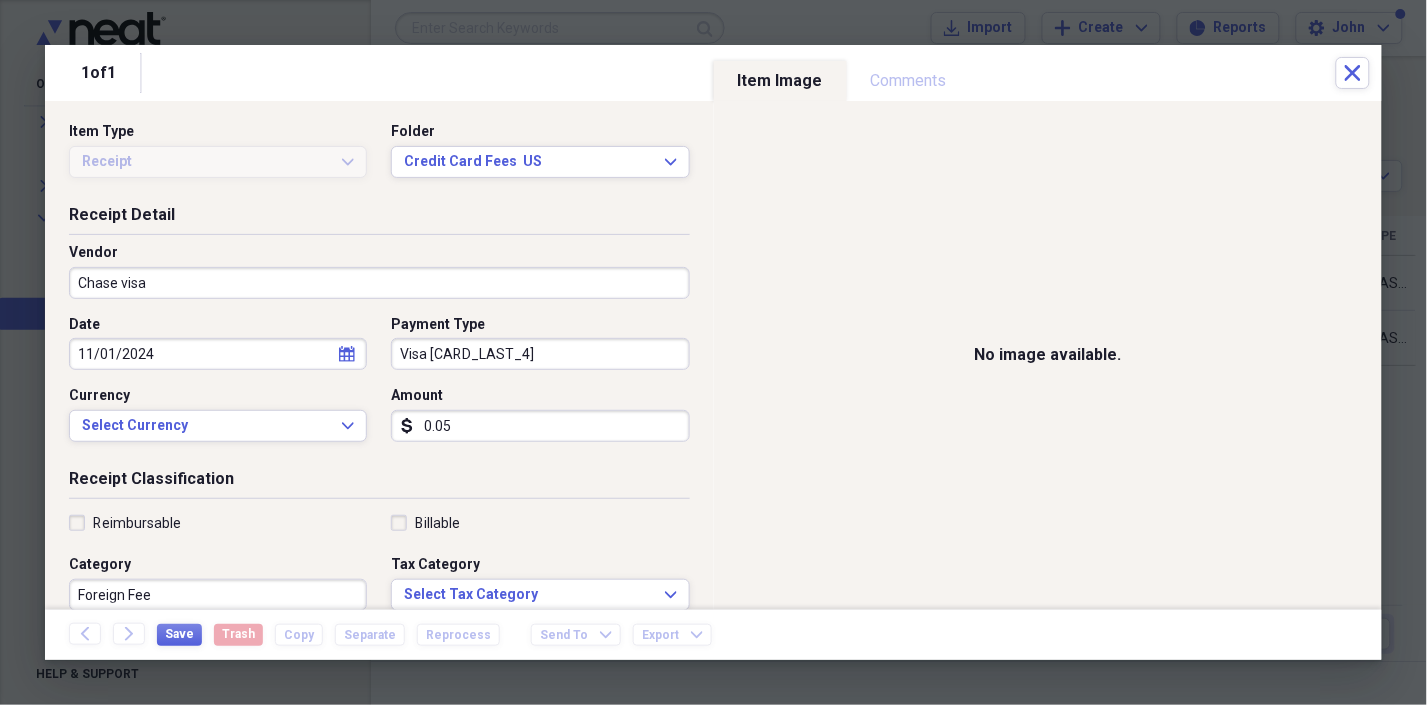 click on "Foreign Fee" at bounding box center [218, 595] 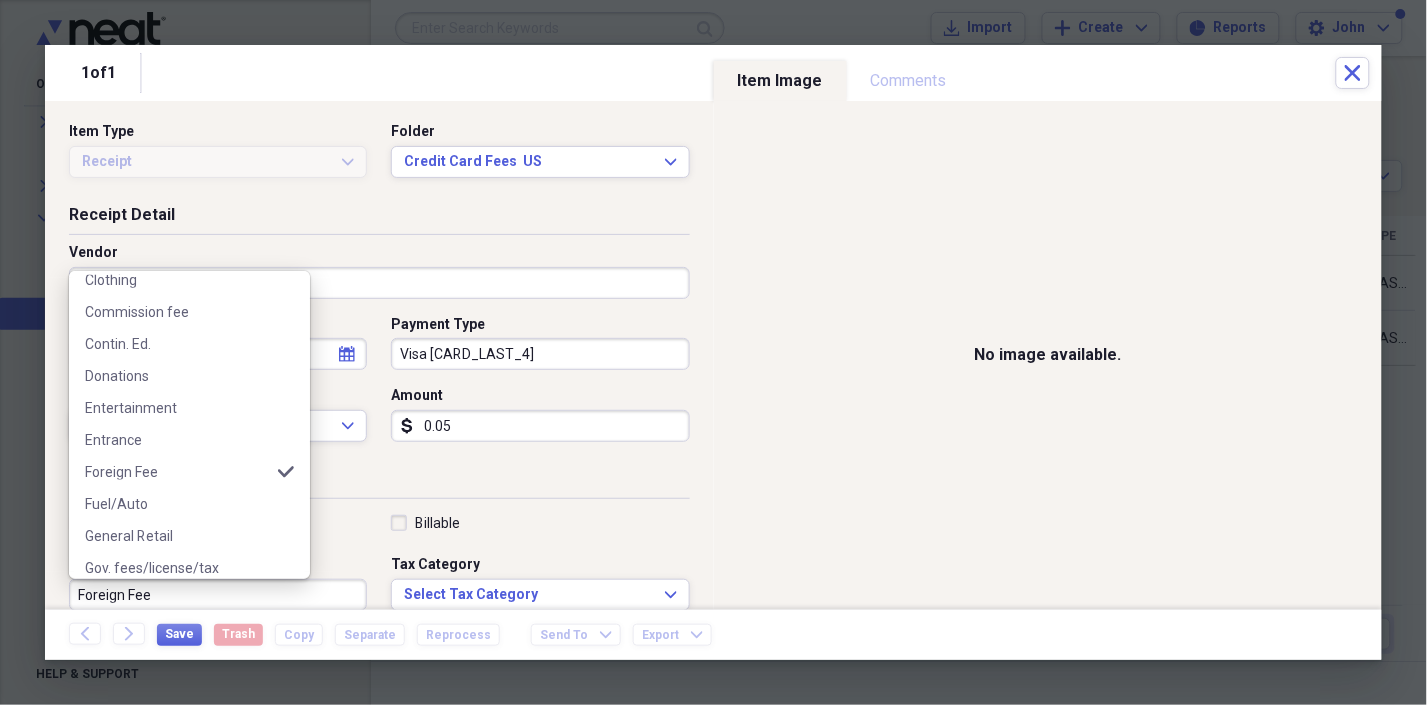 scroll, scrollTop: 333, scrollLeft: 0, axis: vertical 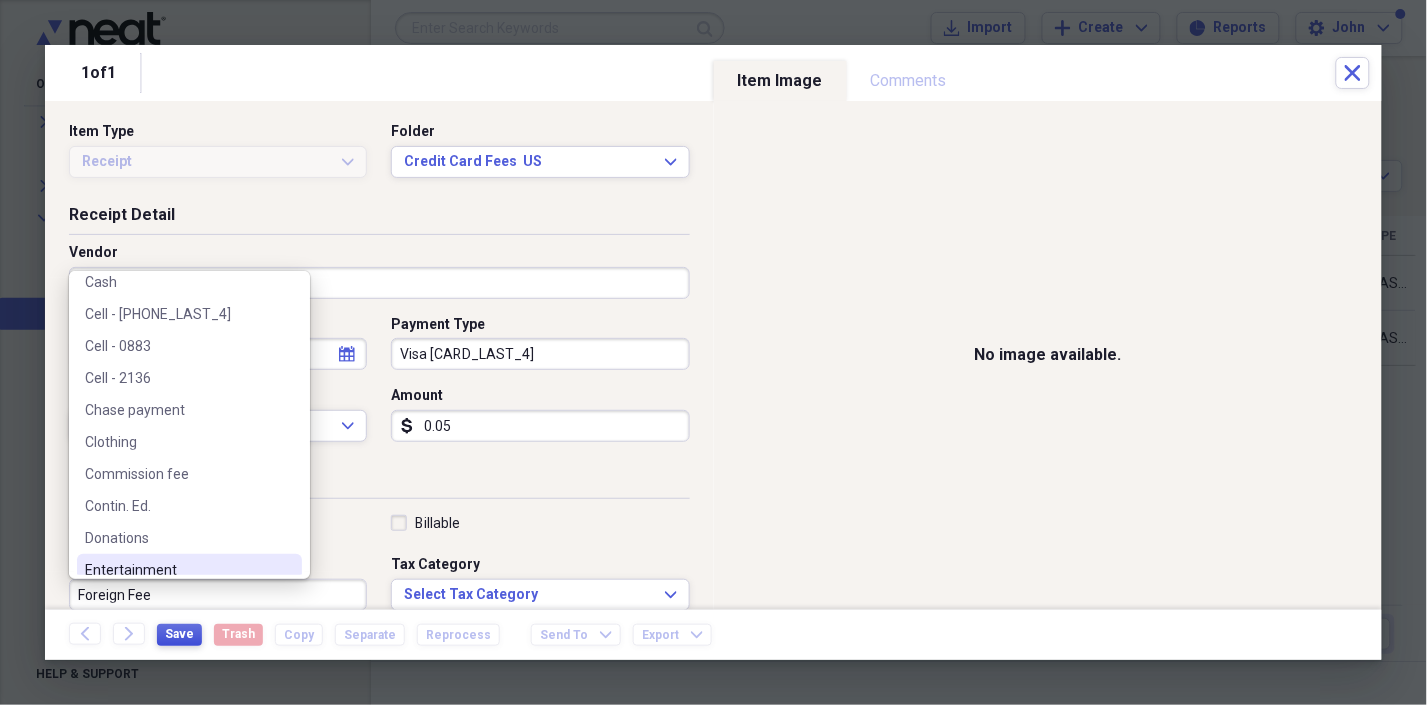 click on "Save" at bounding box center [179, 634] 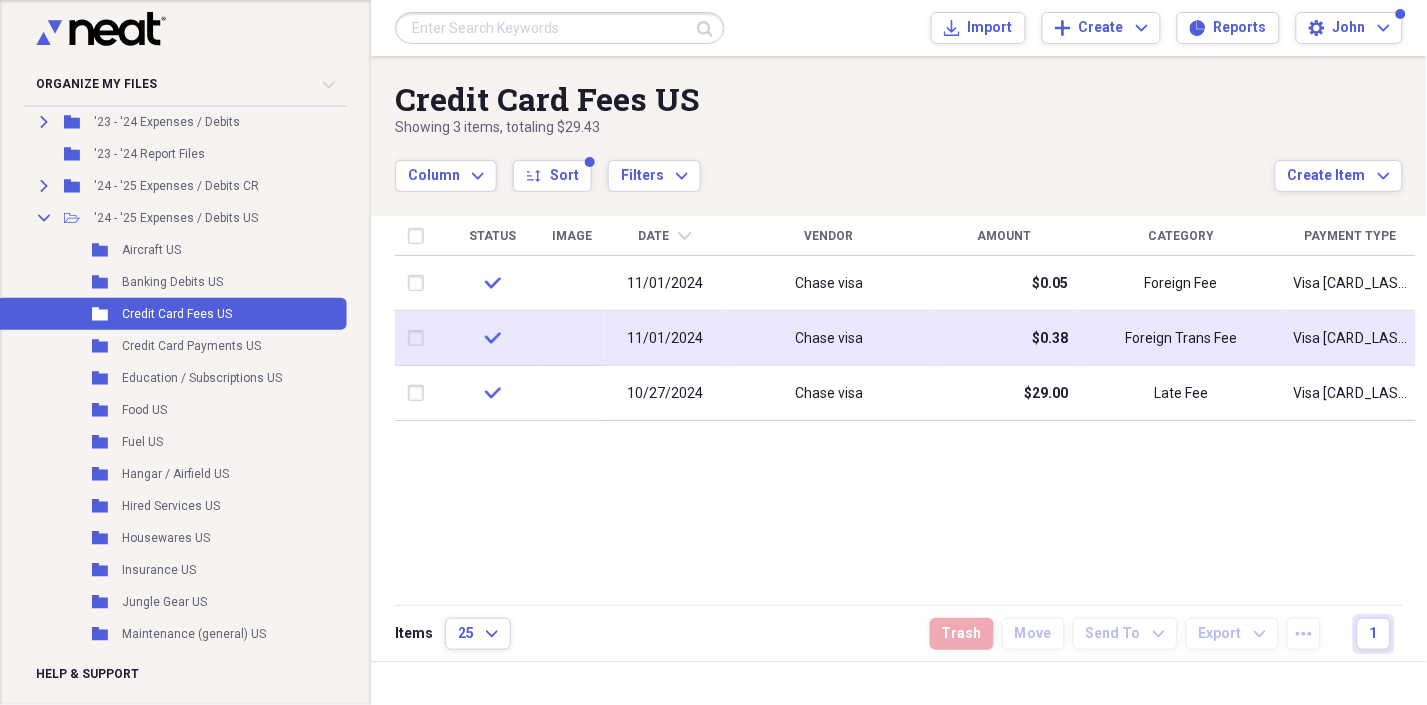 click at bounding box center (572, 338) 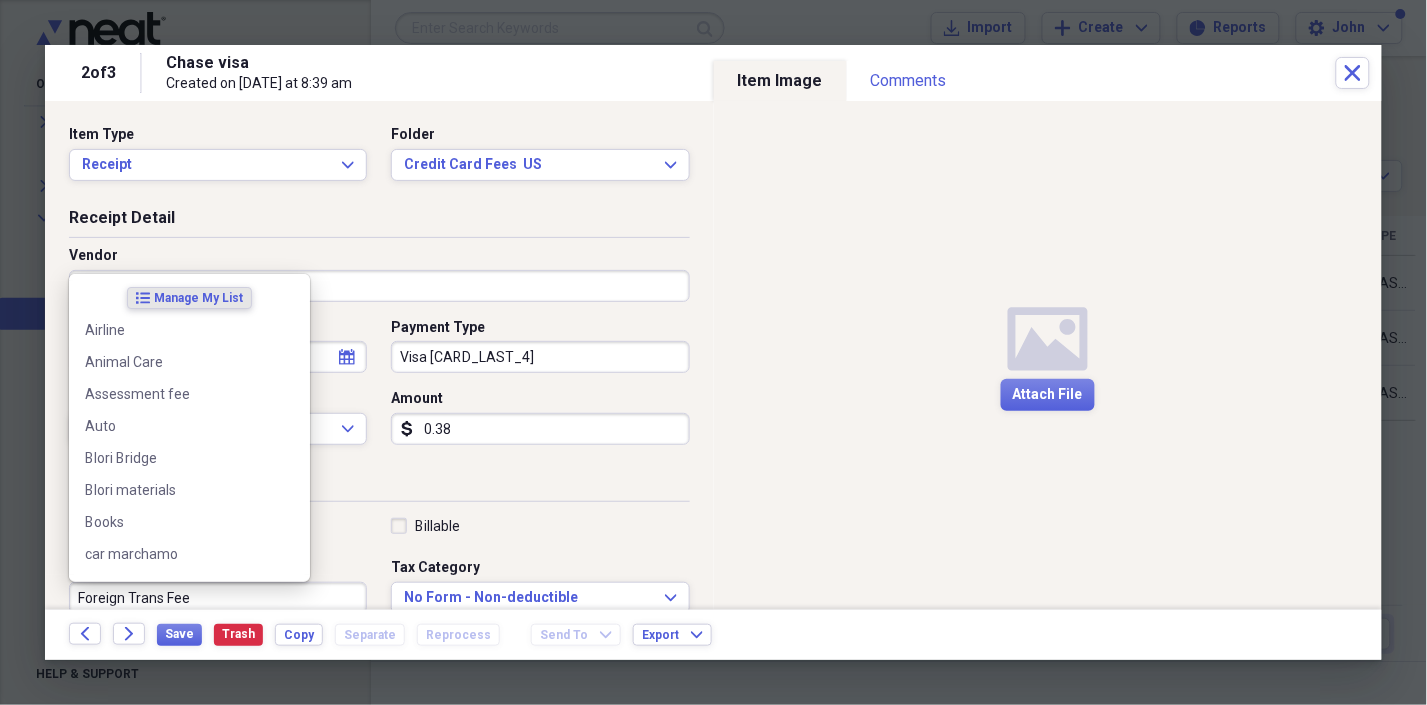 click on "Foreign Trans Fee" at bounding box center (218, 598) 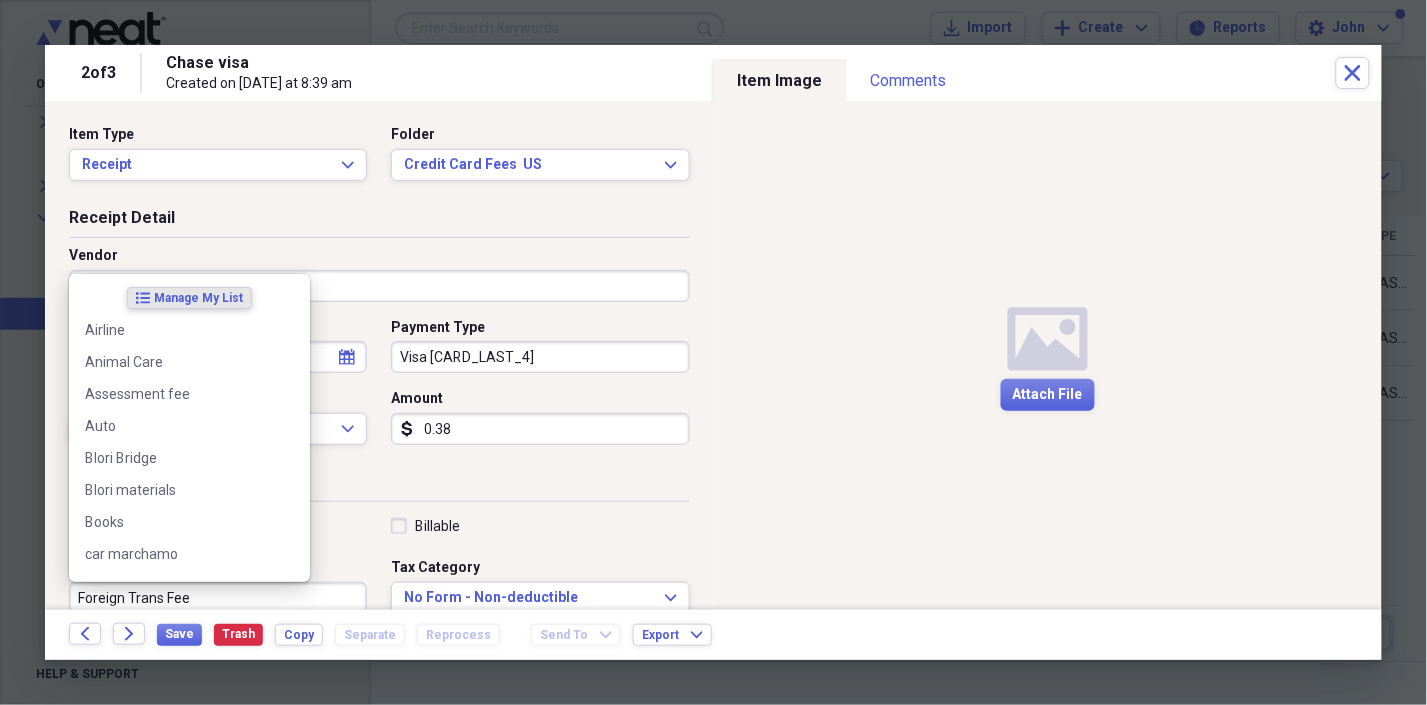 click on "Foreign Trans Fee" at bounding box center (218, 598) 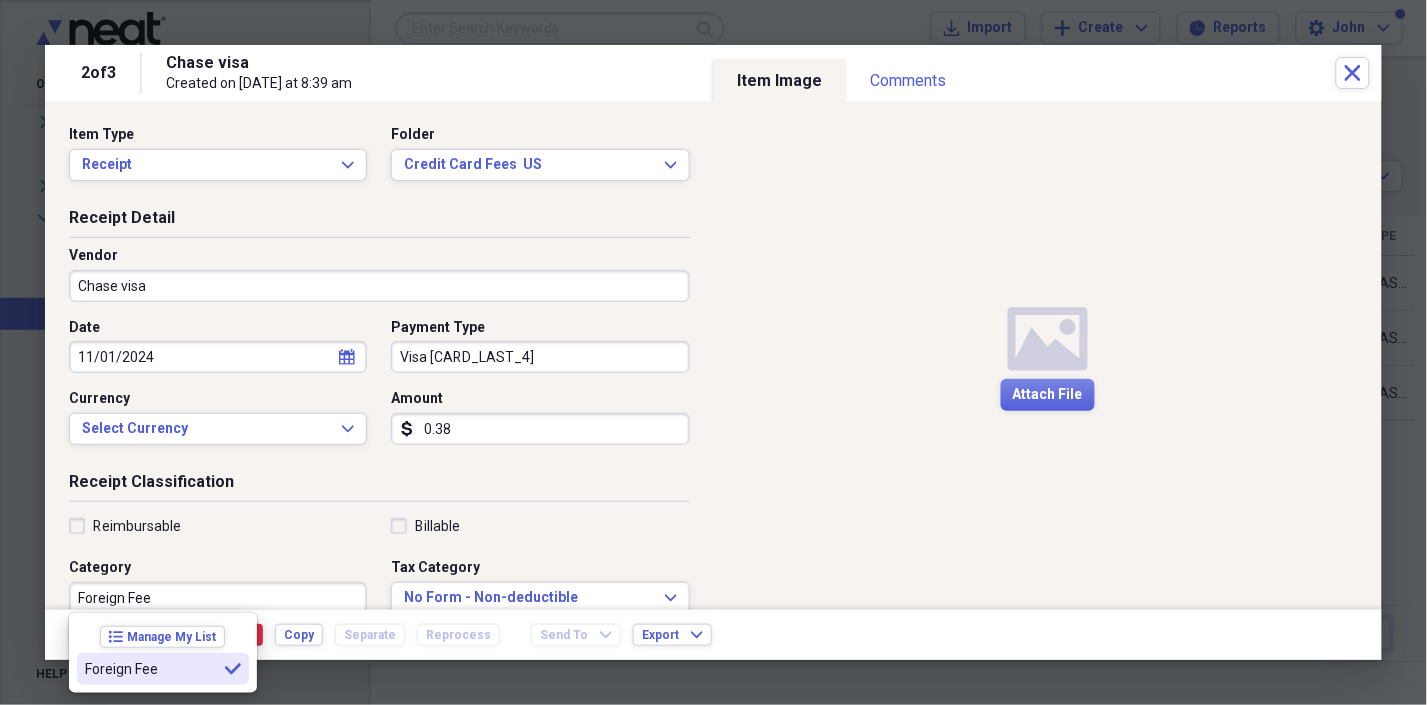 type on "Foreign Fee" 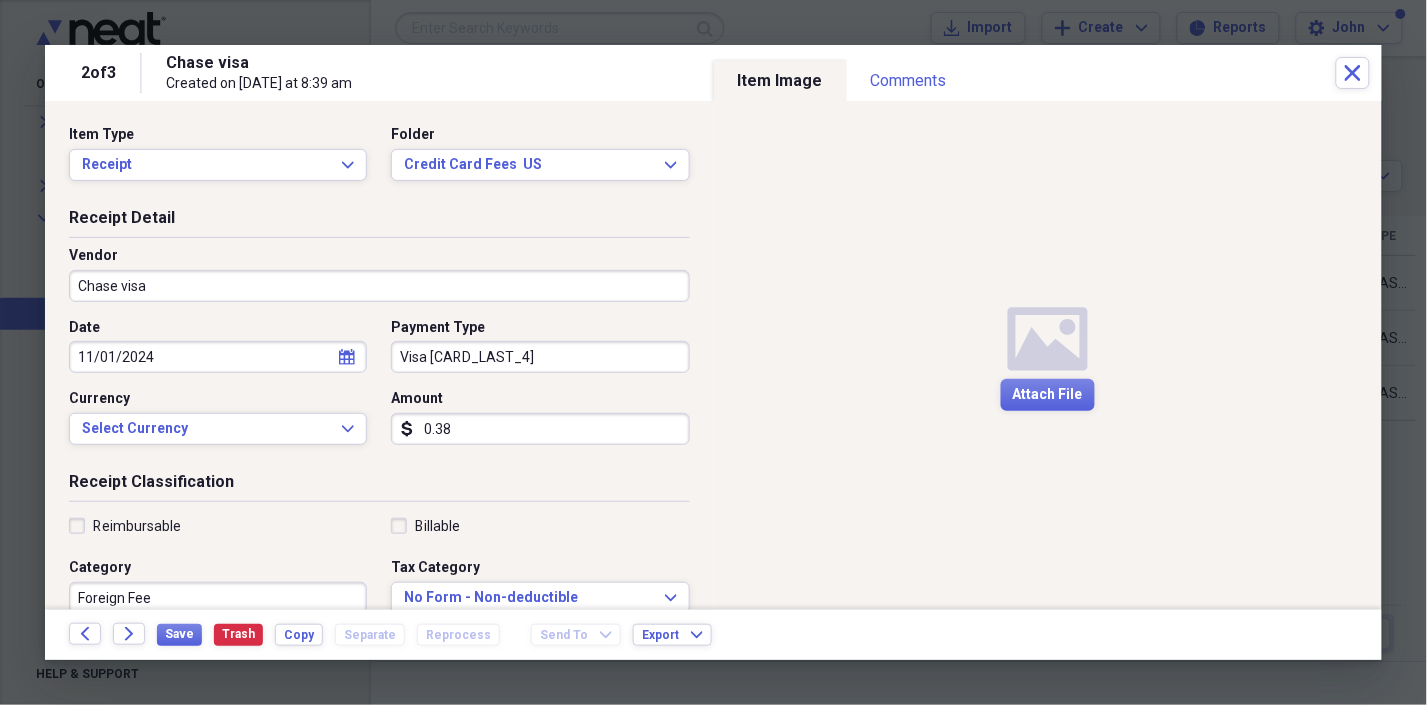 scroll, scrollTop: 3, scrollLeft: 0, axis: vertical 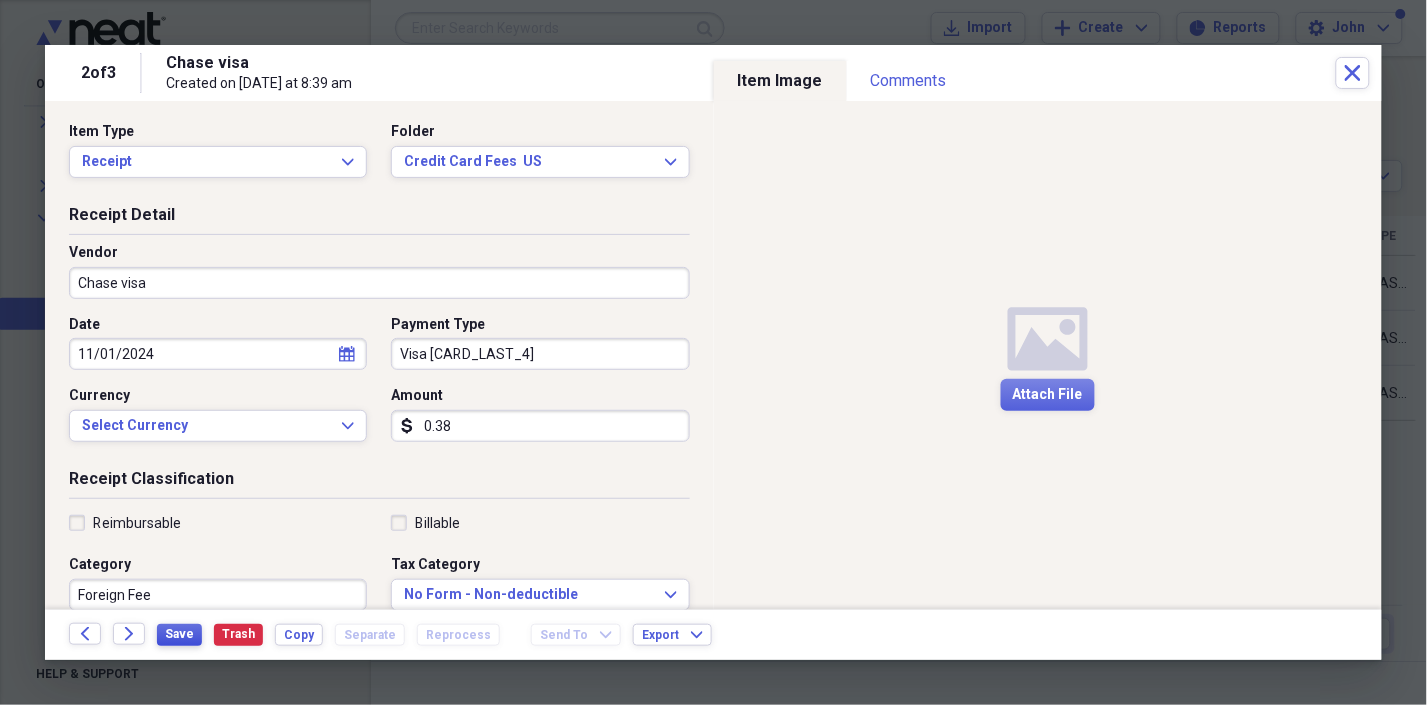 click on "Save" at bounding box center [179, 634] 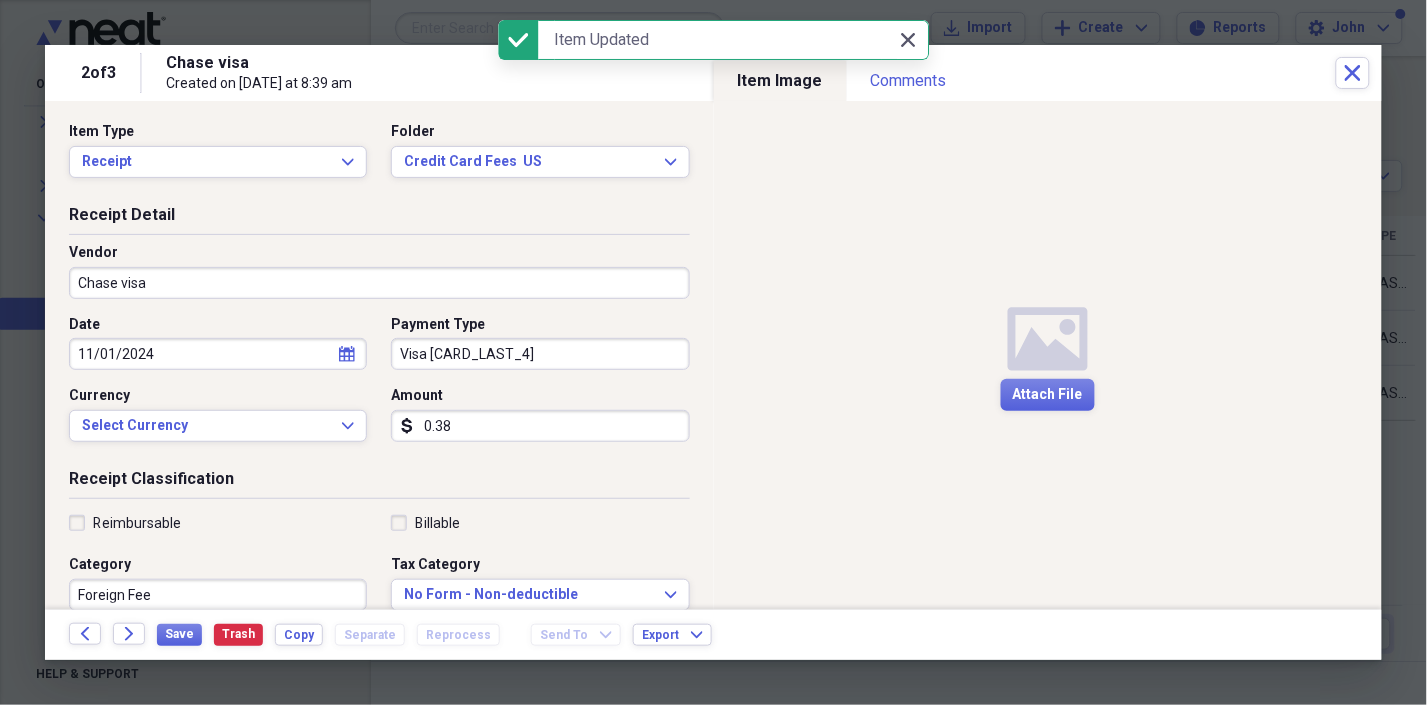 click on "Close" 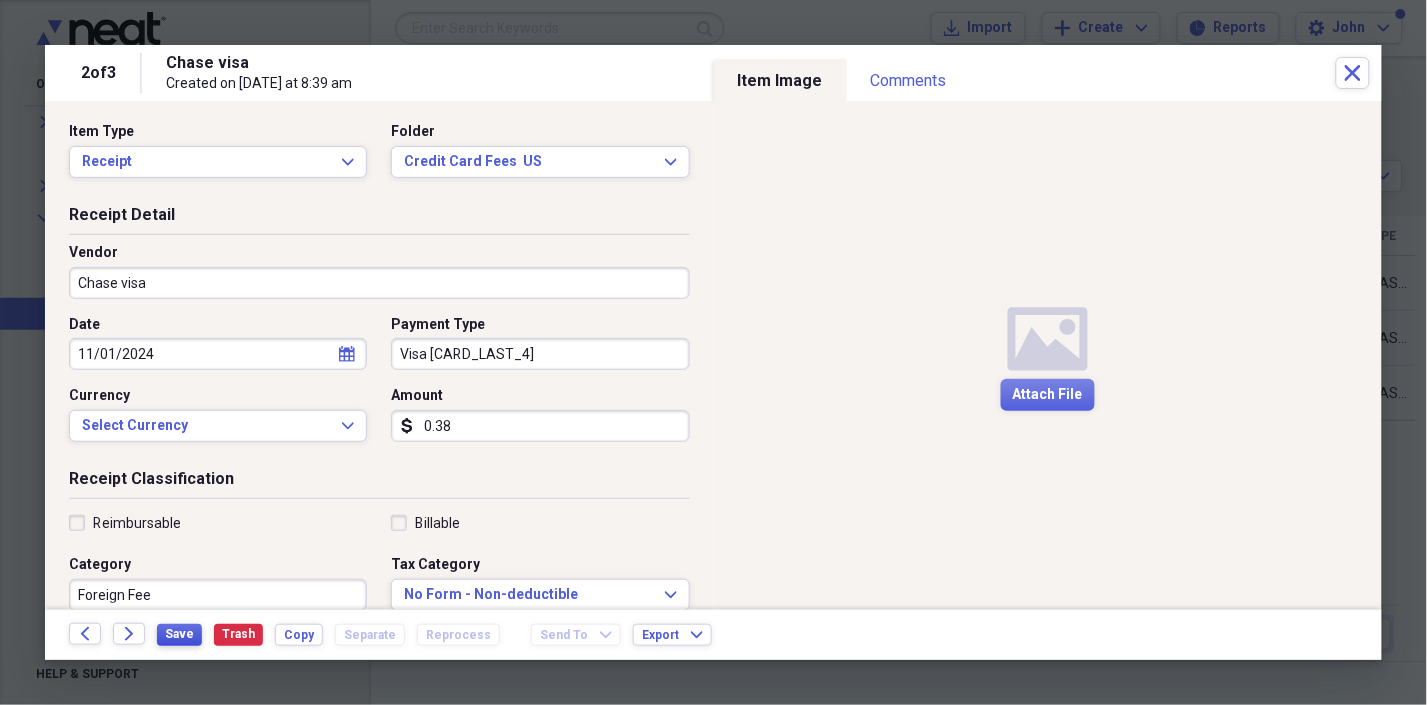 click on "Save" at bounding box center (179, 634) 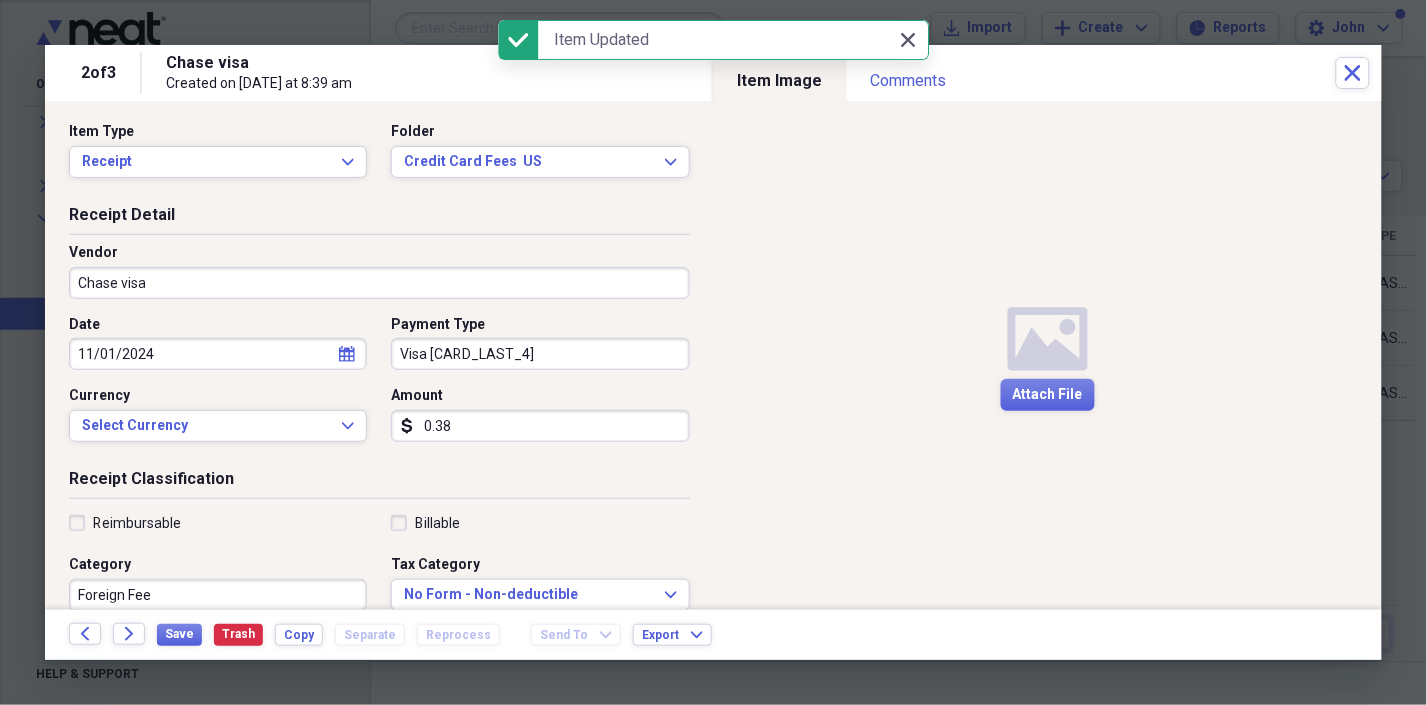 click 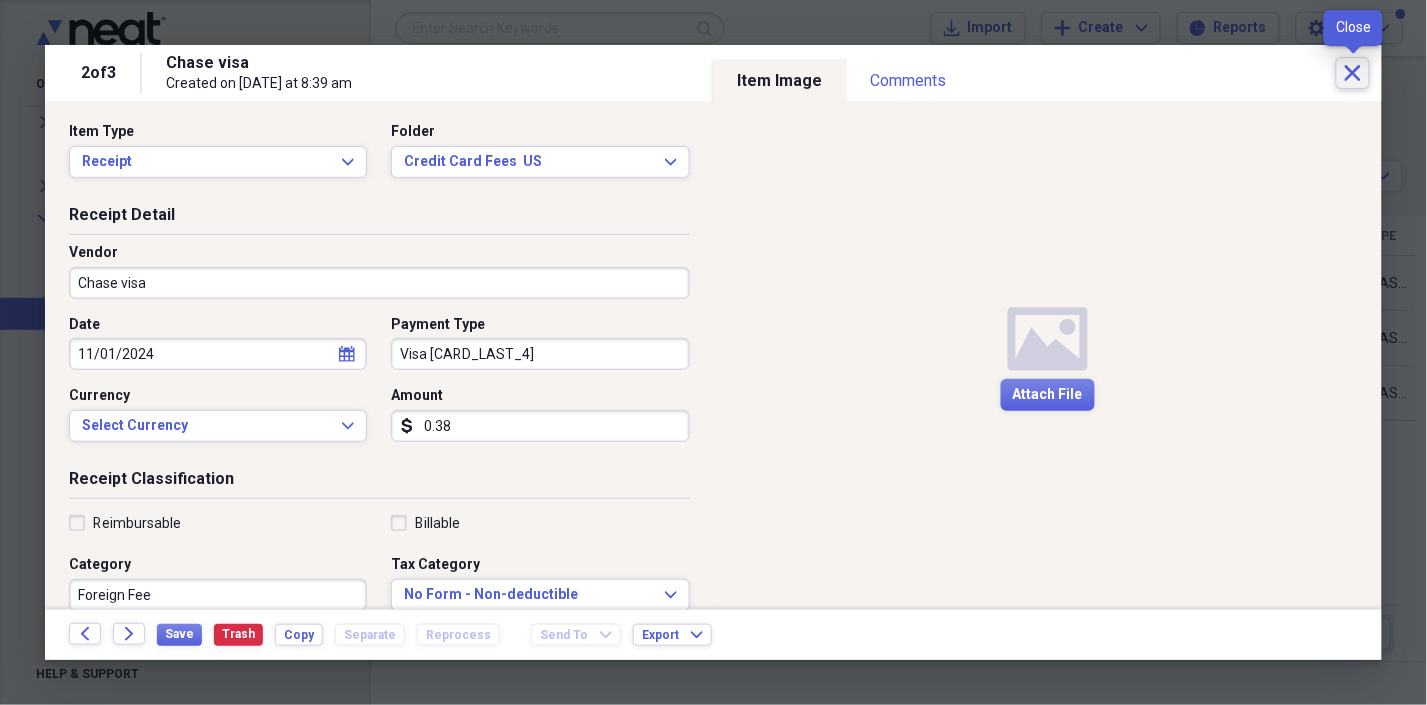 click on "Close" at bounding box center [1353, 73] 